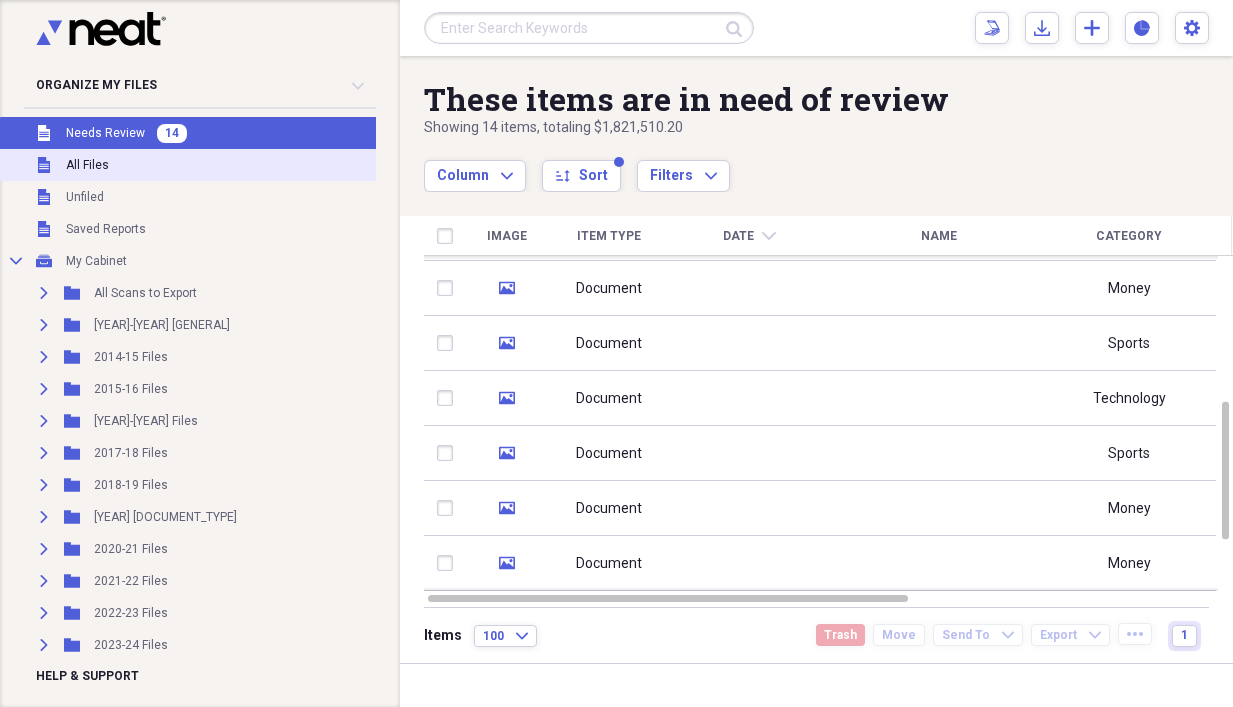 scroll, scrollTop: 0, scrollLeft: 0, axis: both 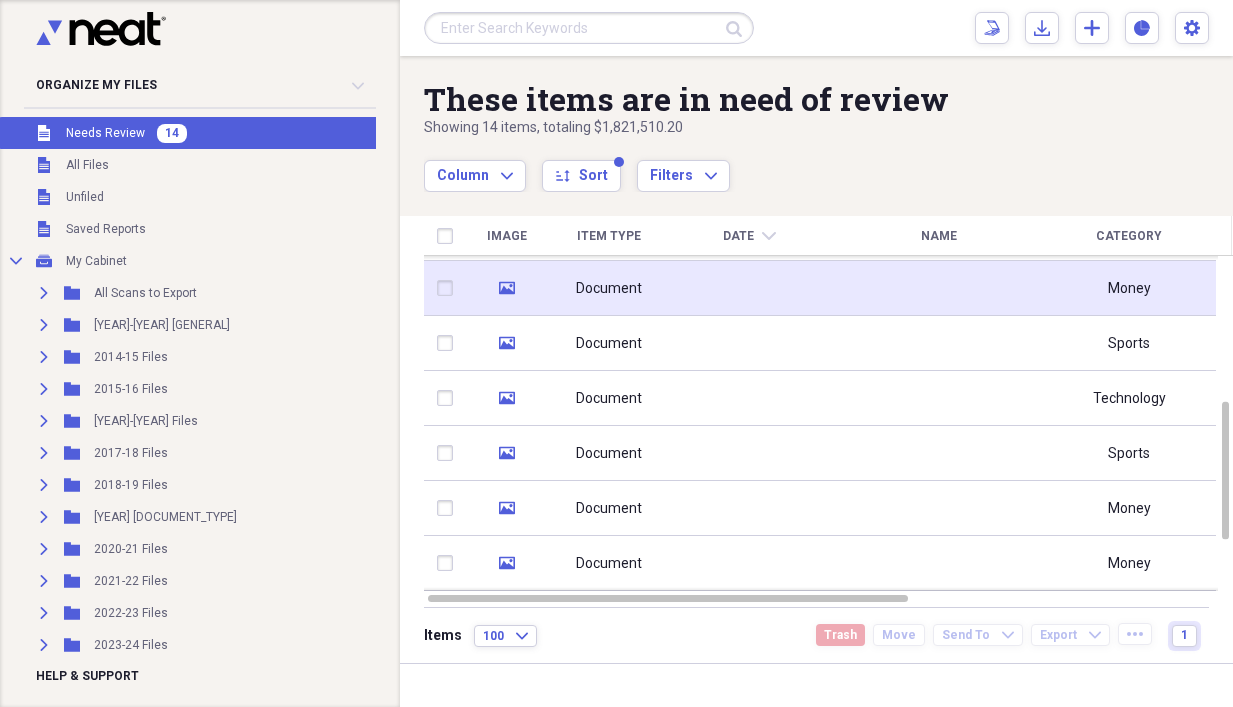 click on "Document" at bounding box center (609, 289) 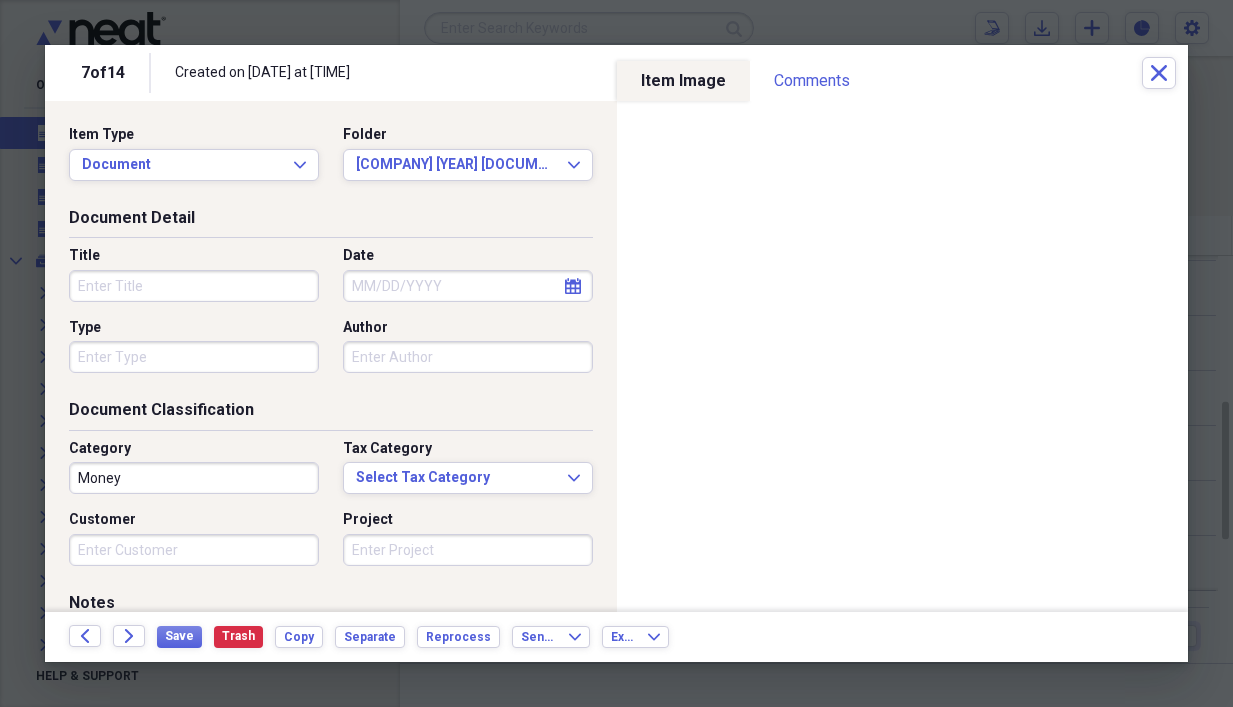 click on "Title" at bounding box center [194, 286] 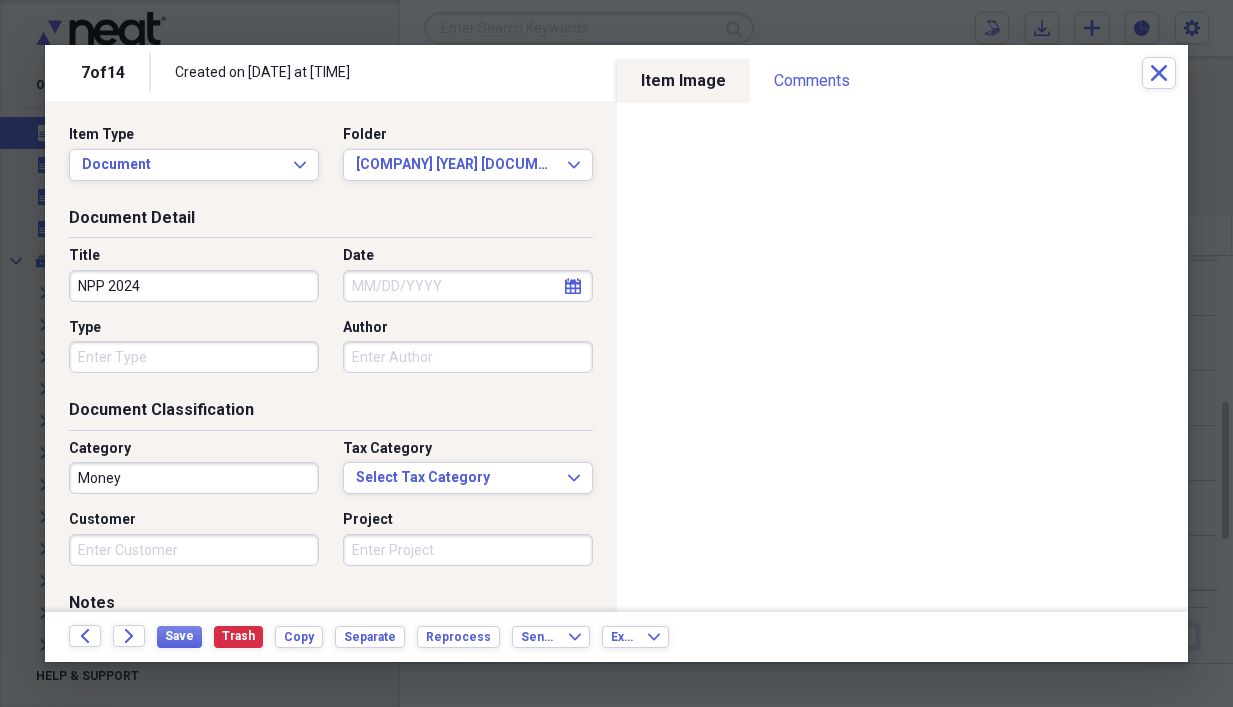 type on "NPP 2024" 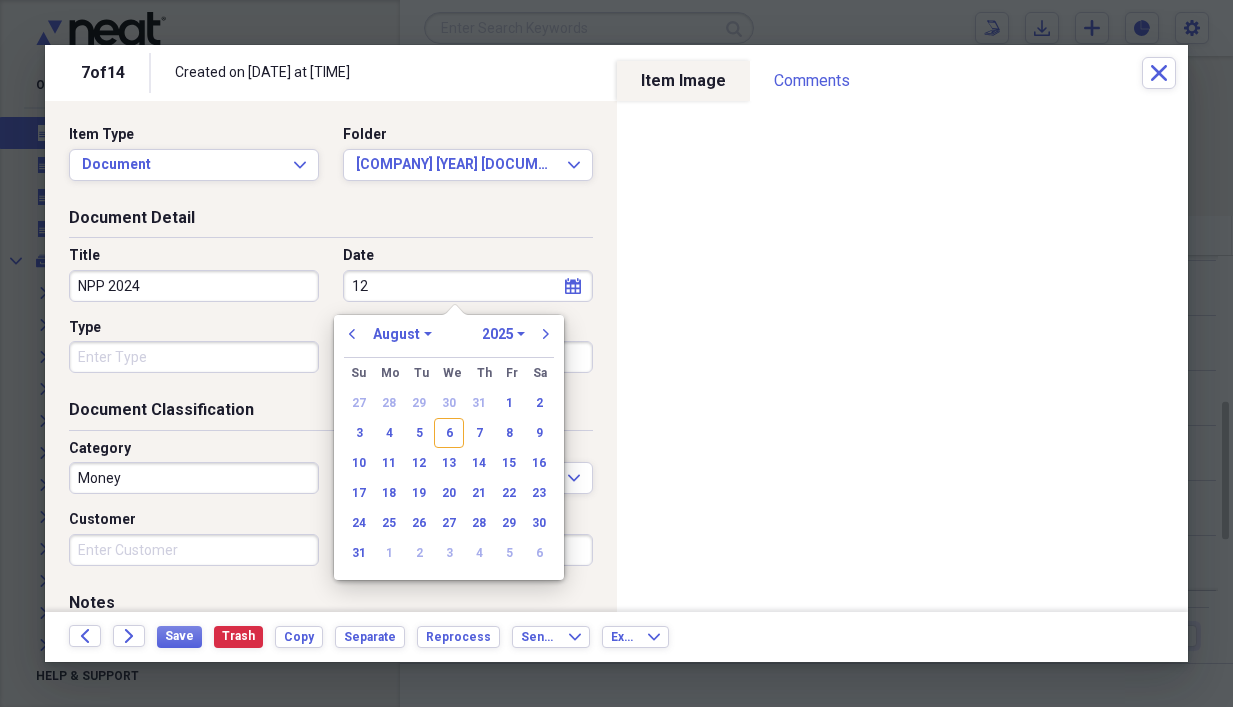 type on "1" 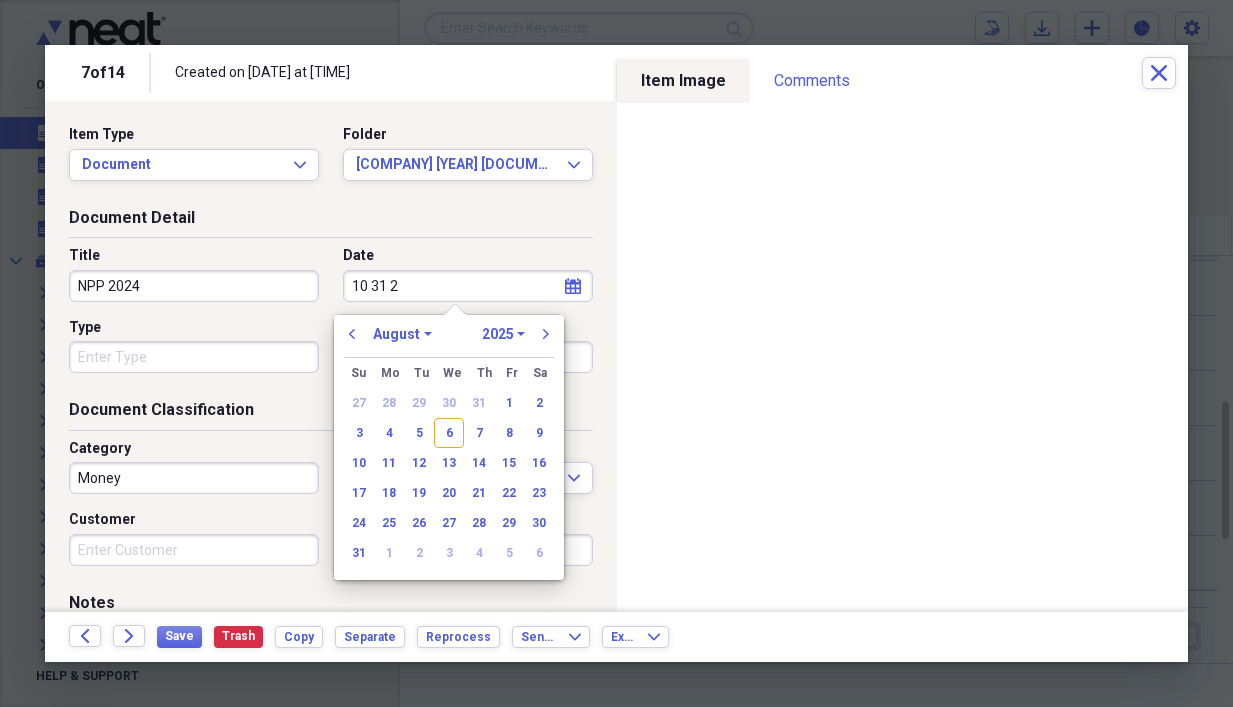 type on "[NUMBER] [NUMBER] [NUMBER]" 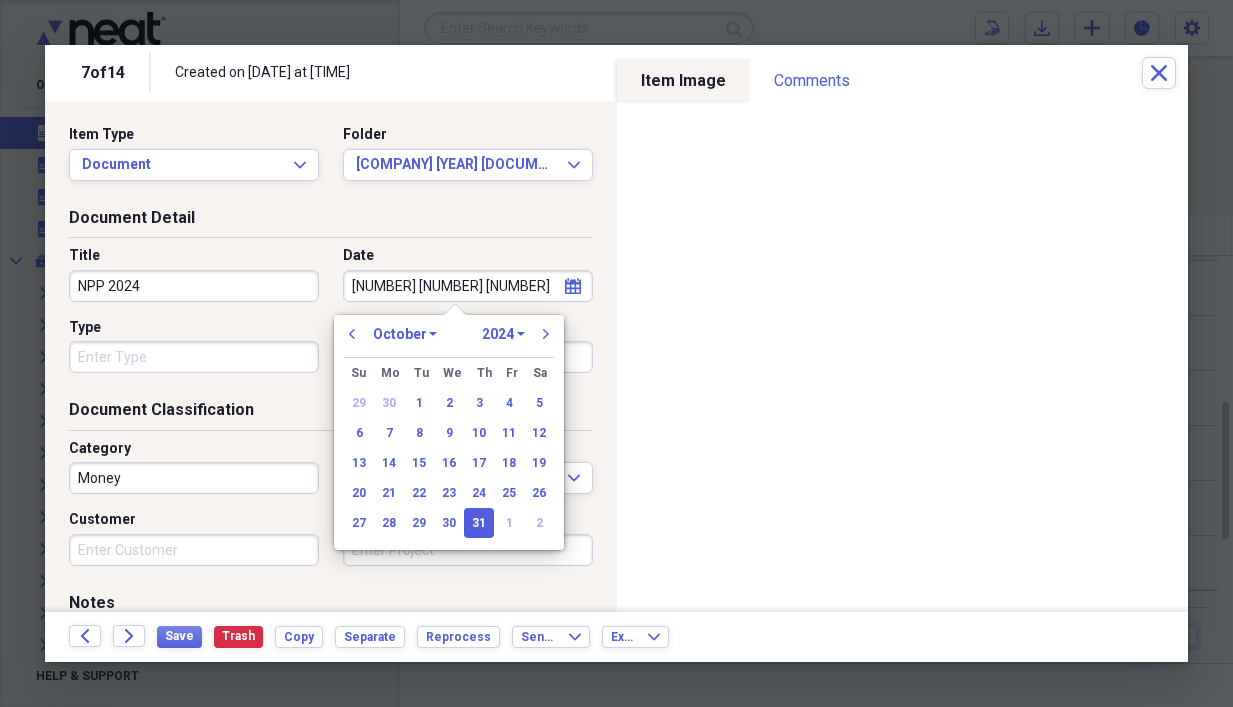 type on "10/31/2024" 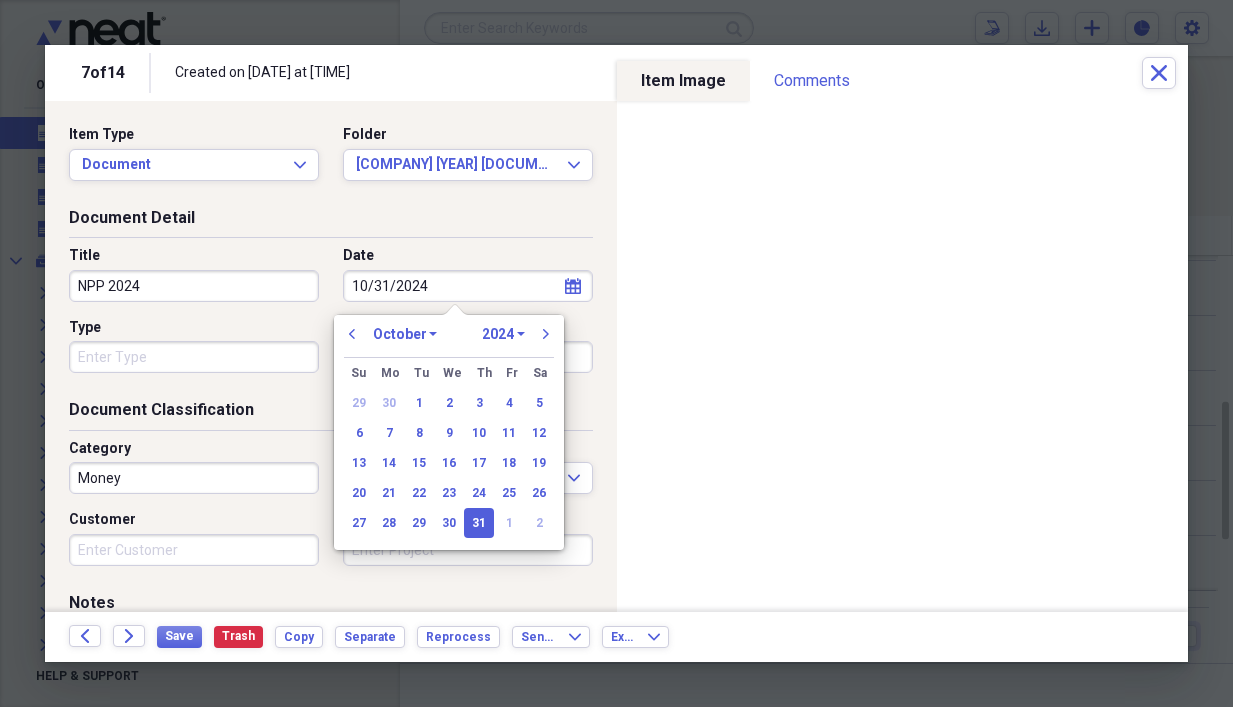 type 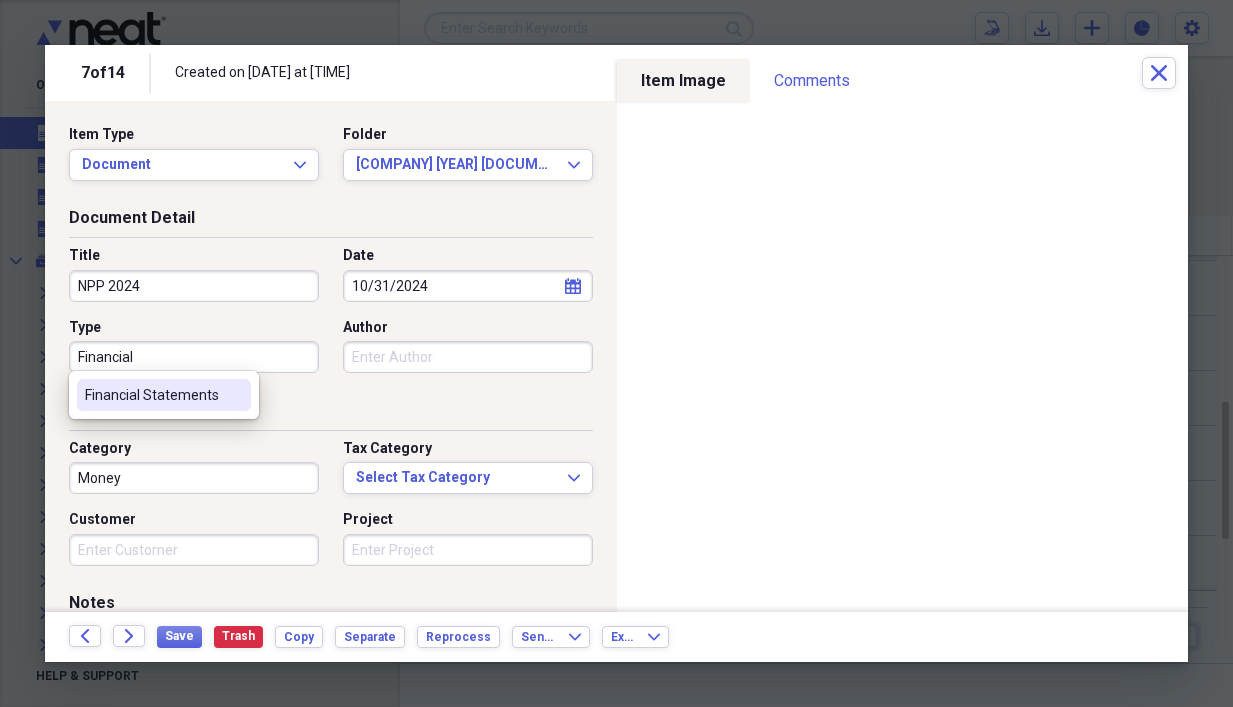 click on "Financial Statements" at bounding box center [152, 395] 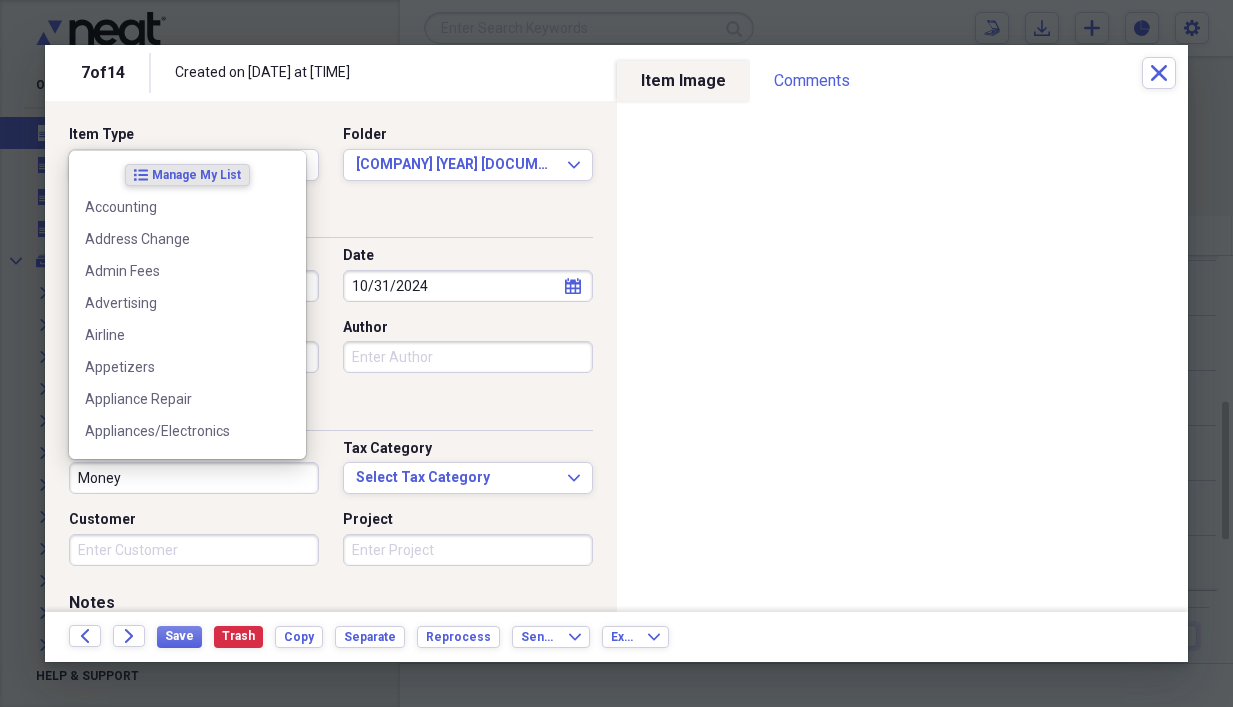 click on "Money" at bounding box center [194, 478] 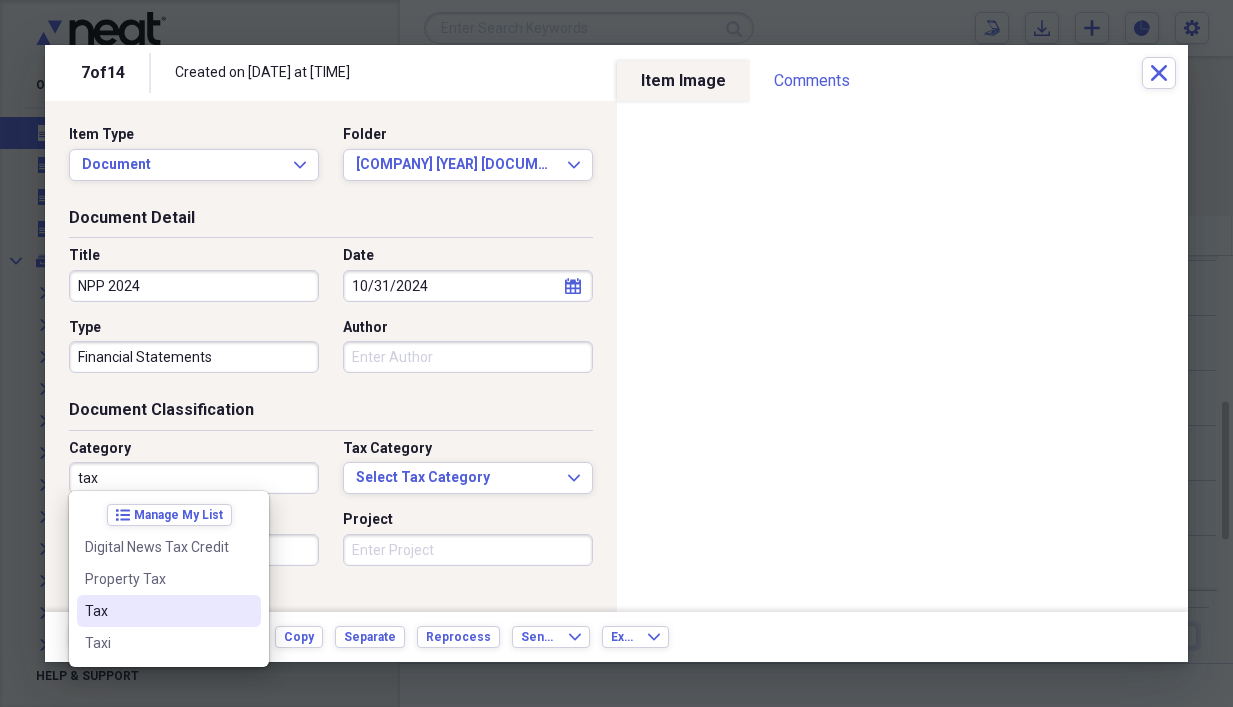 click on "Tax" at bounding box center [157, 611] 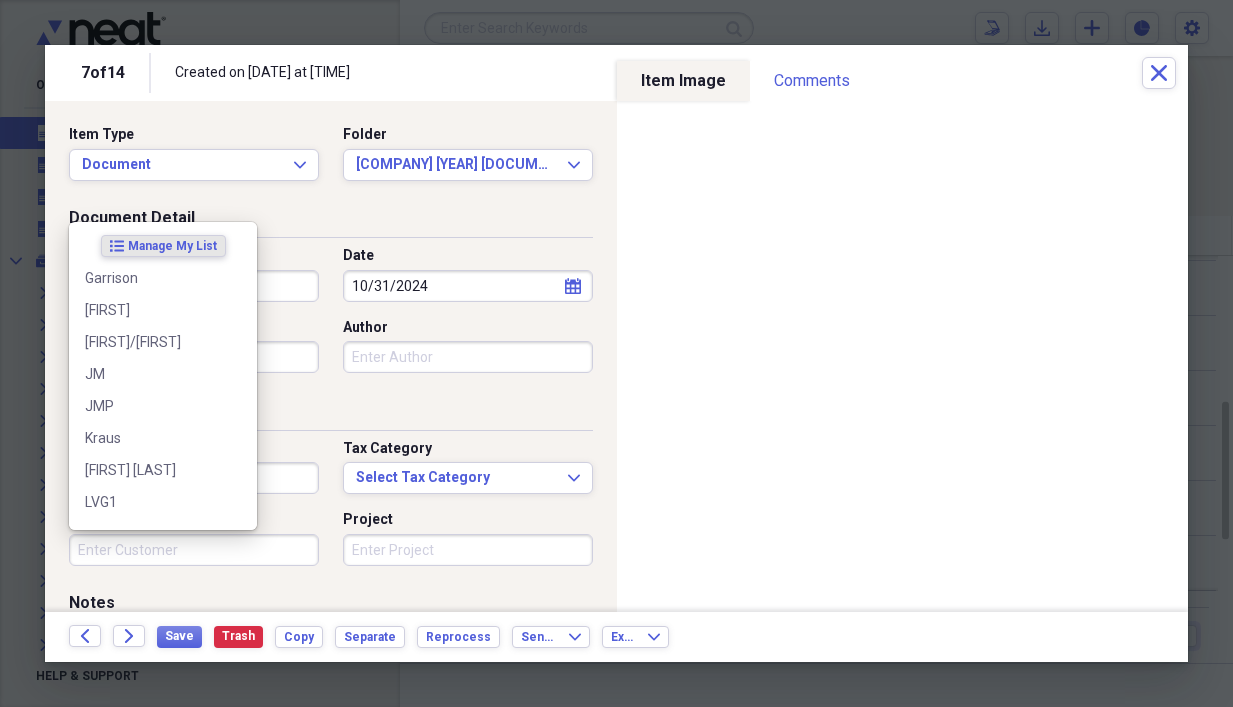 click on "Customer" at bounding box center [194, 550] 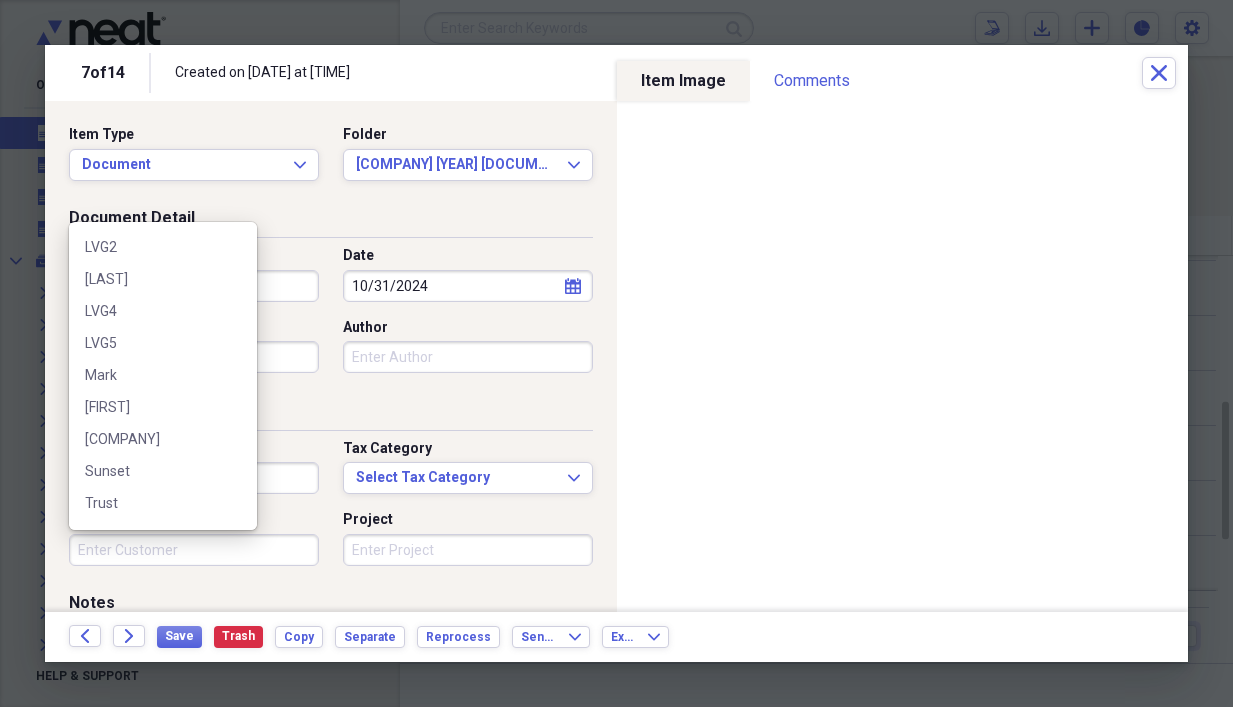 scroll, scrollTop: 300, scrollLeft: 0, axis: vertical 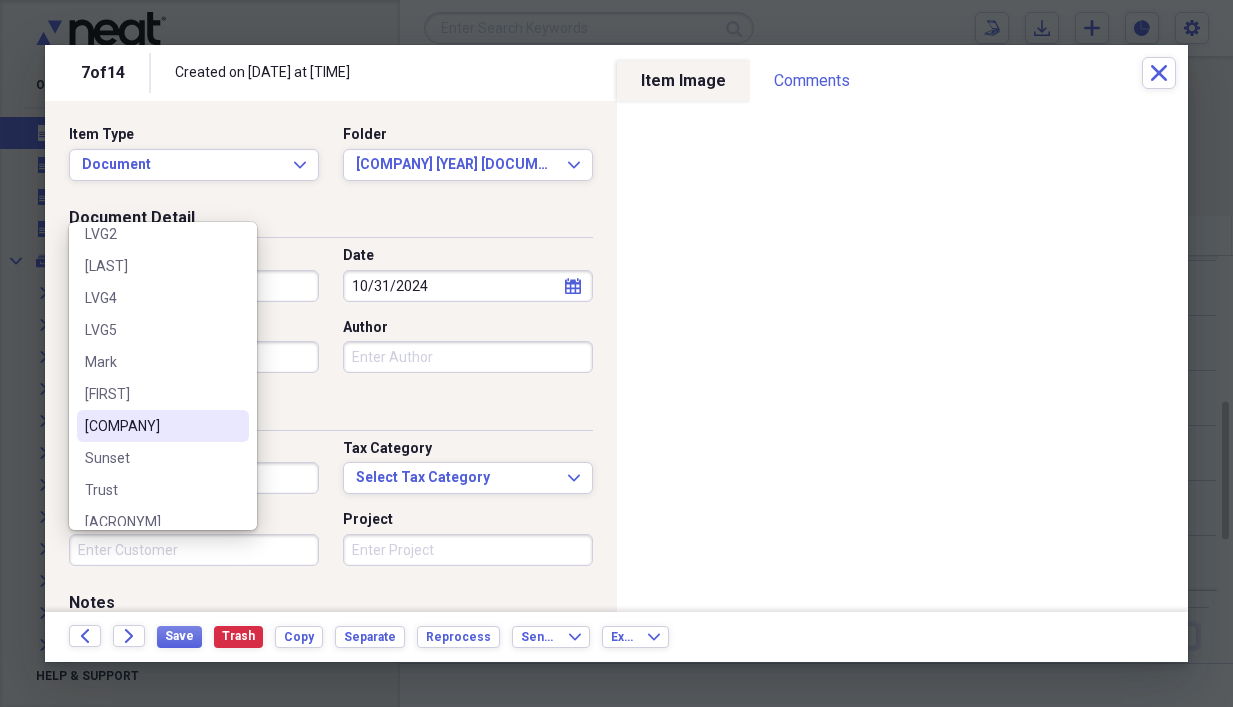 click on "[COMPANY]" at bounding box center (151, 426) 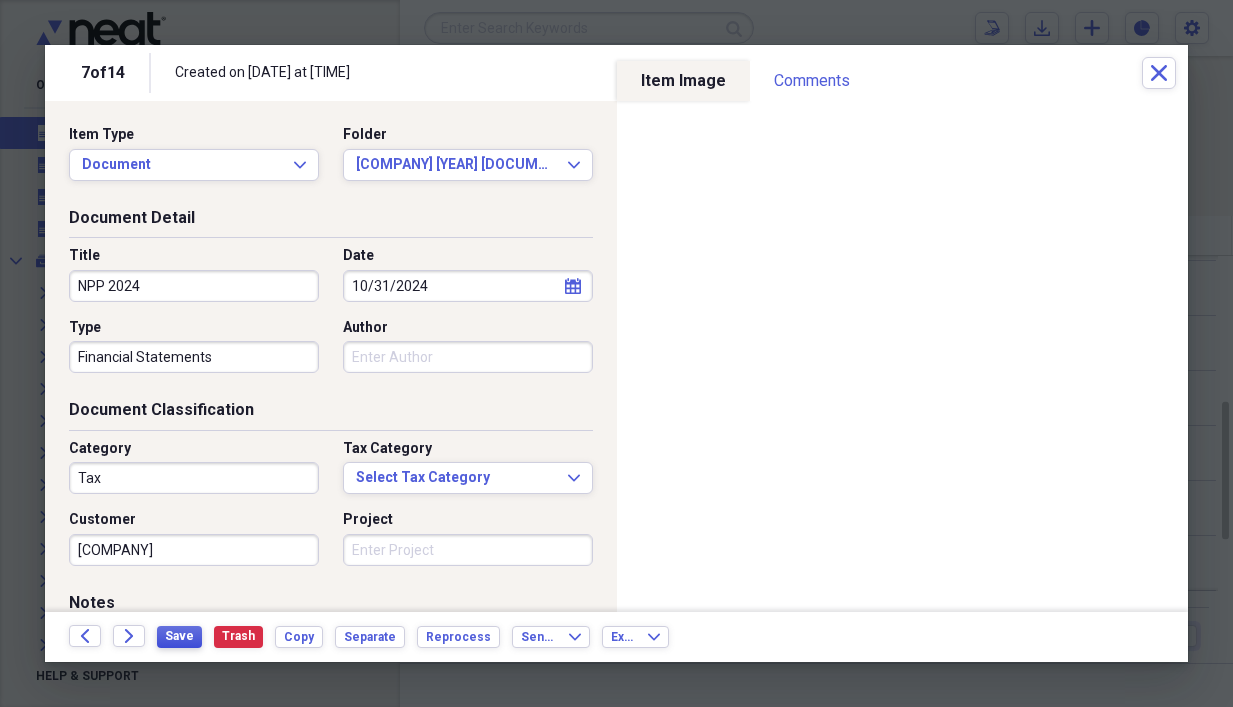 click on "Save" at bounding box center (179, 636) 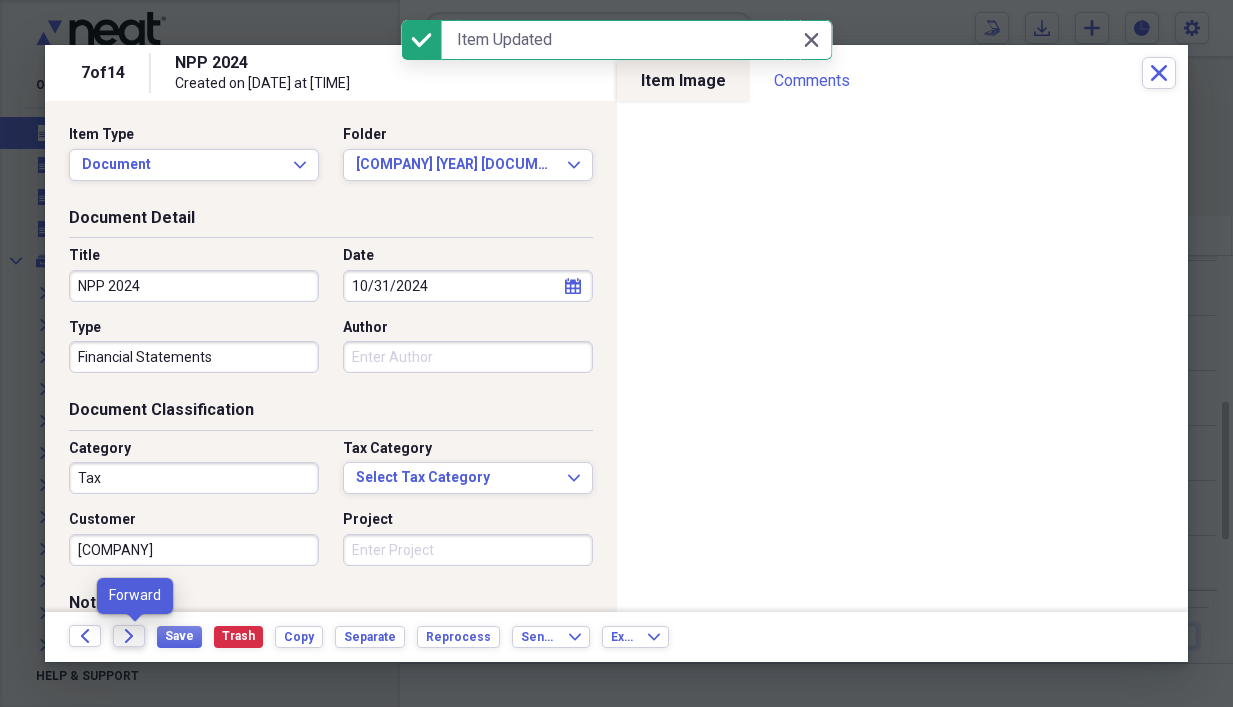 click on "Forward" 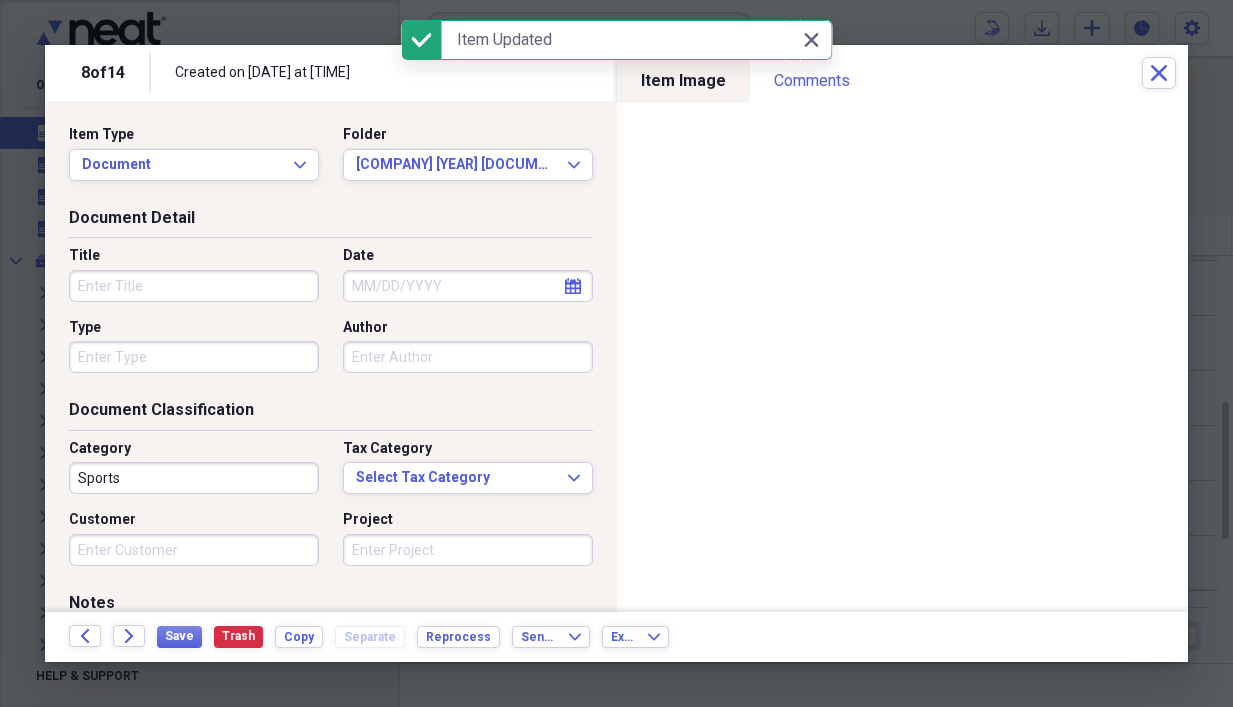 click on "Title" at bounding box center (194, 286) 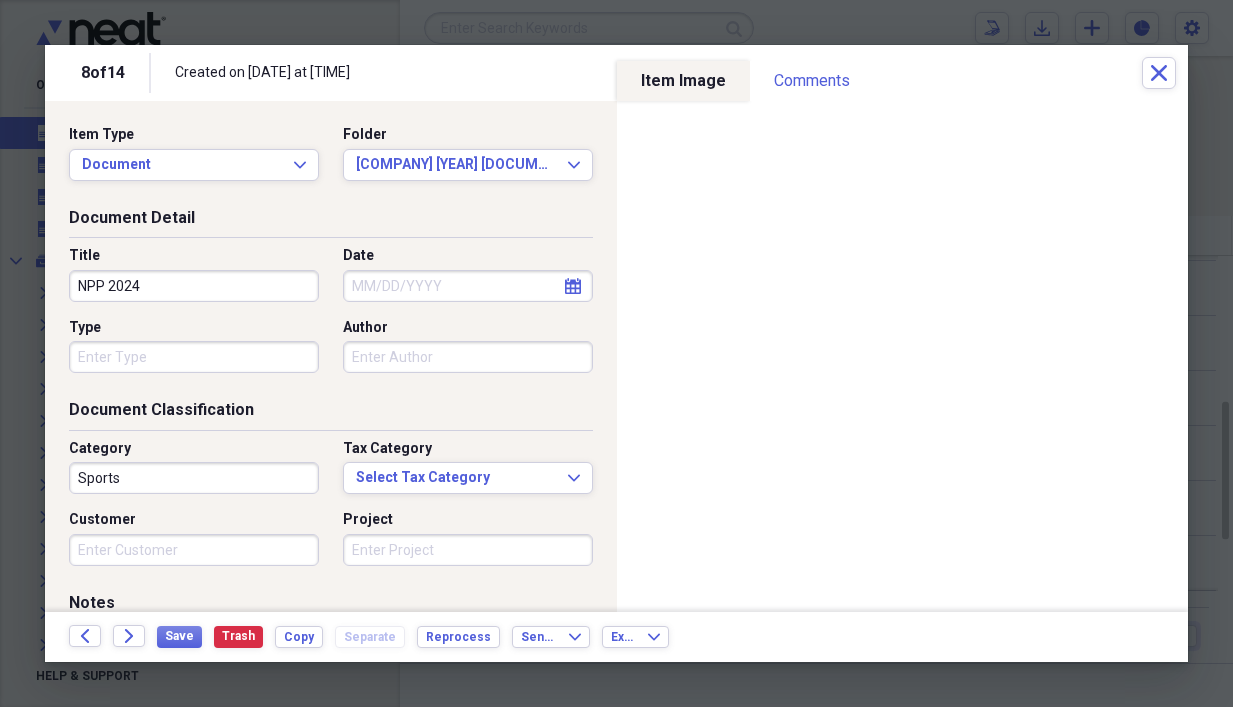 type on "NPP 2024" 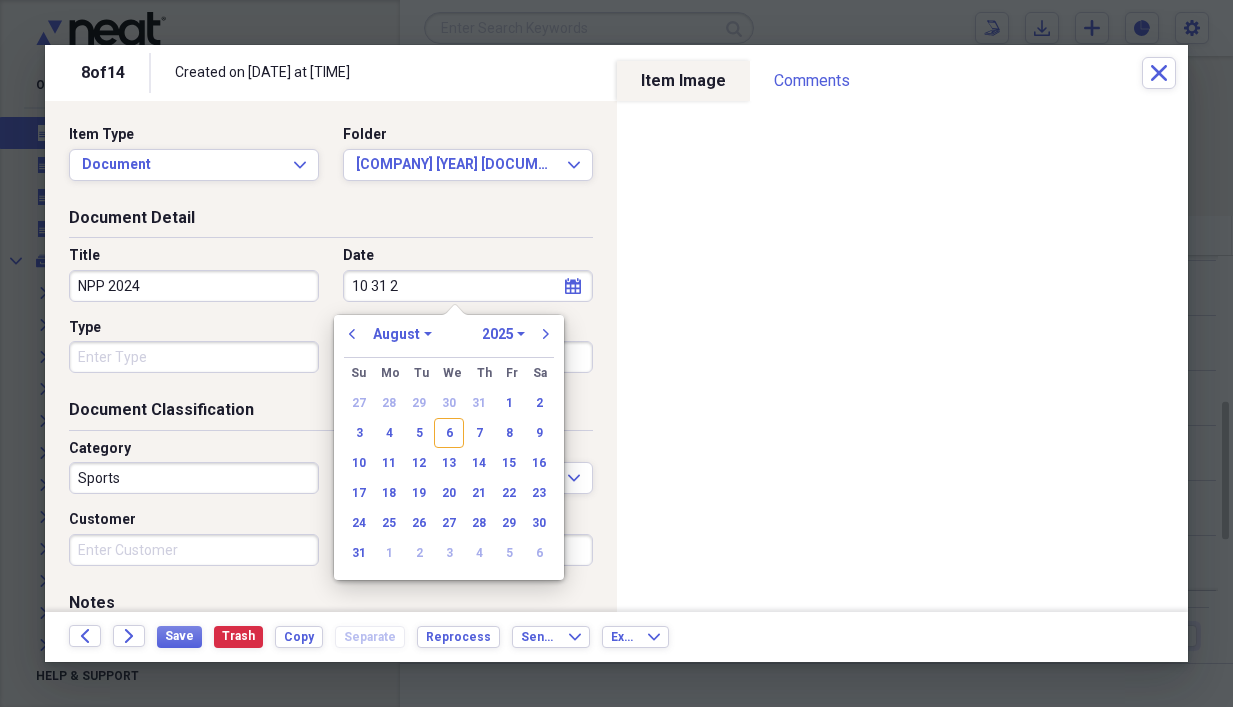 type on "[NUMBER] [NUMBER] [NUMBER]" 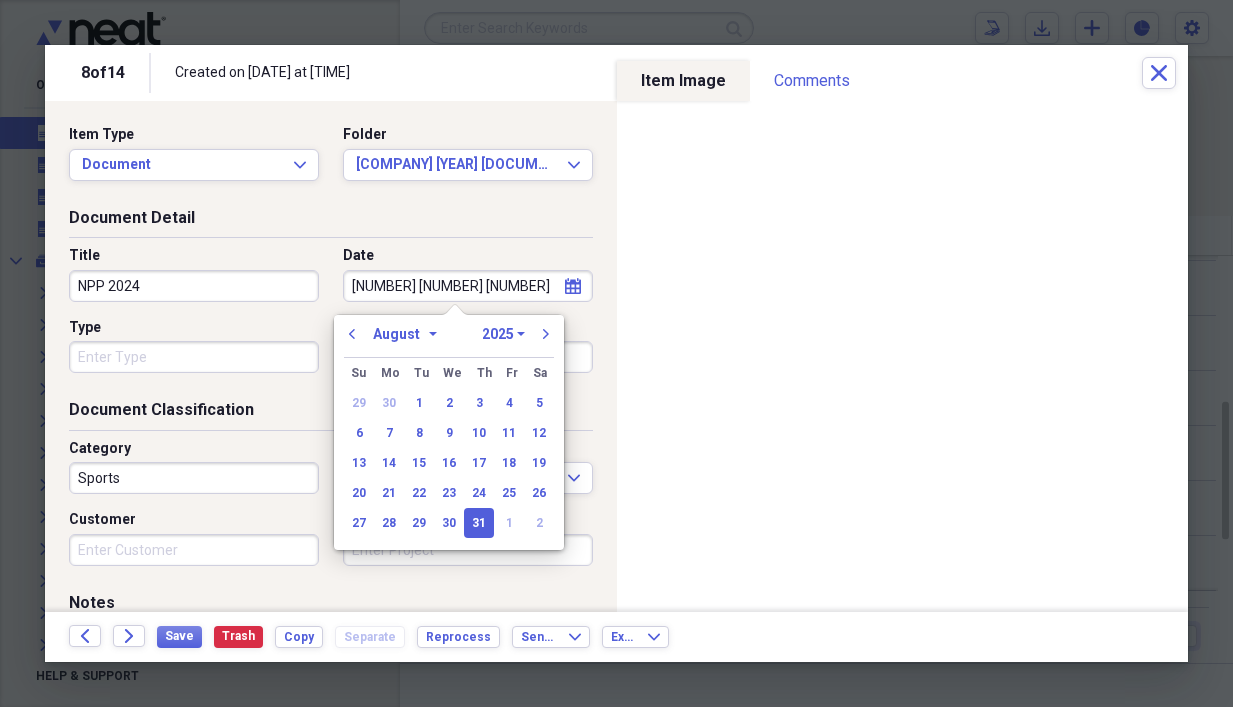 select on "9" 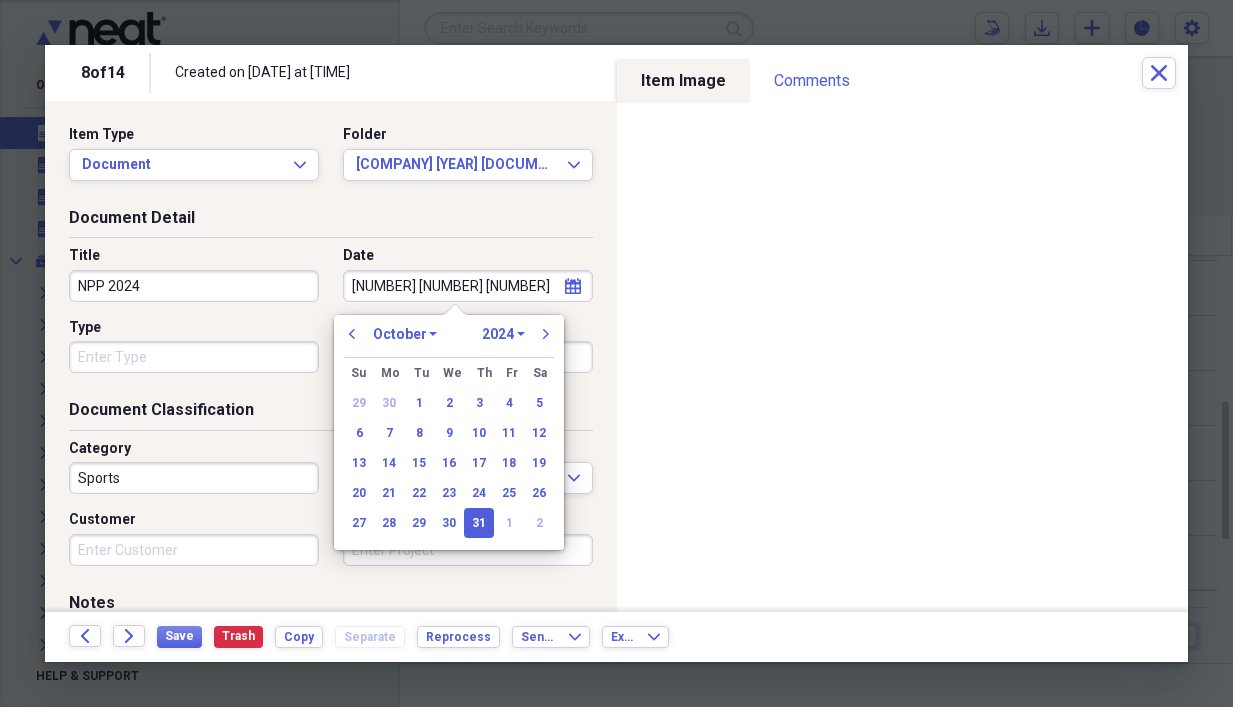 type on "10/31/2024" 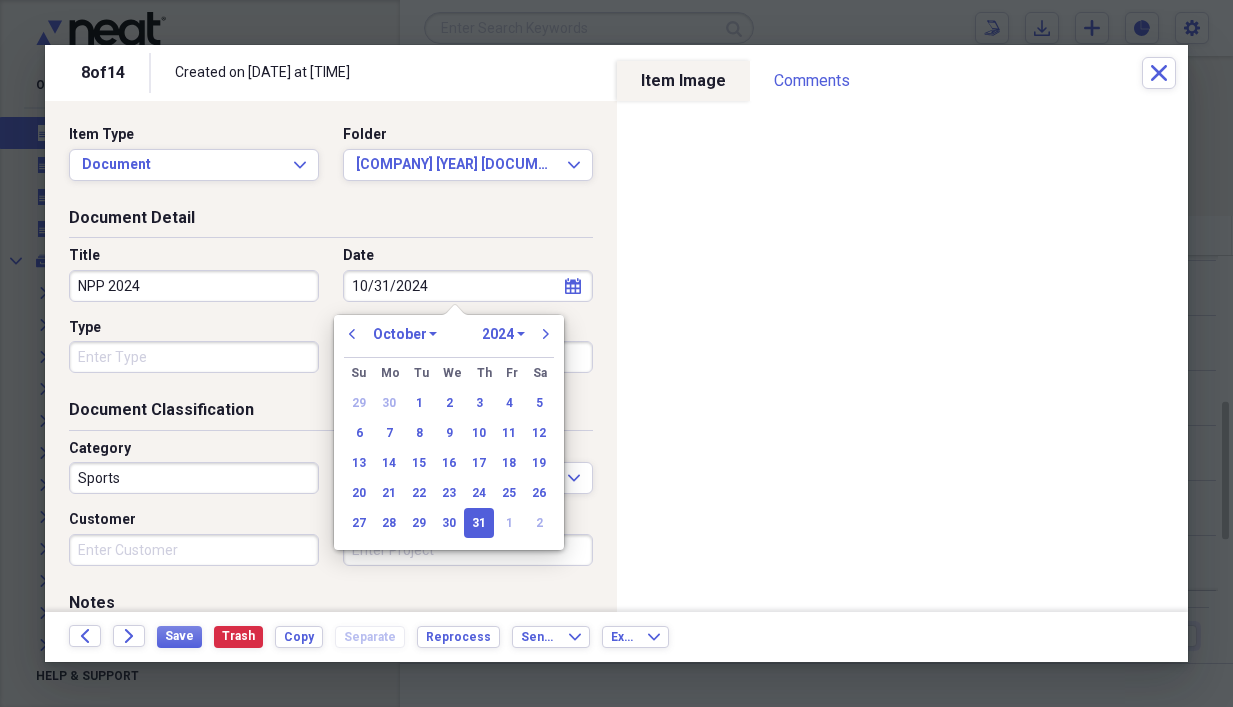 type 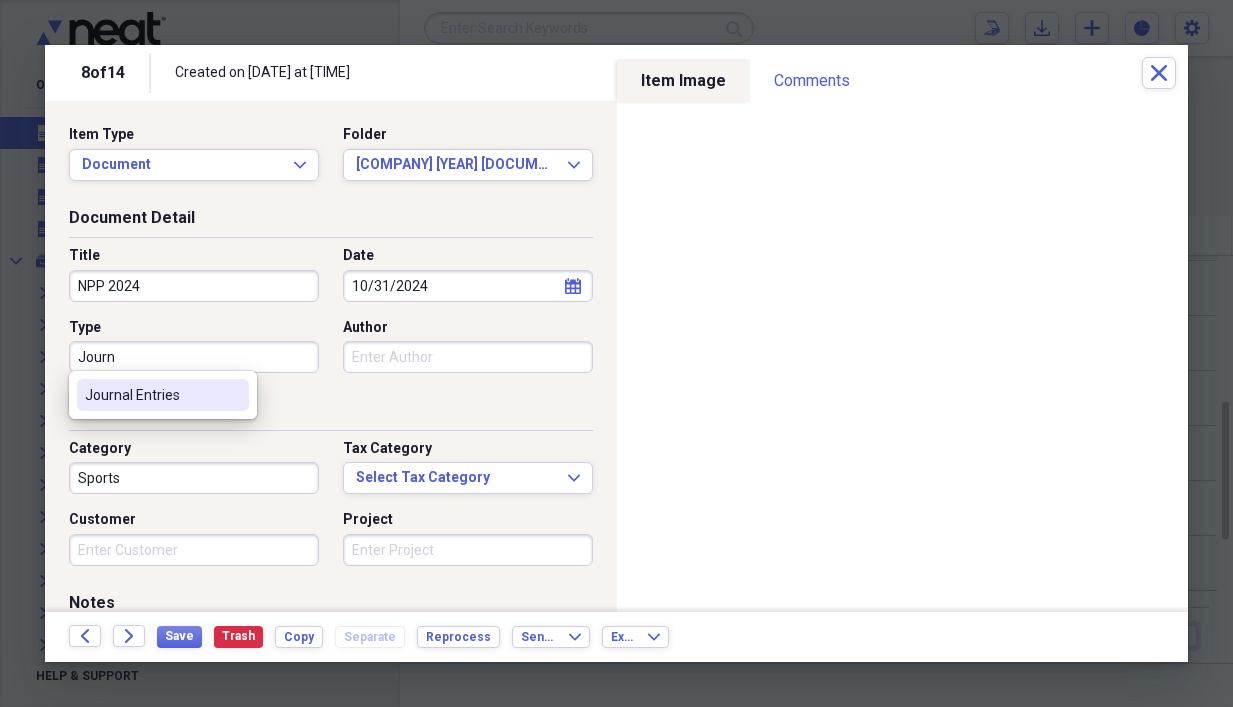 click on "Journal Entries" at bounding box center (151, 395) 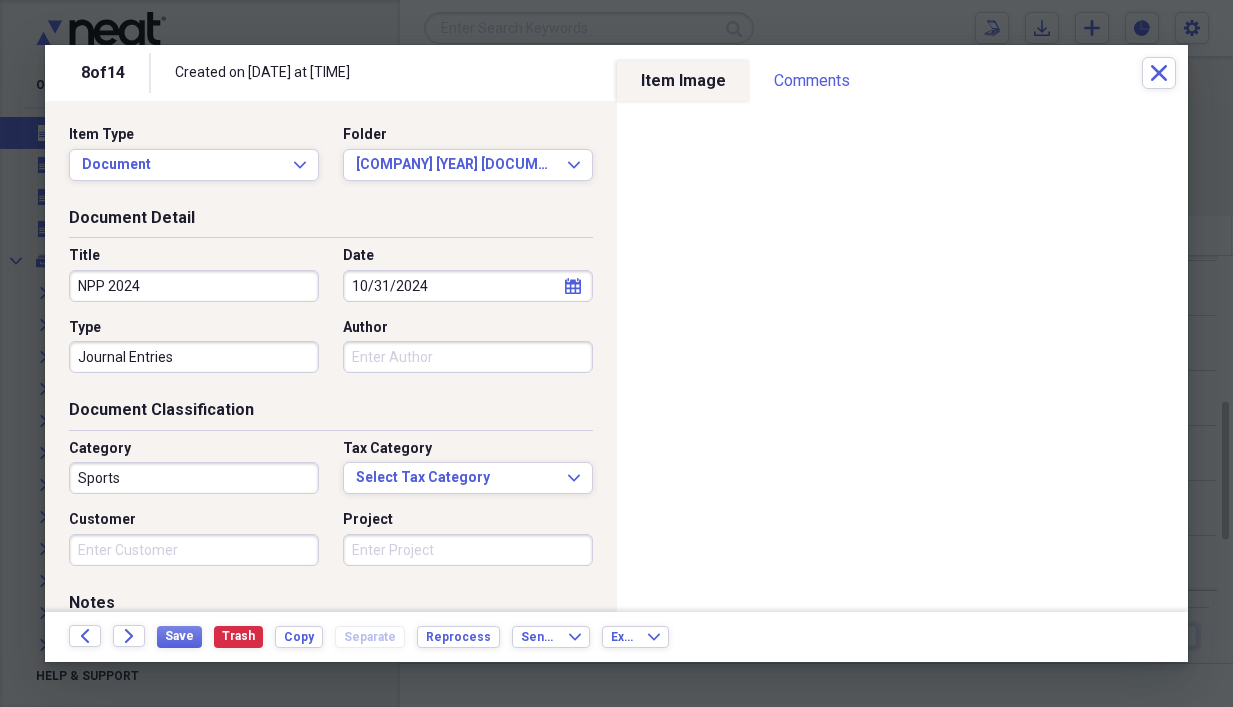 click on "Sports" at bounding box center (194, 478) 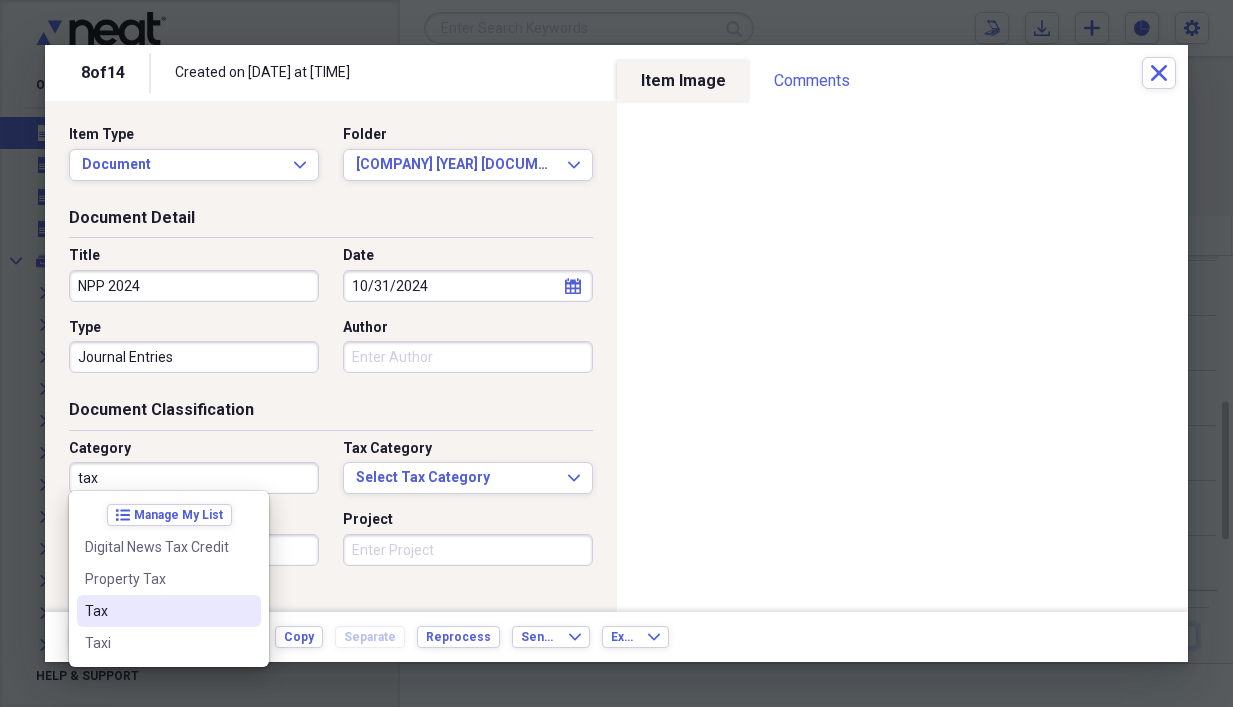 click on "Tax" at bounding box center [157, 611] 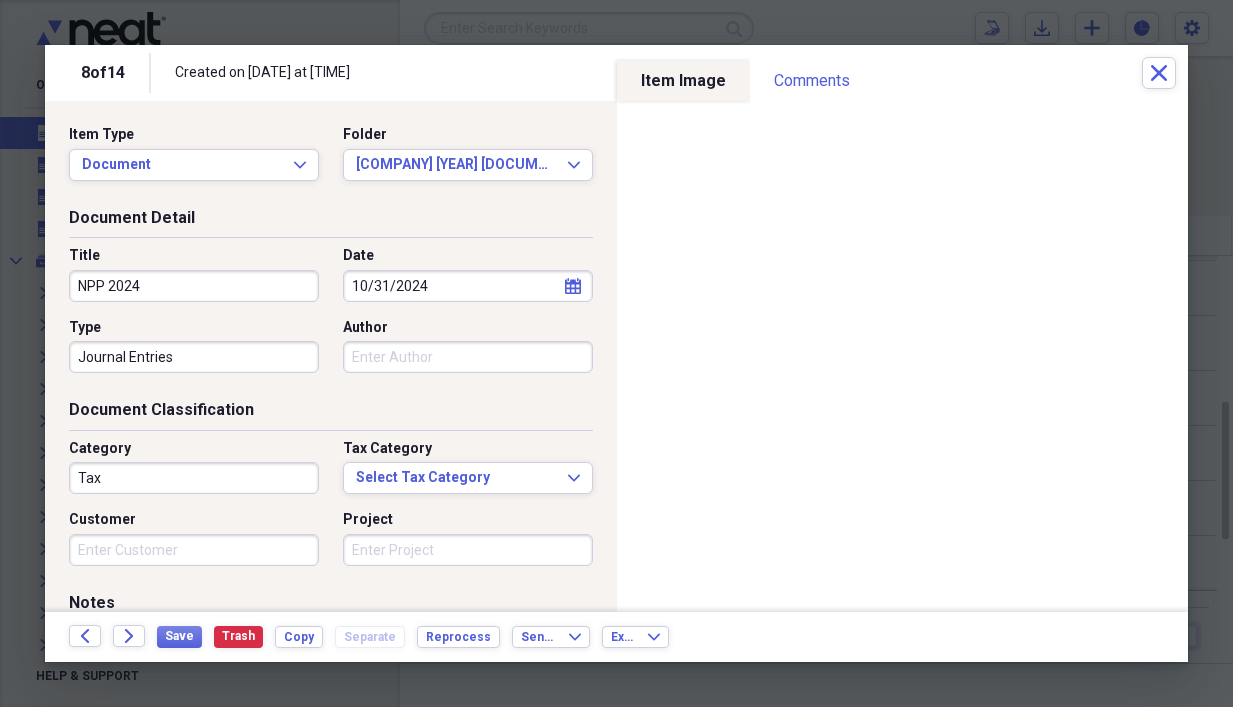 click on "Customer" at bounding box center (194, 550) 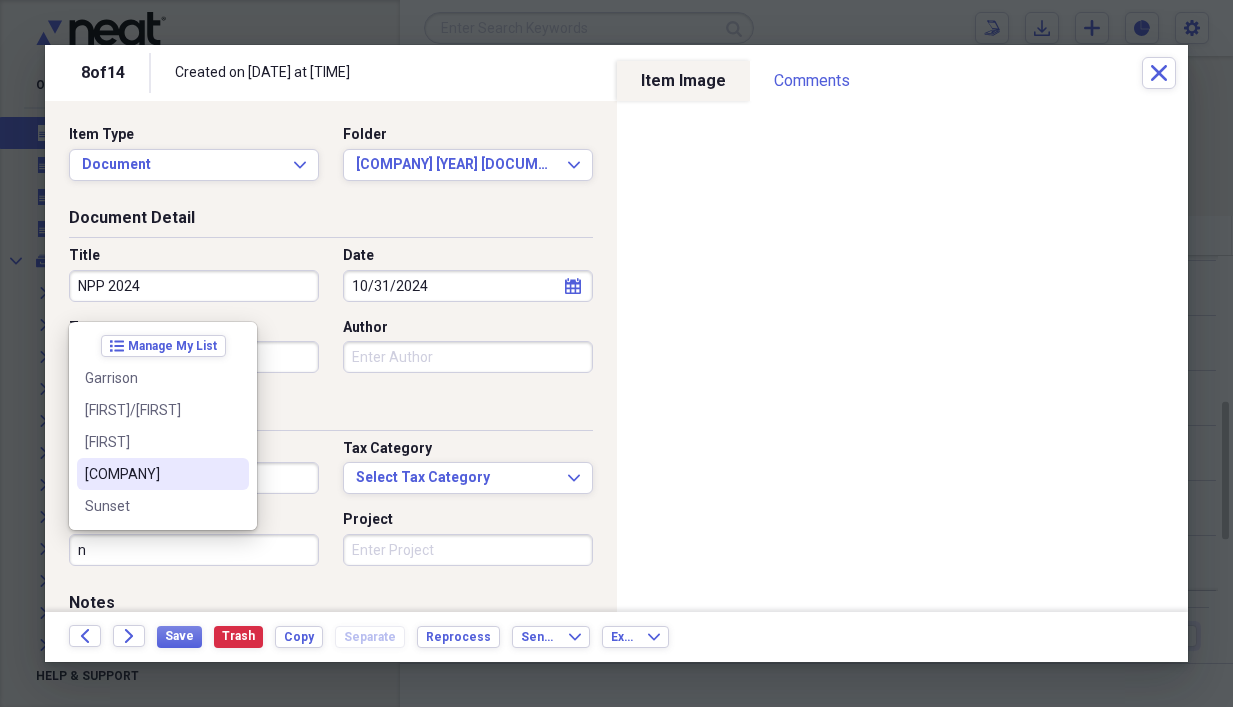 click on "[COMPANY]" at bounding box center (151, 474) 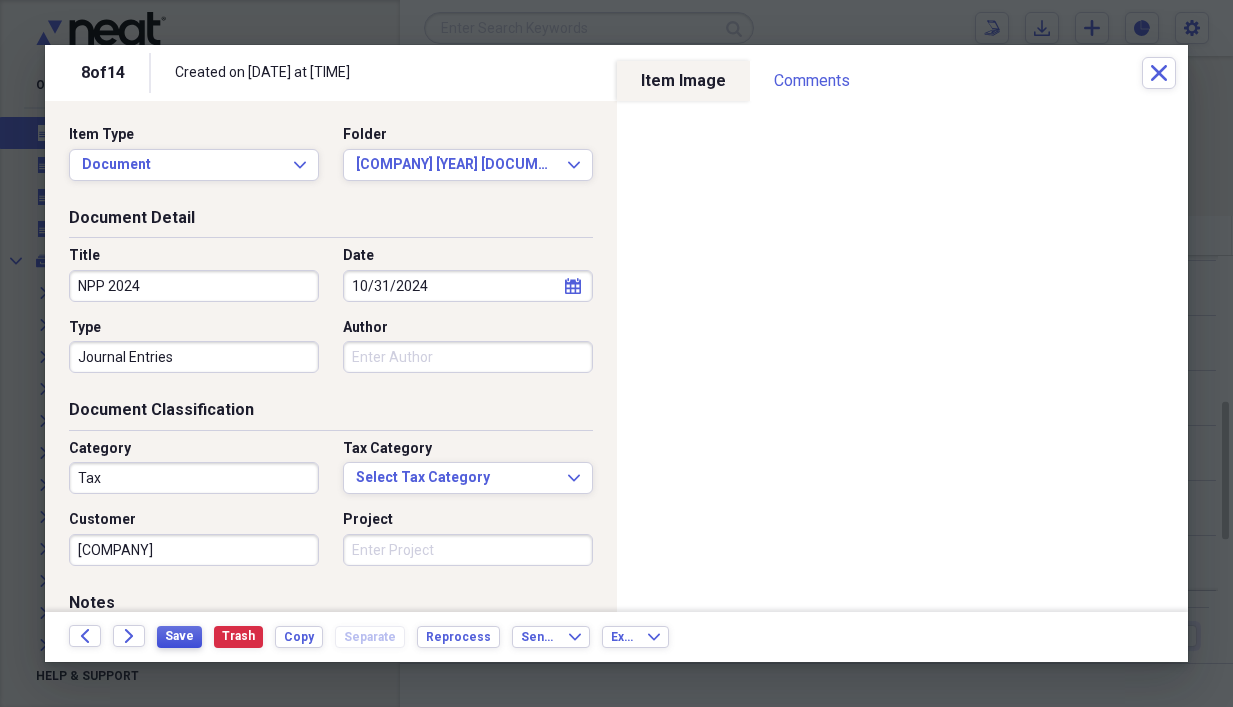 click on "Save" at bounding box center [179, 636] 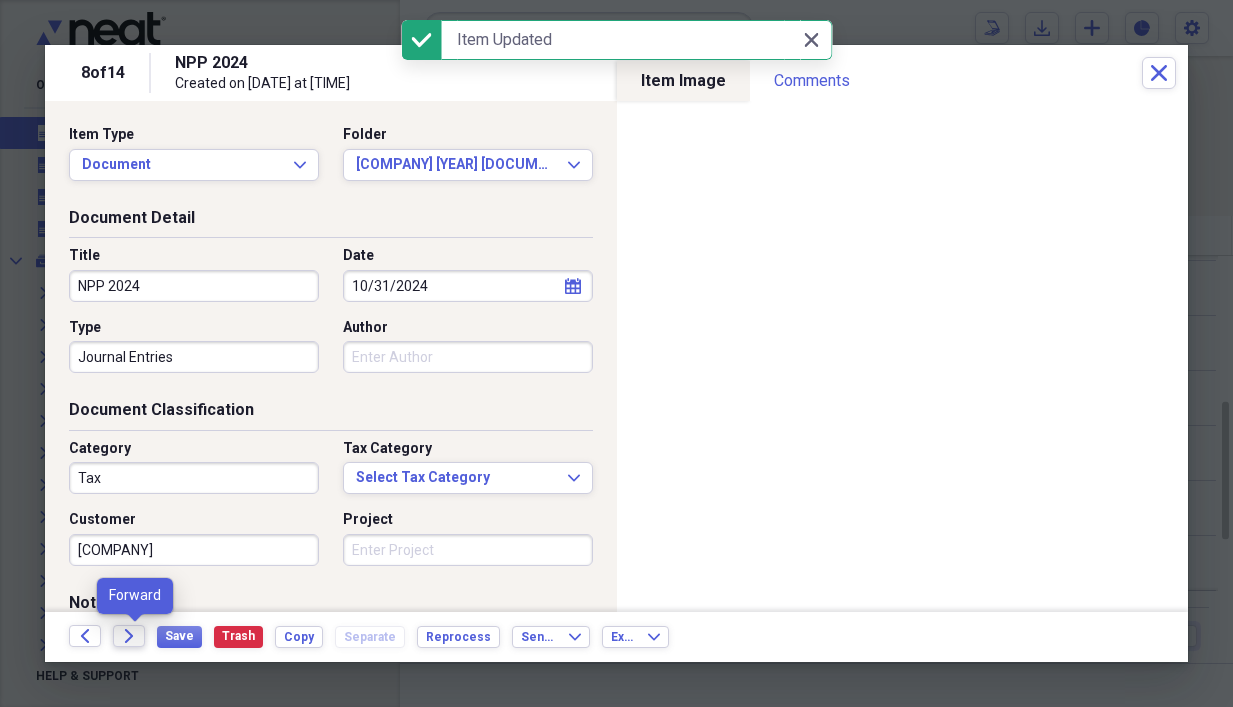 click on "Forward" 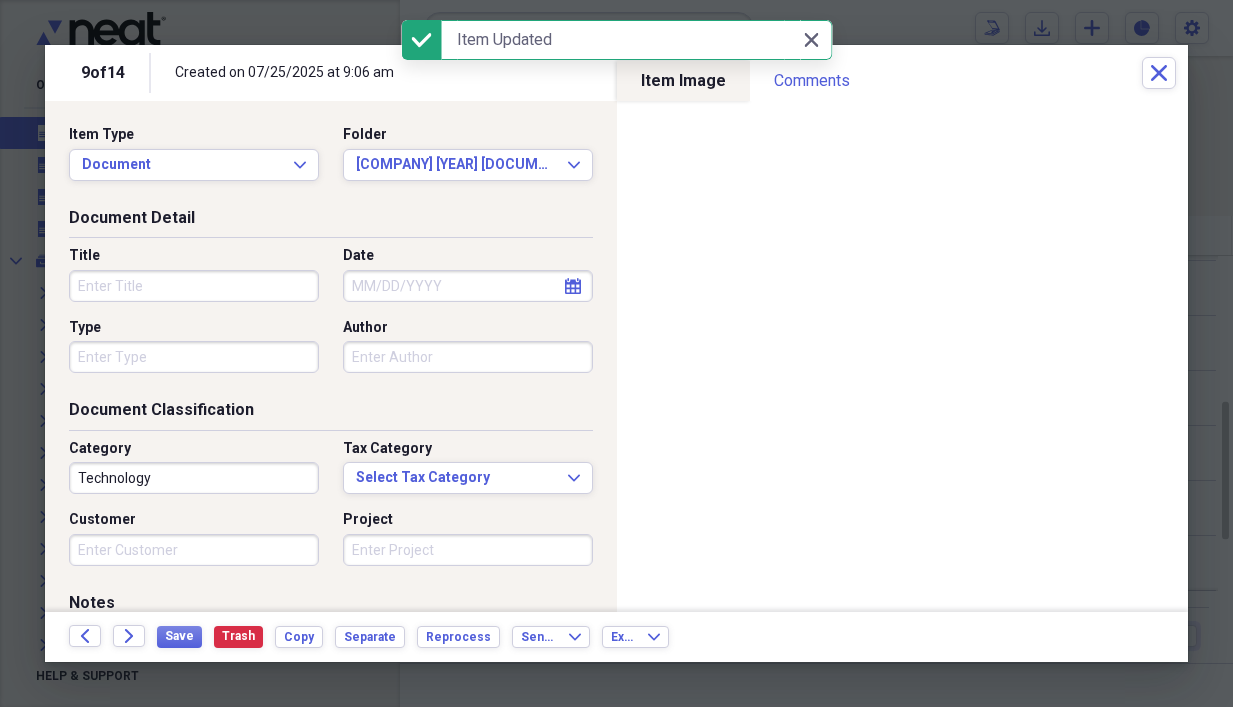 click on "Title" at bounding box center [194, 286] 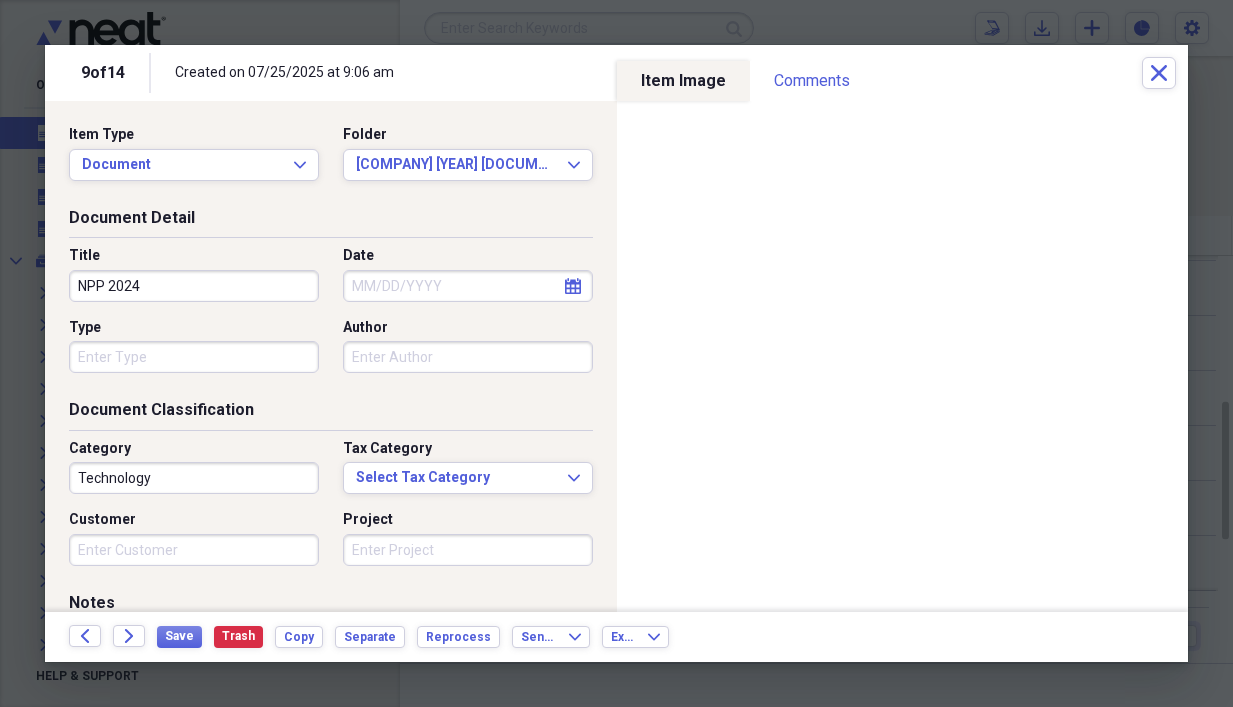 type on "NPP 2024" 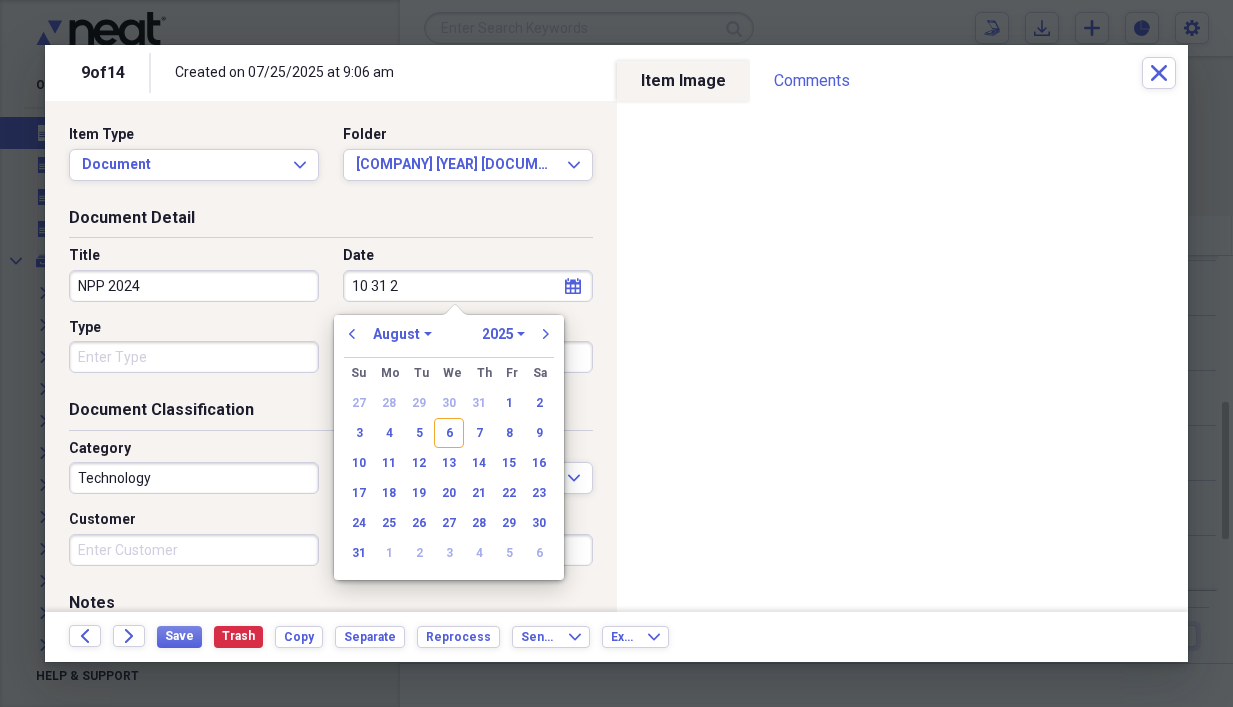 type on "[NUMBER] [NUMBER] [NUMBER]" 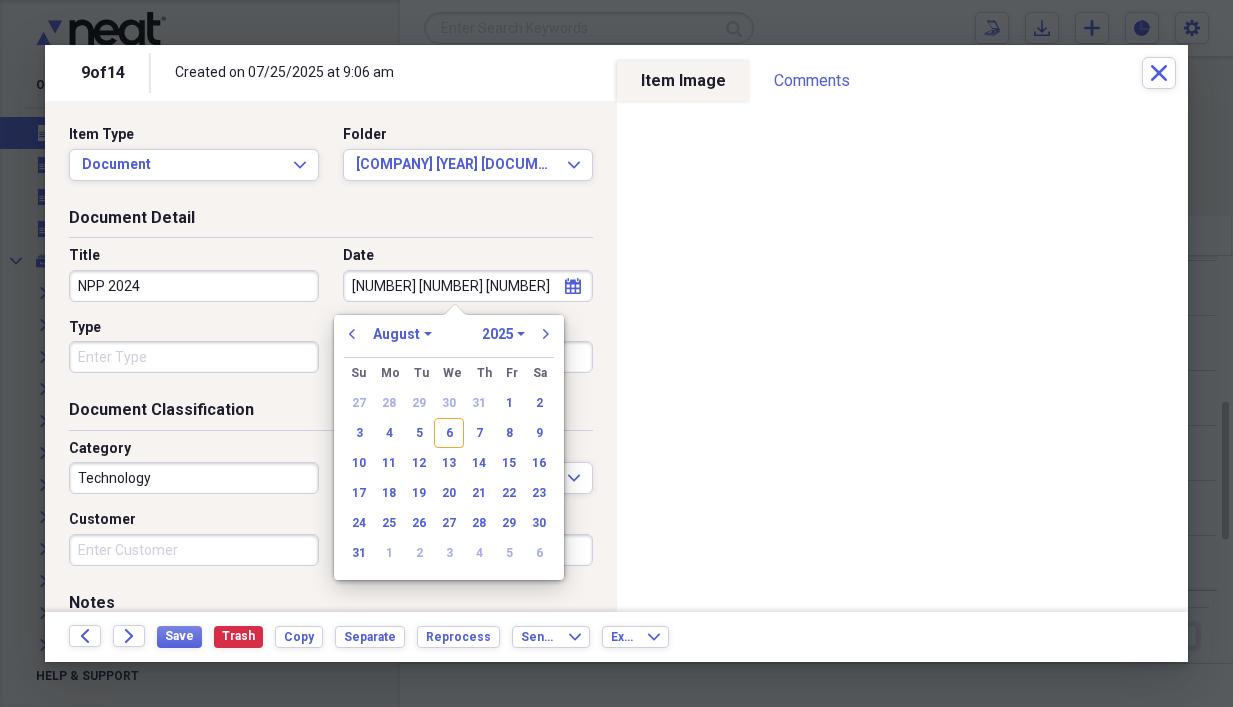select on "9" 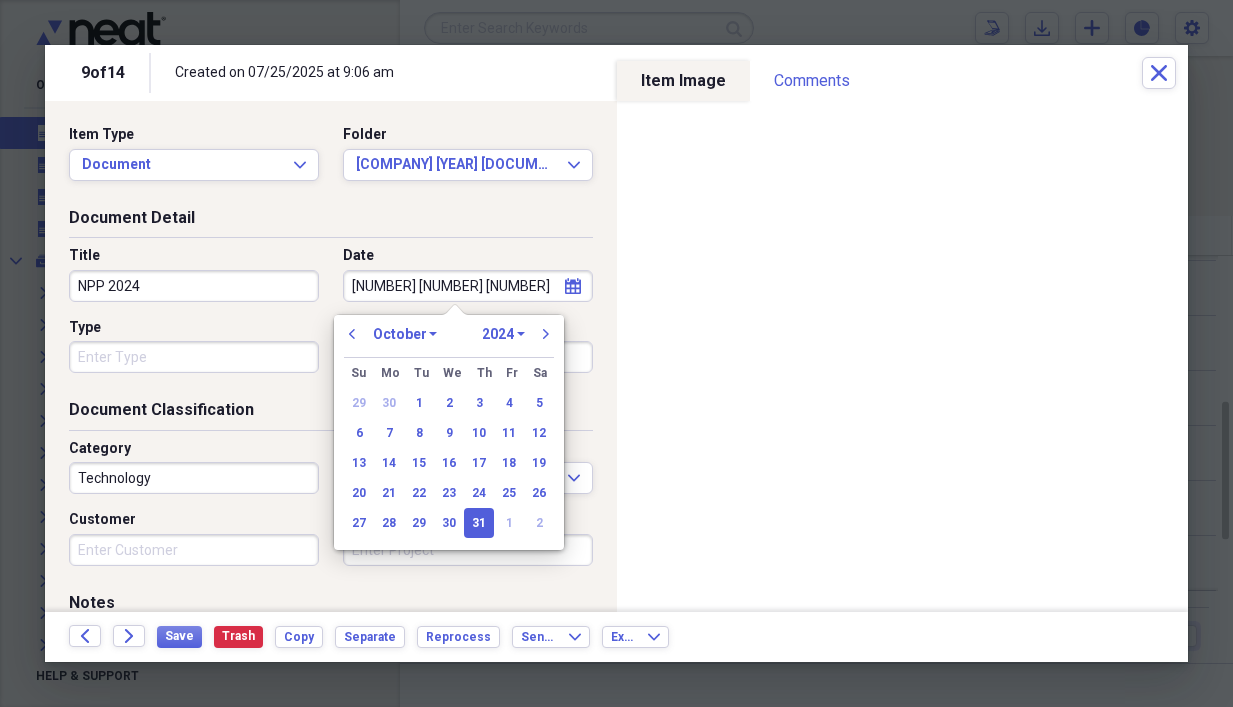 type on "10/31/2024" 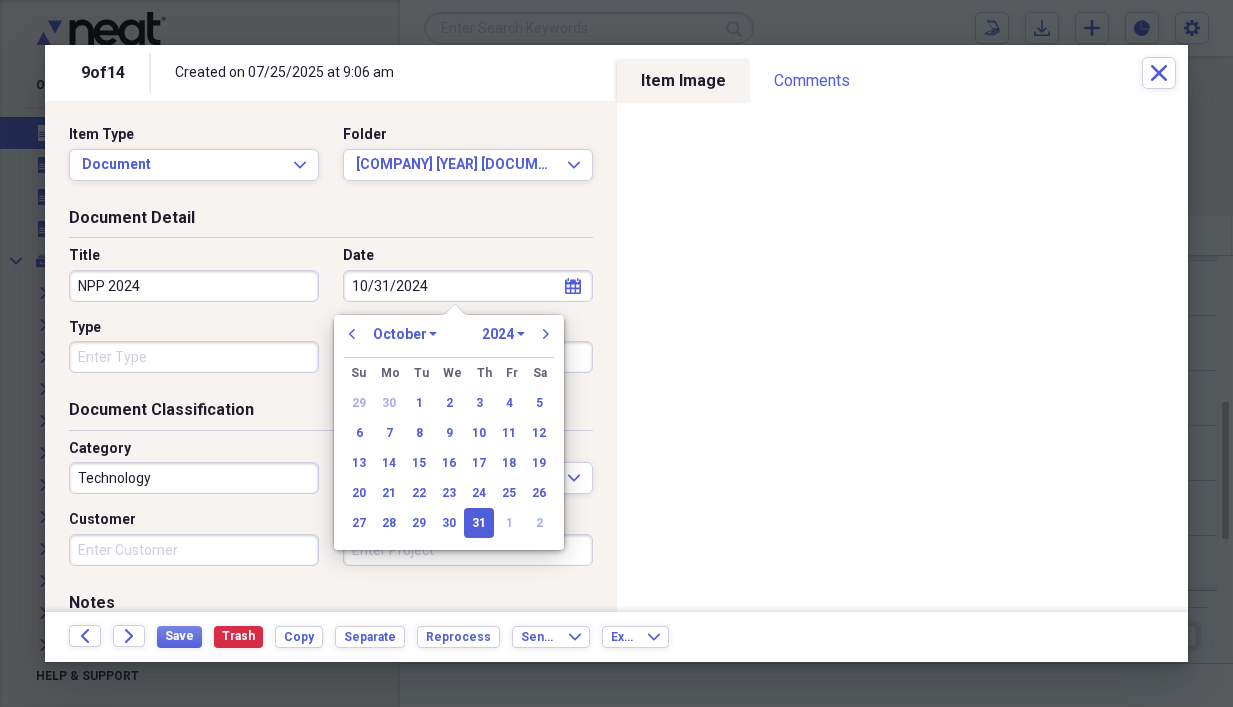 type 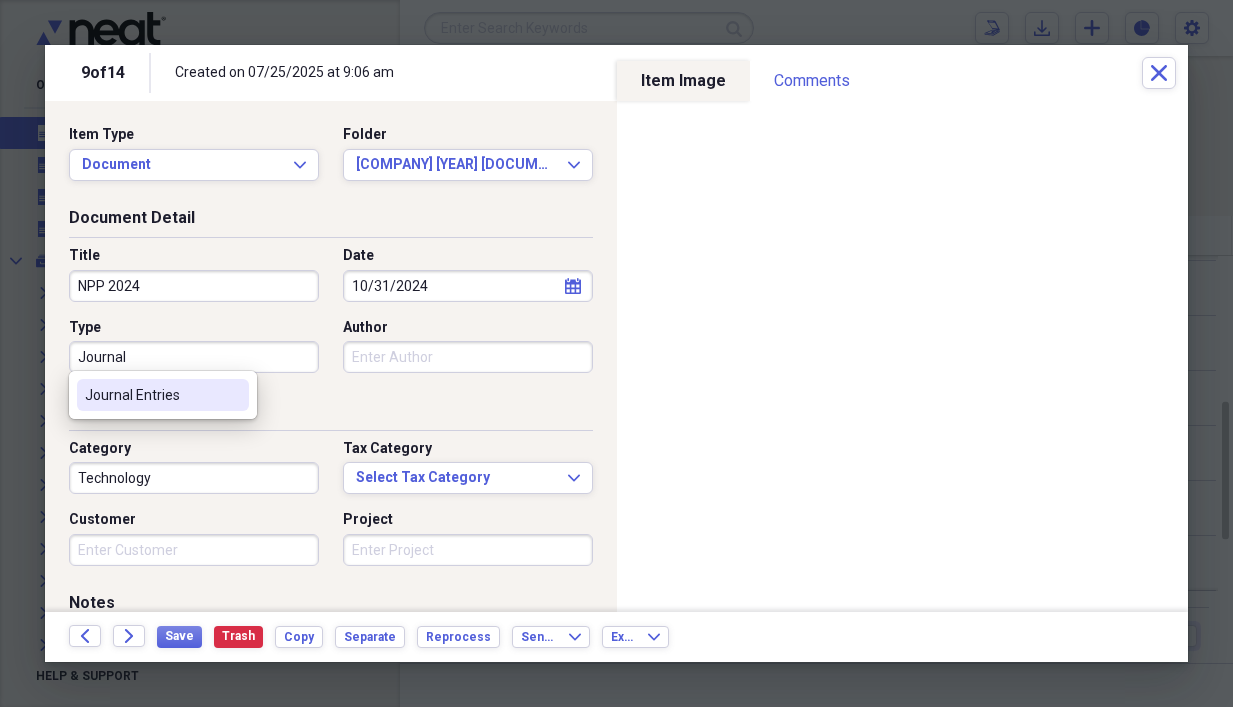click on "Journal Entries" at bounding box center (151, 395) 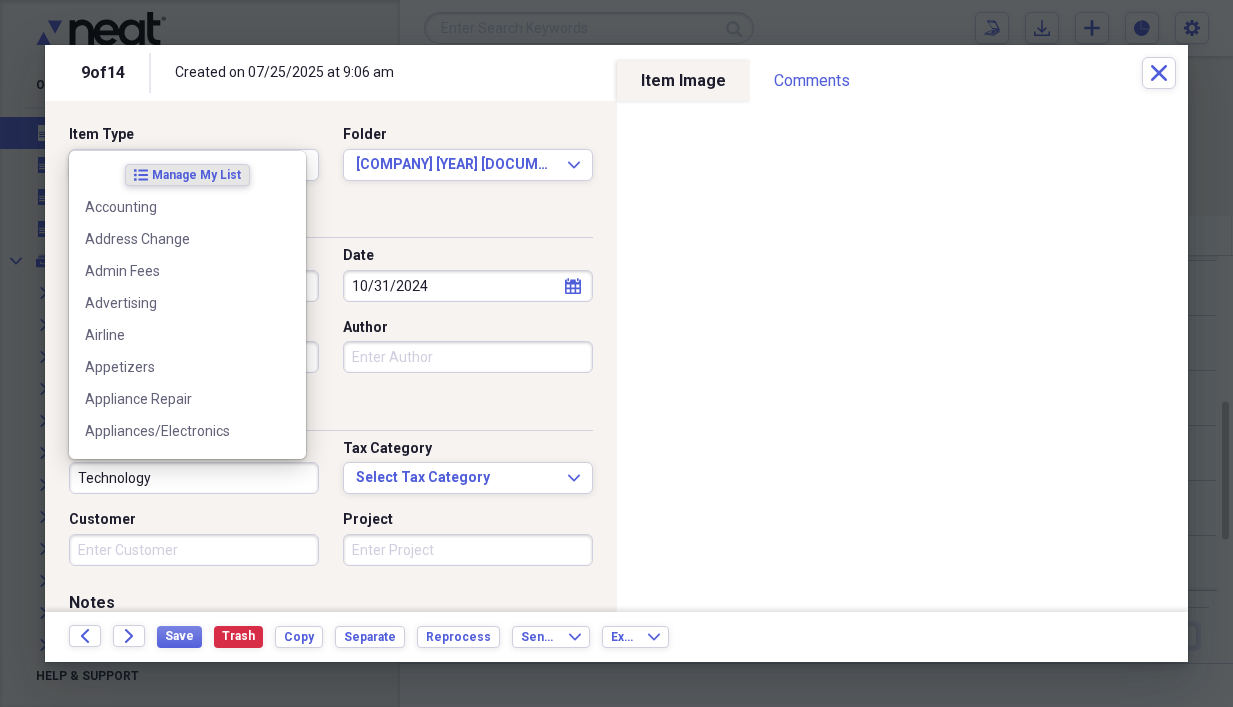 click on "Technology" at bounding box center (194, 478) 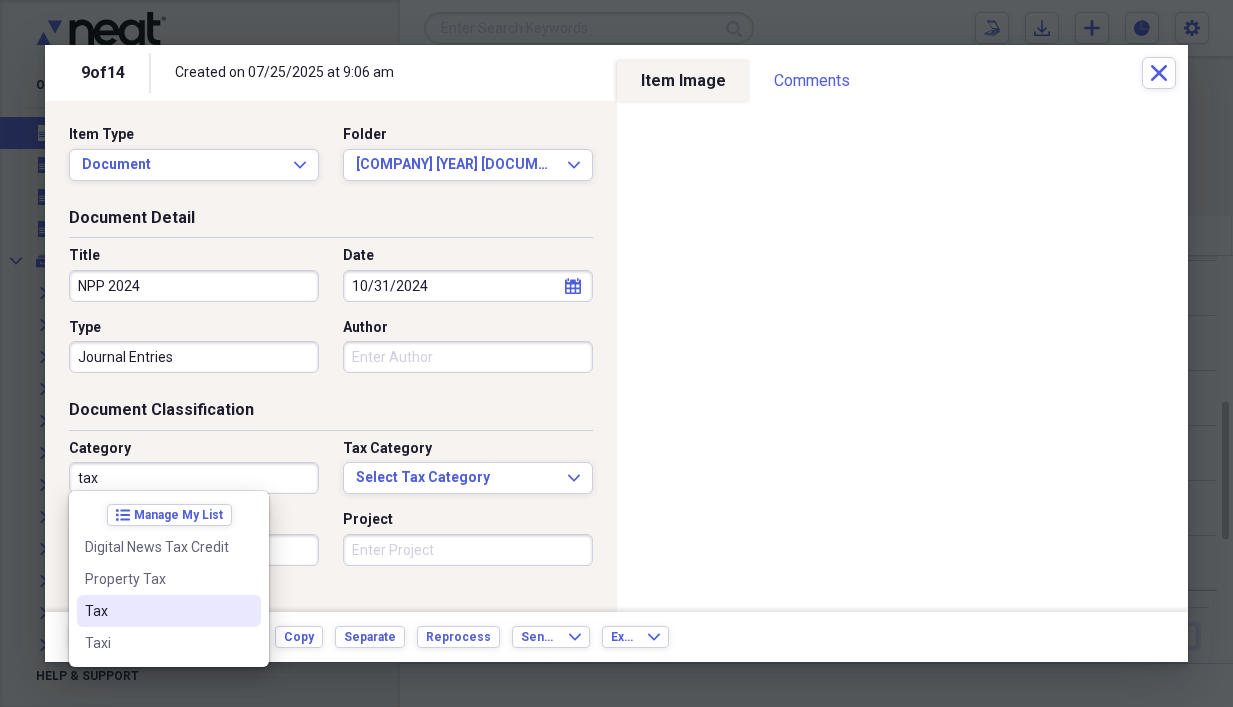 click on "Tax" at bounding box center [157, 611] 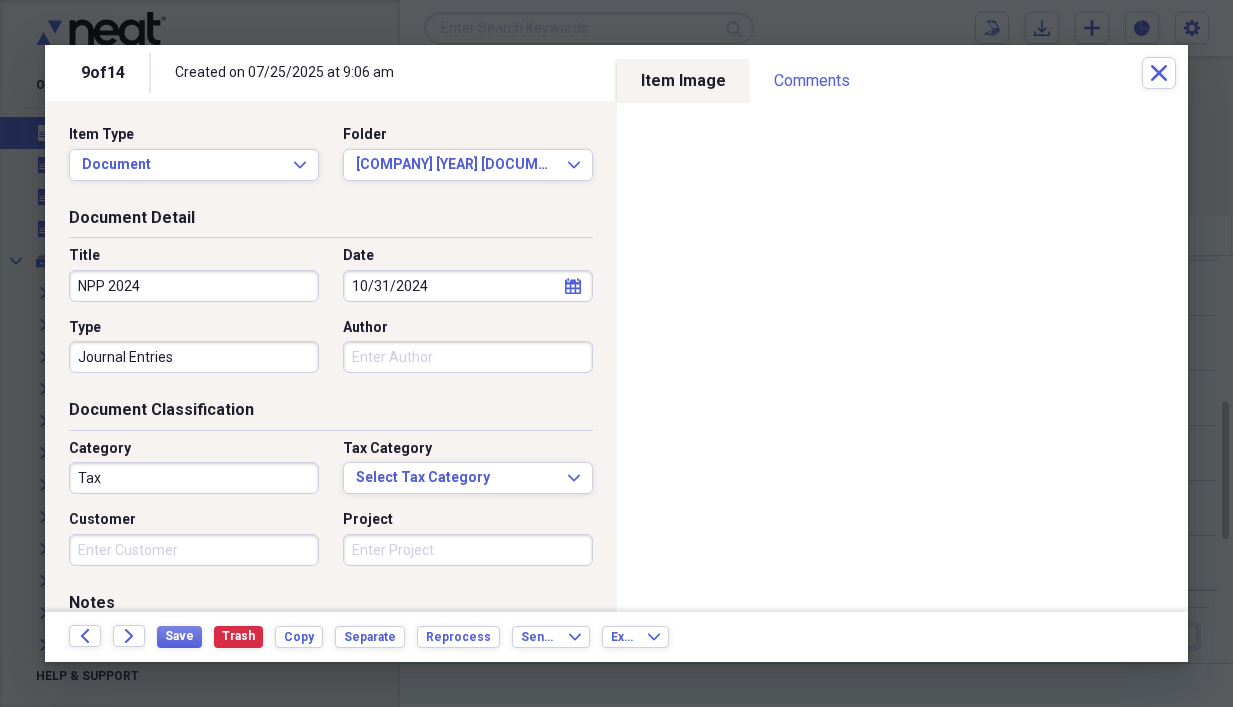click on "Customer" at bounding box center [194, 550] 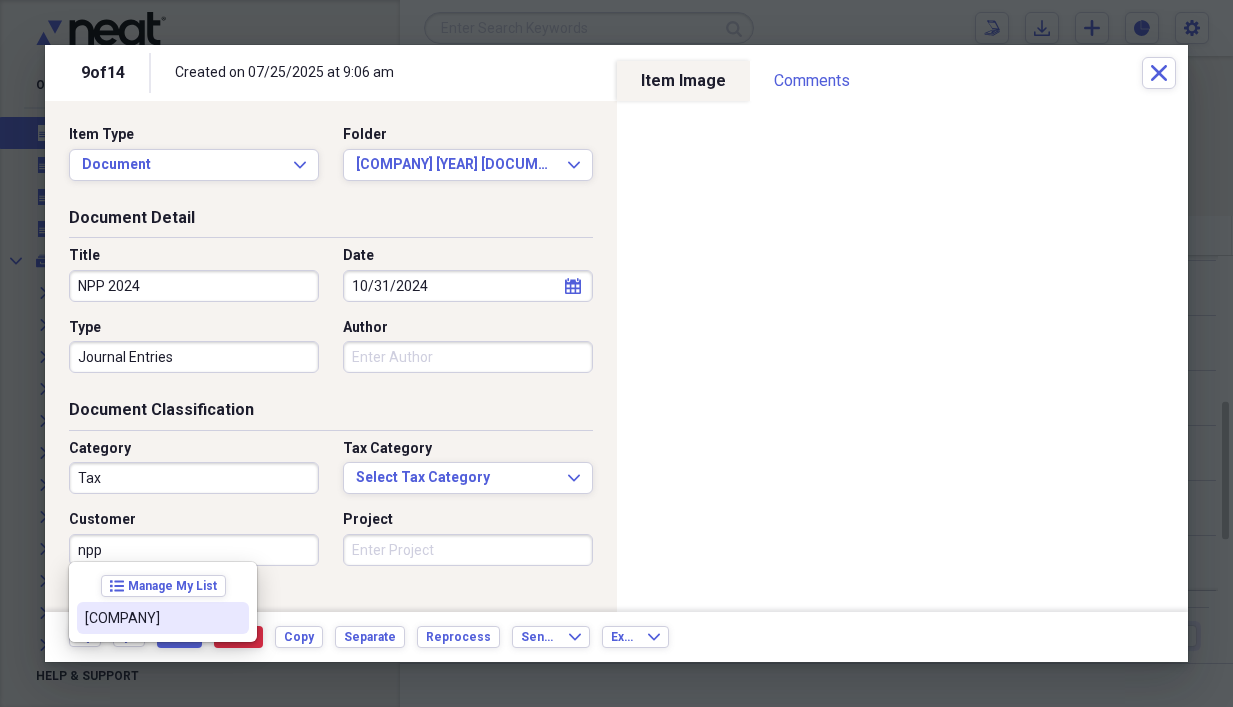 click on "list Manage My List [FIRST]" at bounding box center (163, 602) 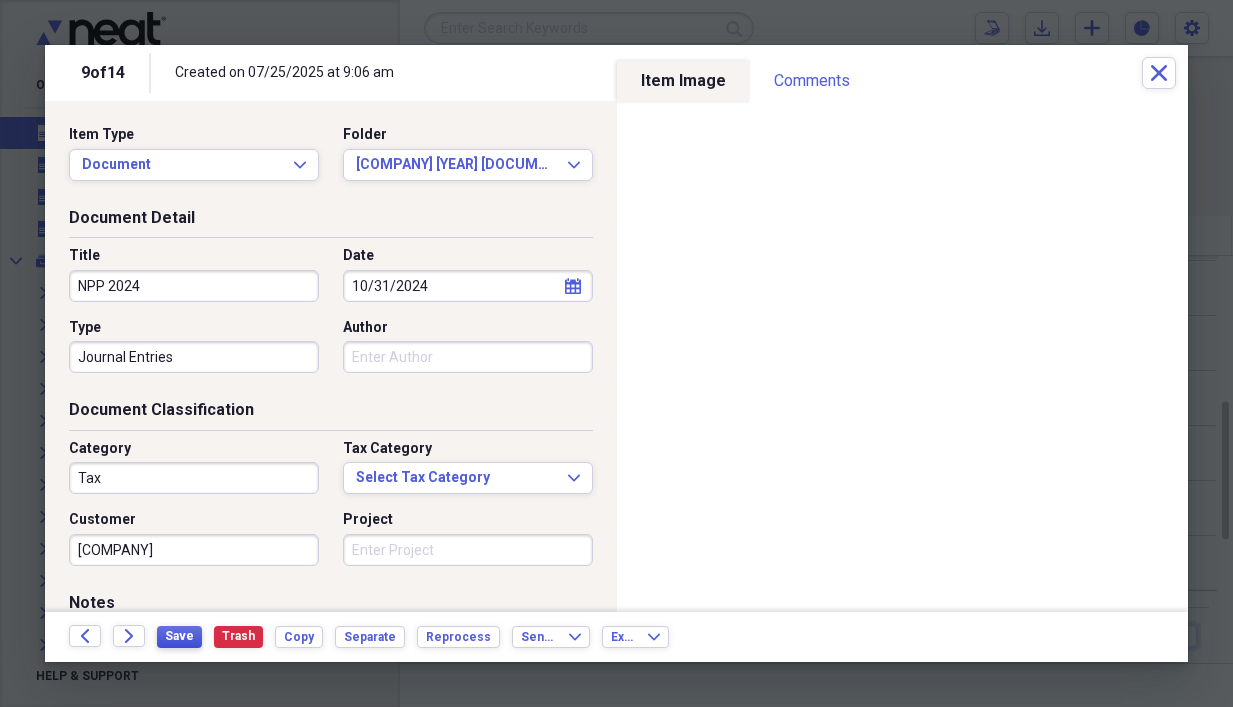 click on "Save" at bounding box center [179, 636] 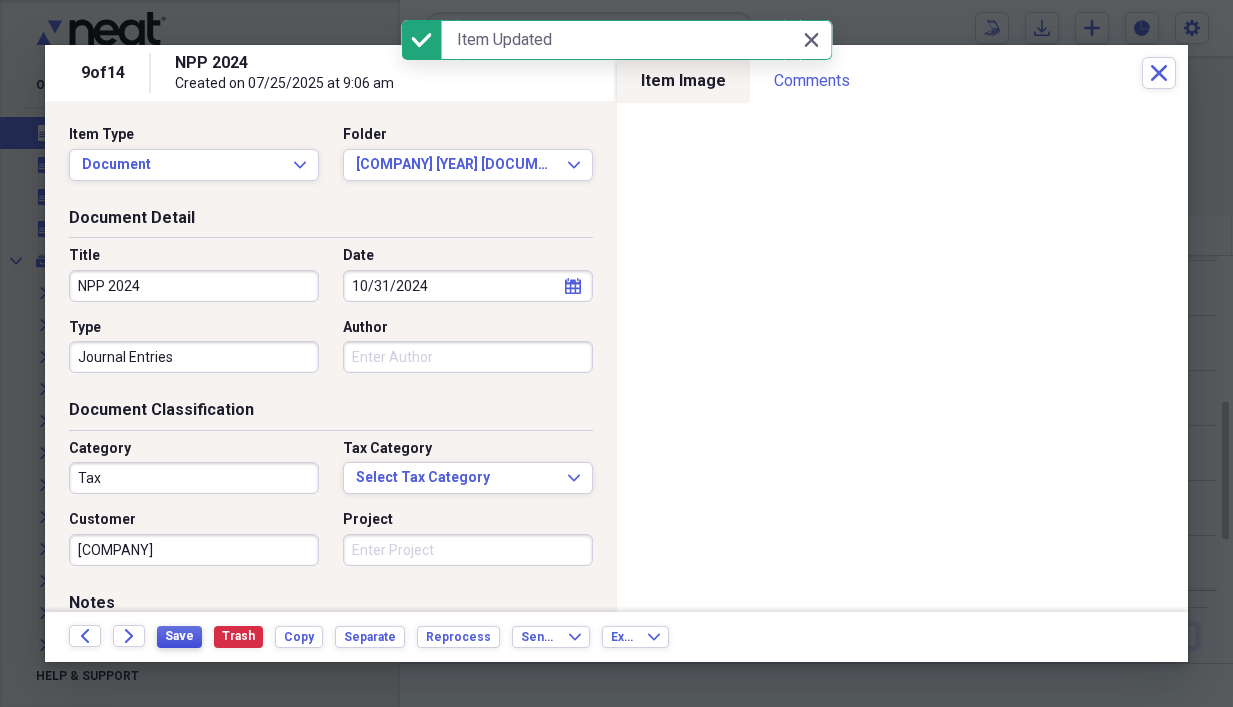 click on "Save" at bounding box center [179, 636] 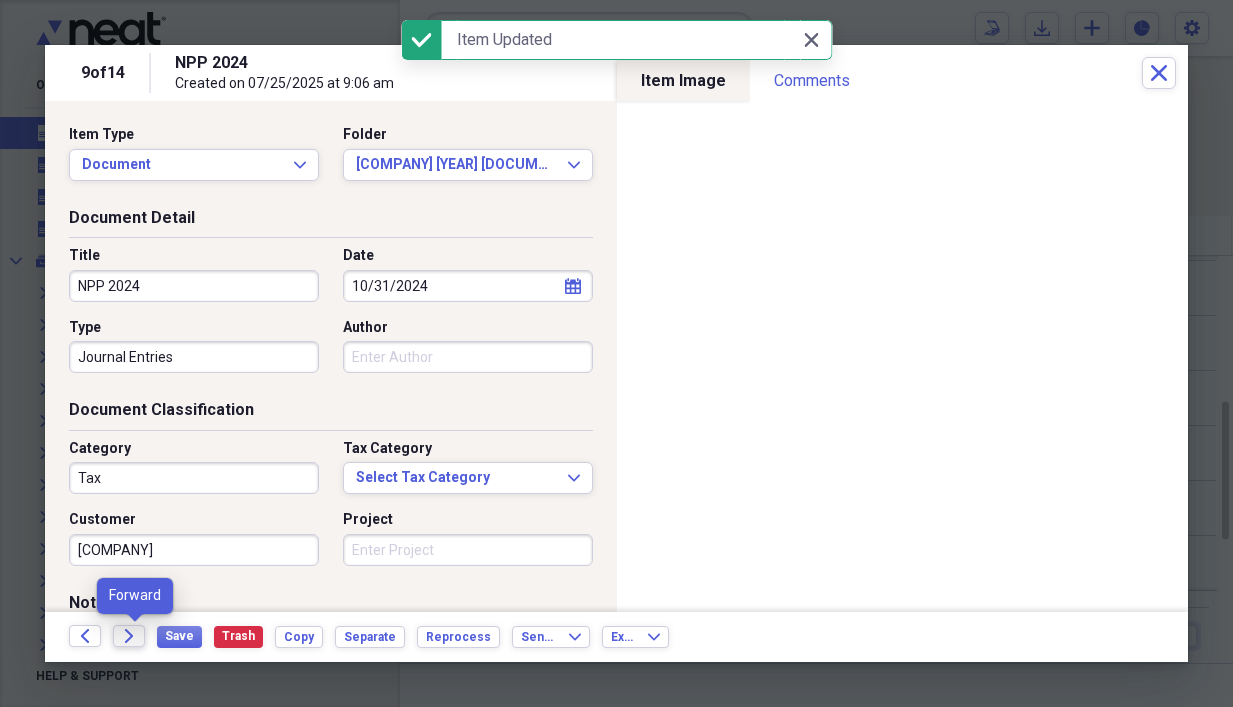 click 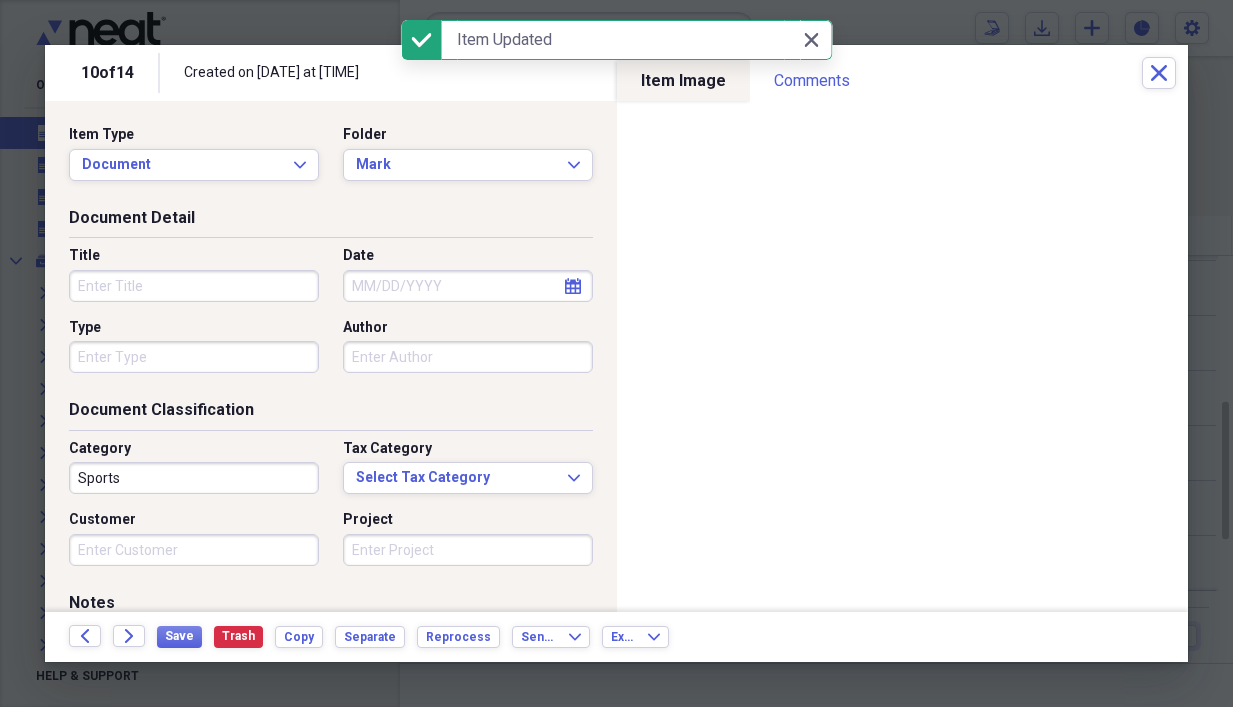 click on "Title" at bounding box center (194, 286) 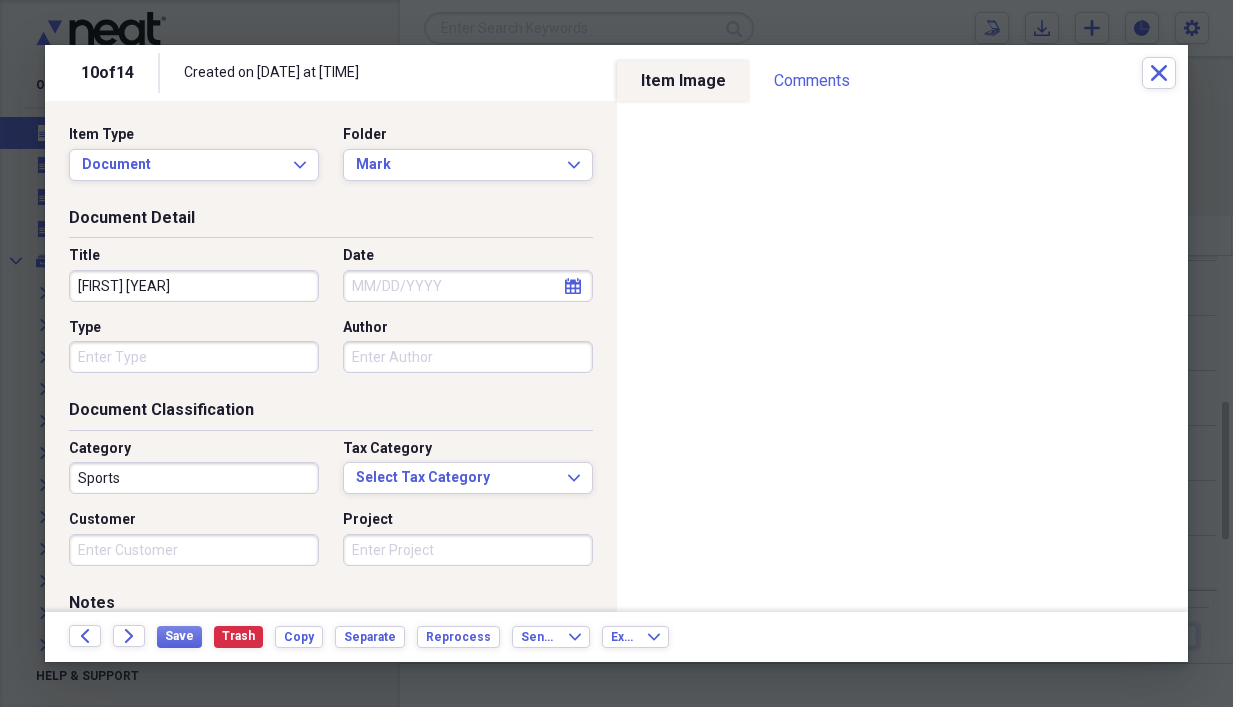type on "[FIRST] [YEAR]" 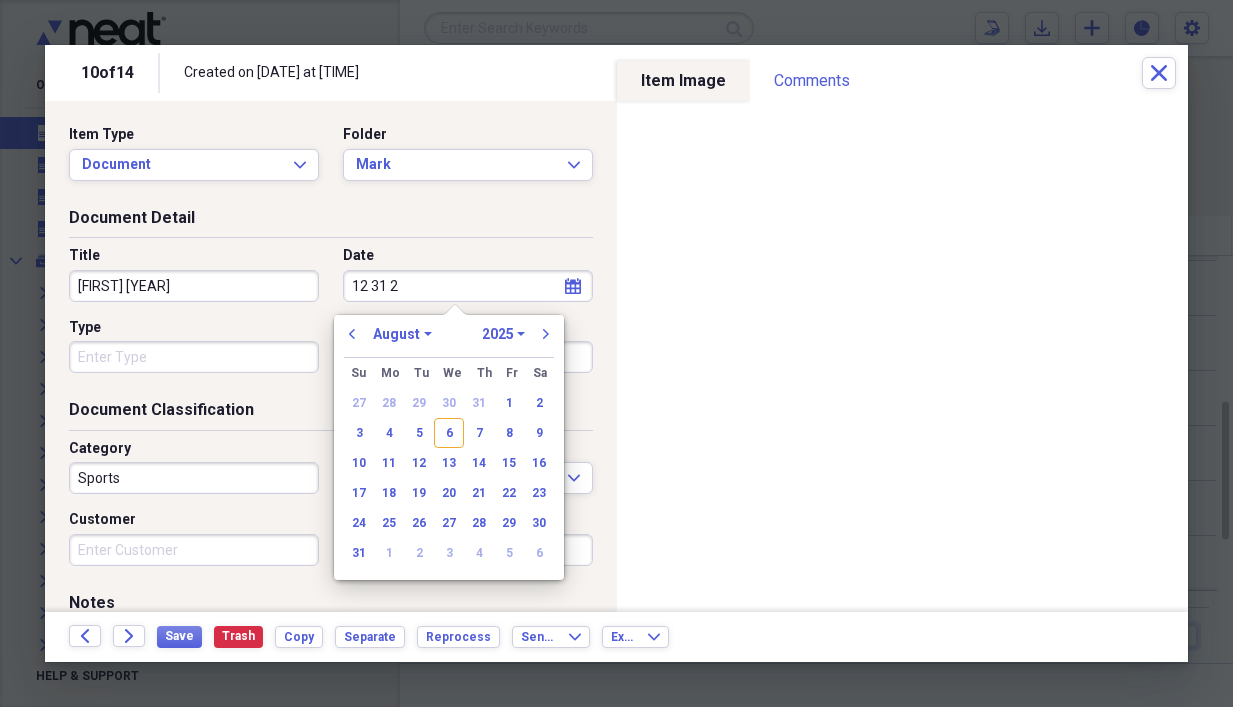 type on "12 31 24" 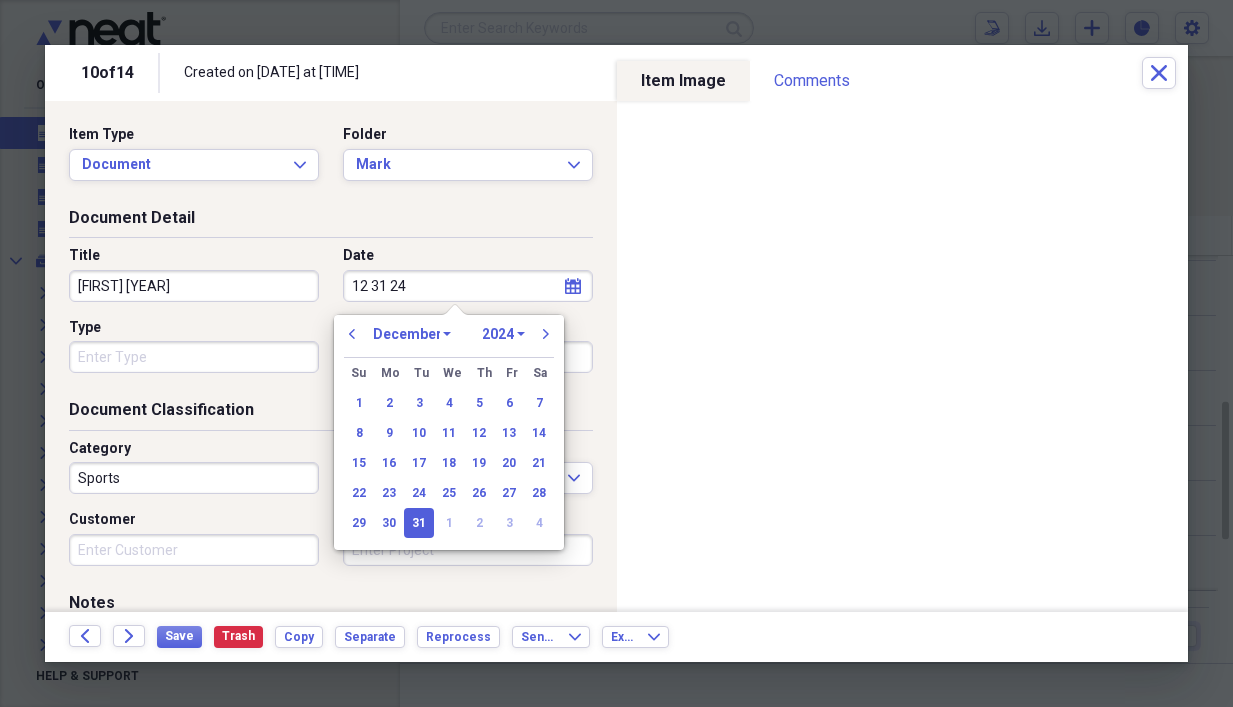 type on "12/31/2024" 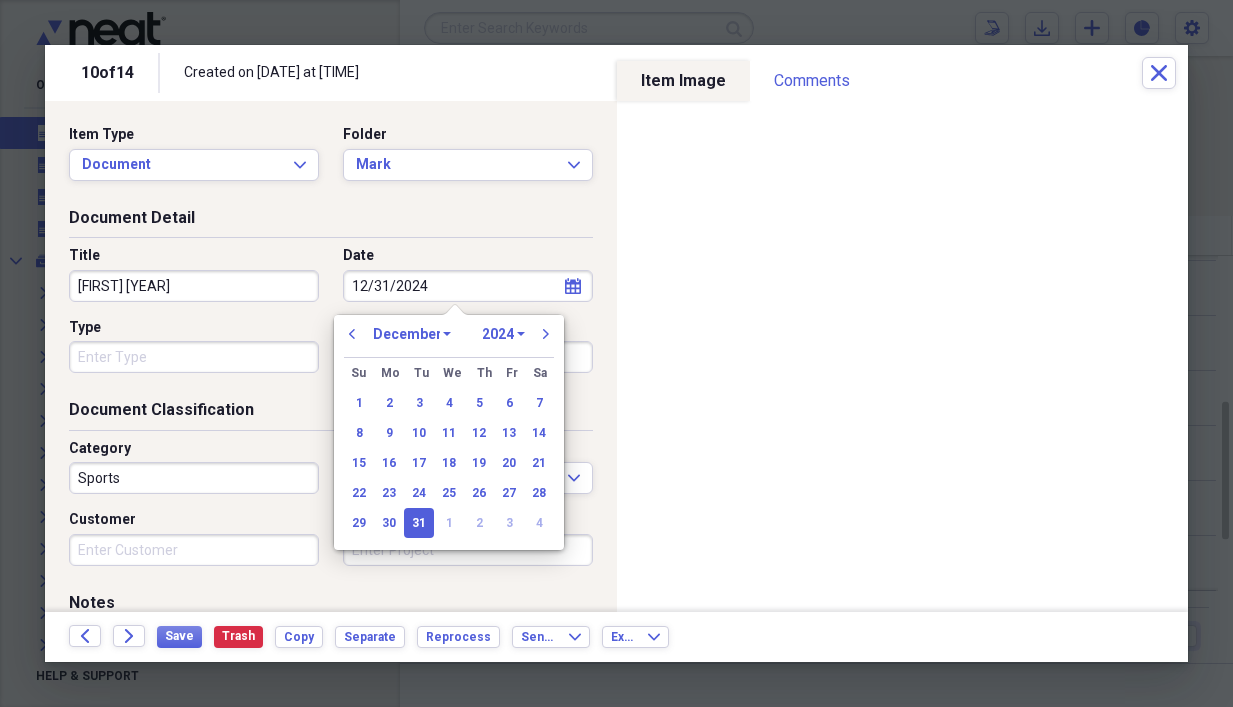 type 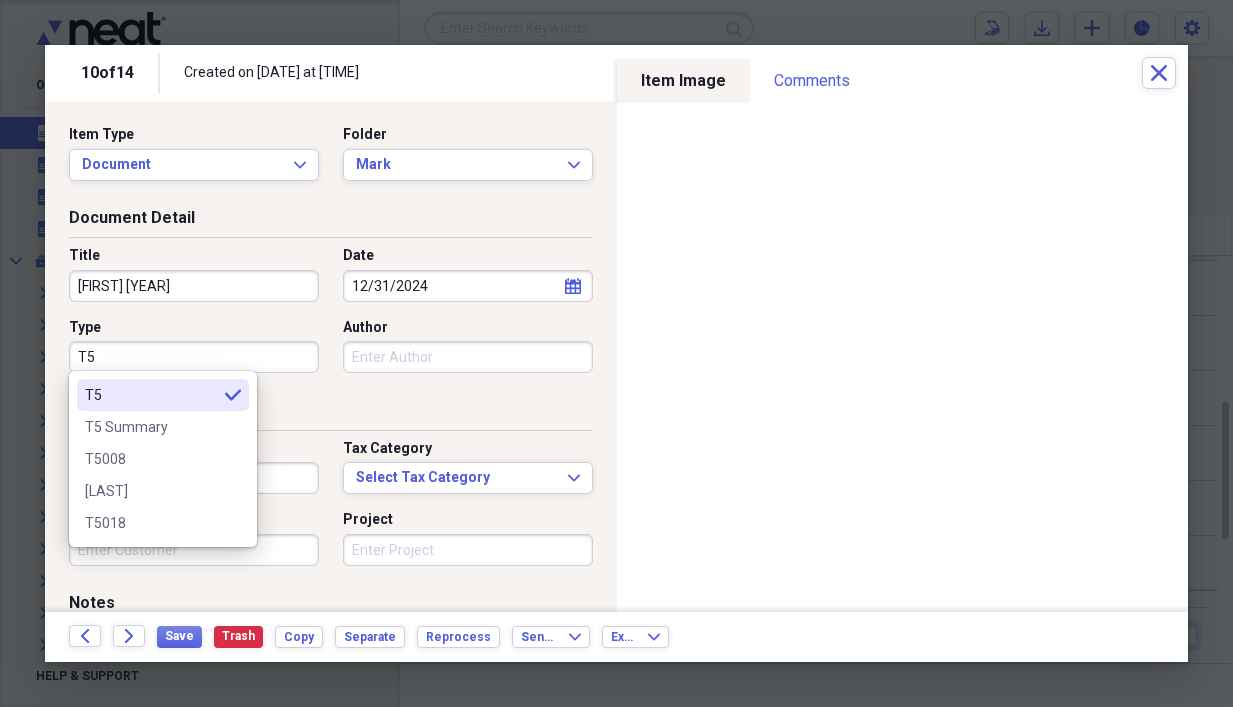 type on "T5" 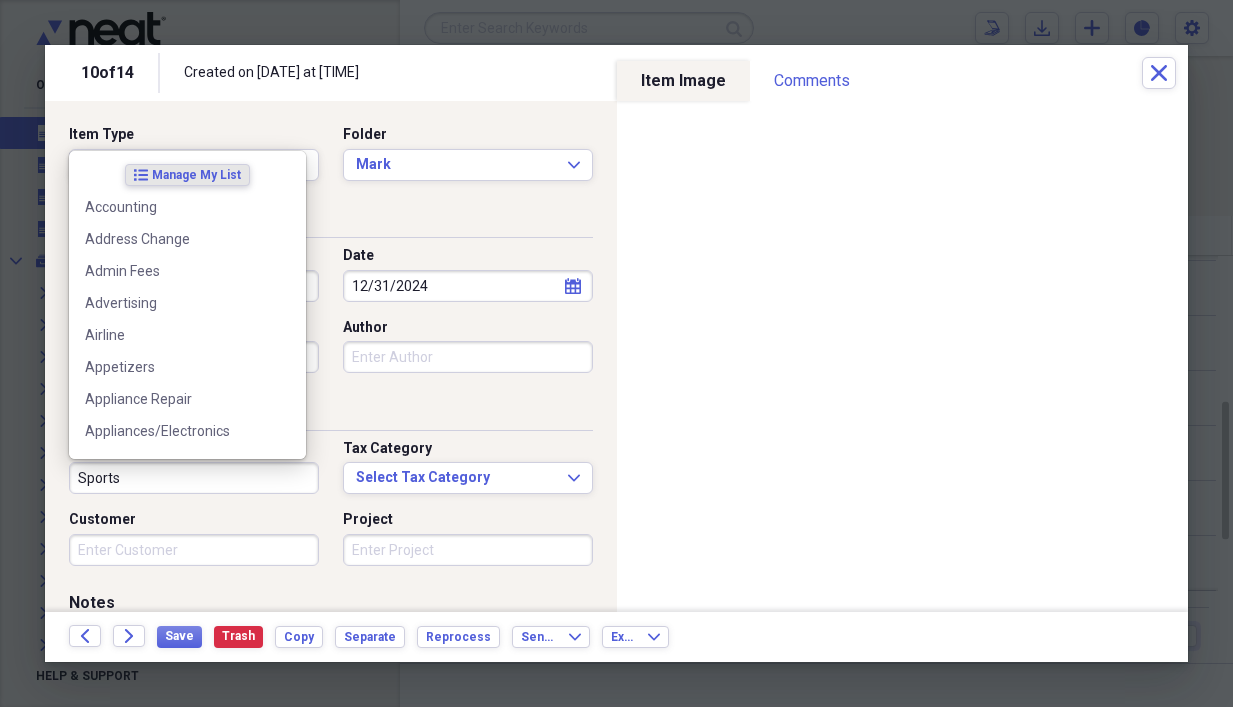 click on "Sports" at bounding box center (194, 478) 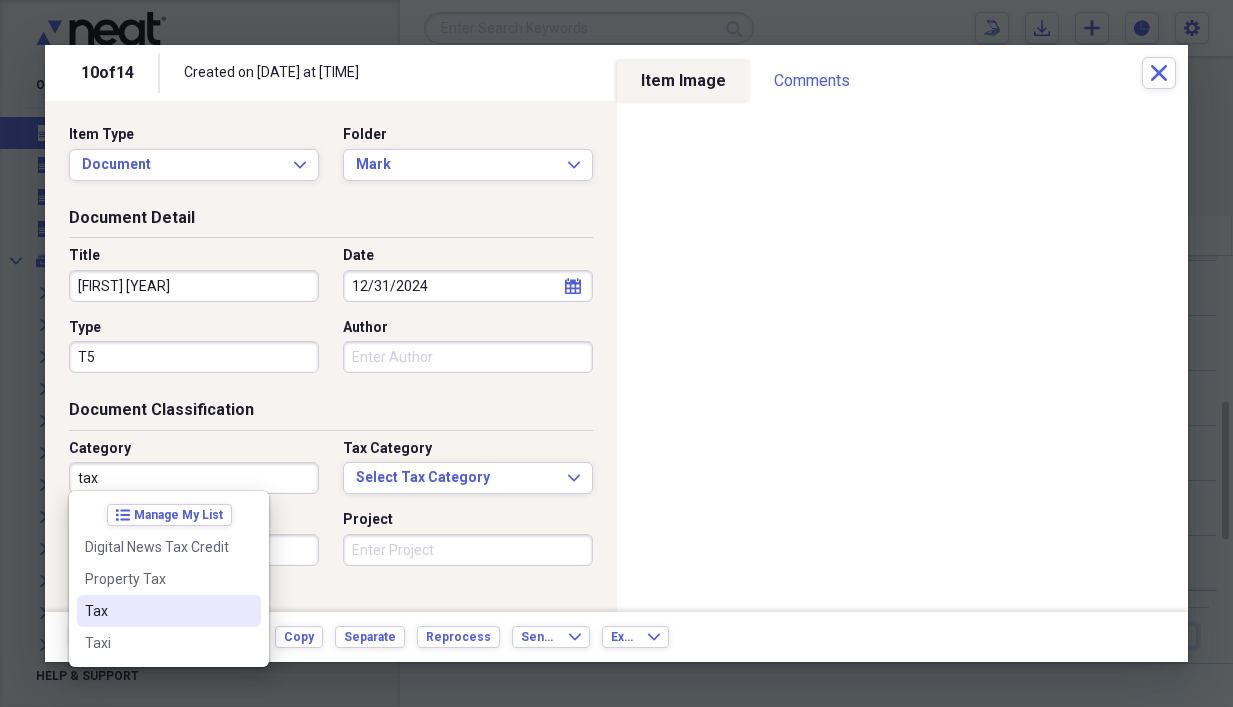 click on "Tax" at bounding box center (157, 611) 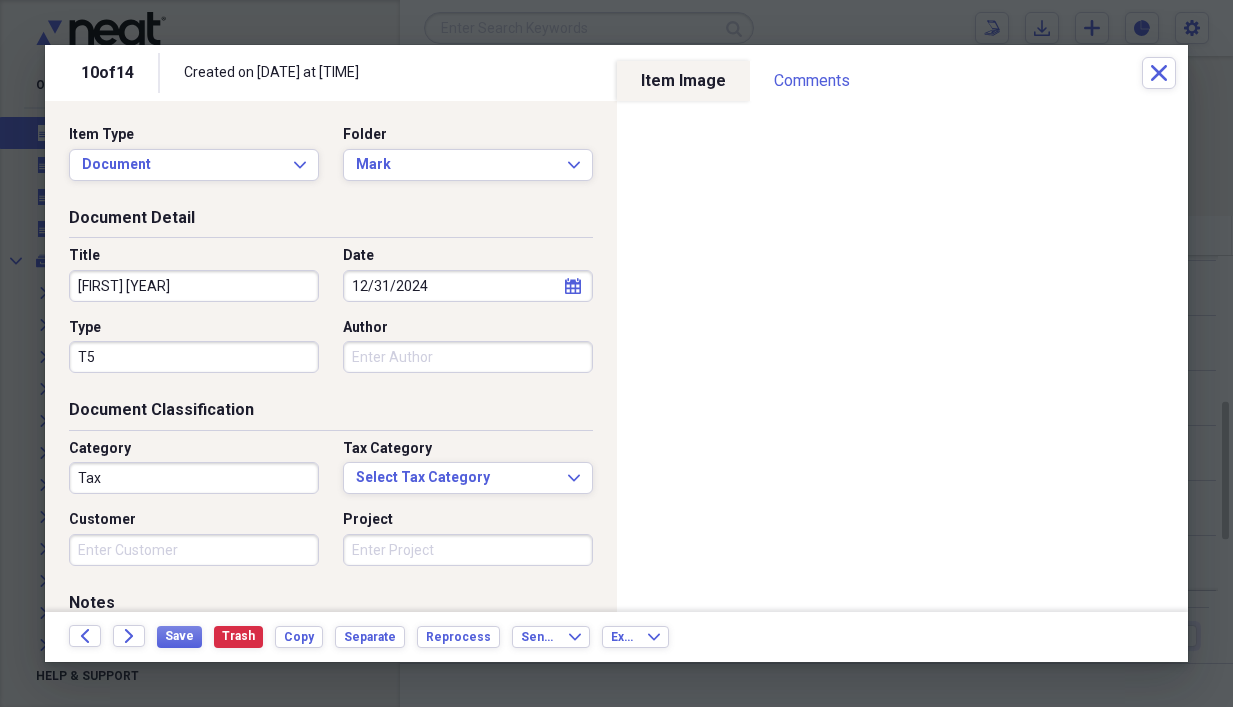 click on "Customer" at bounding box center [194, 550] 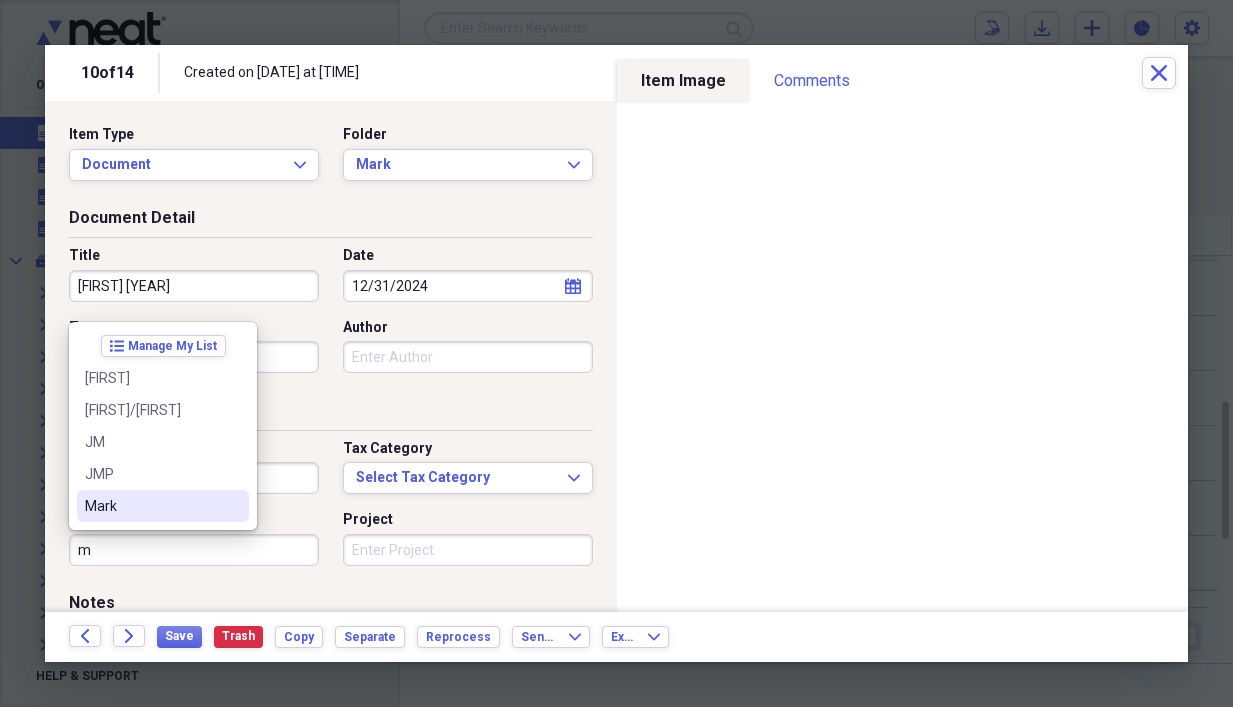 click on "Mark" at bounding box center (163, 506) 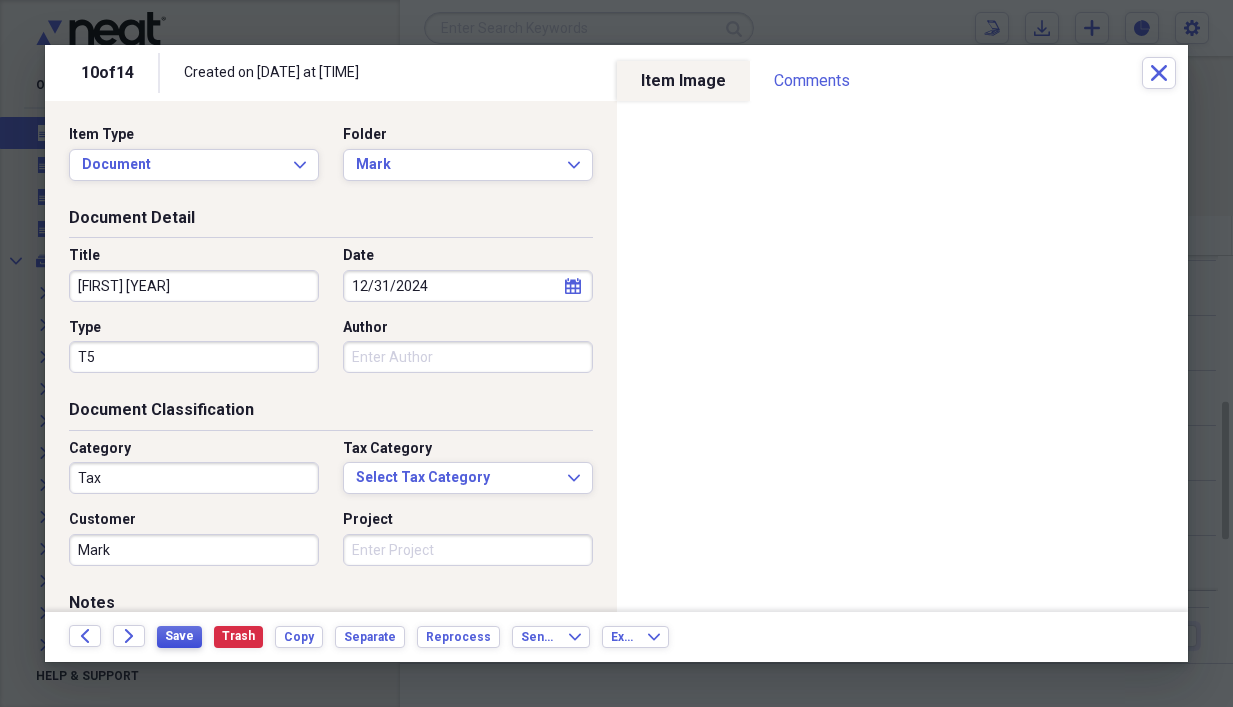 click on "Save" at bounding box center (179, 636) 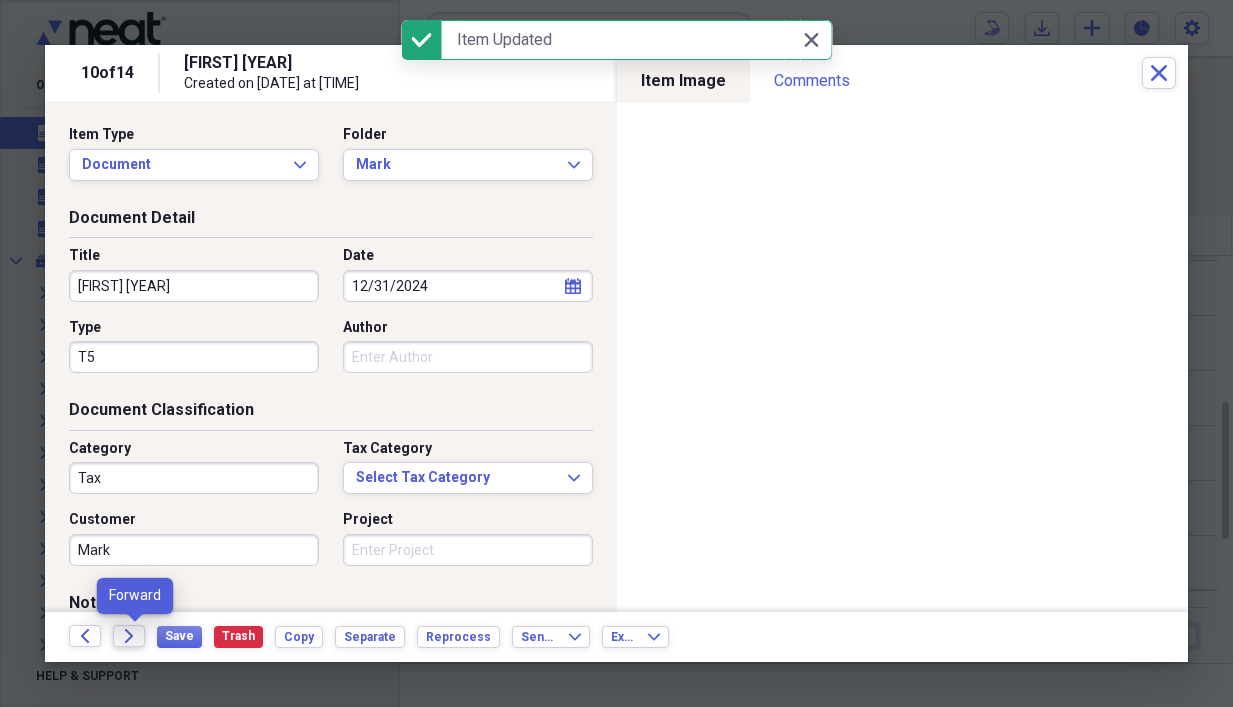 click 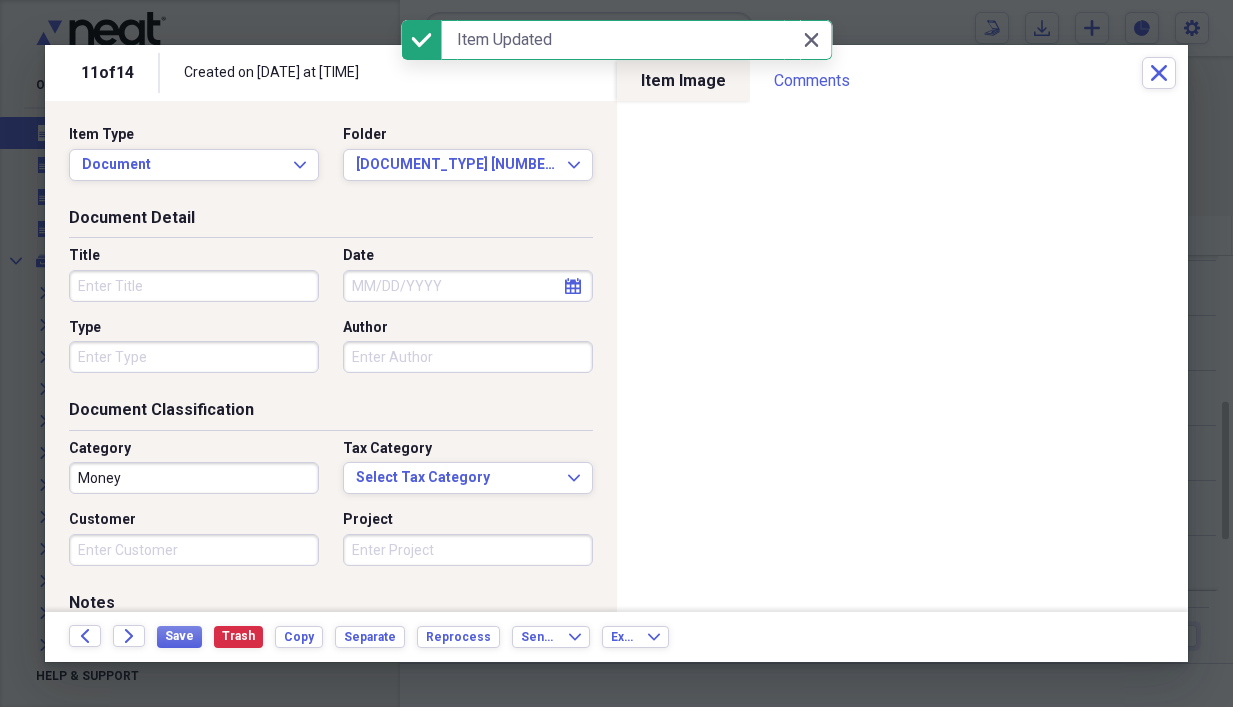 click on "Title" at bounding box center (194, 286) 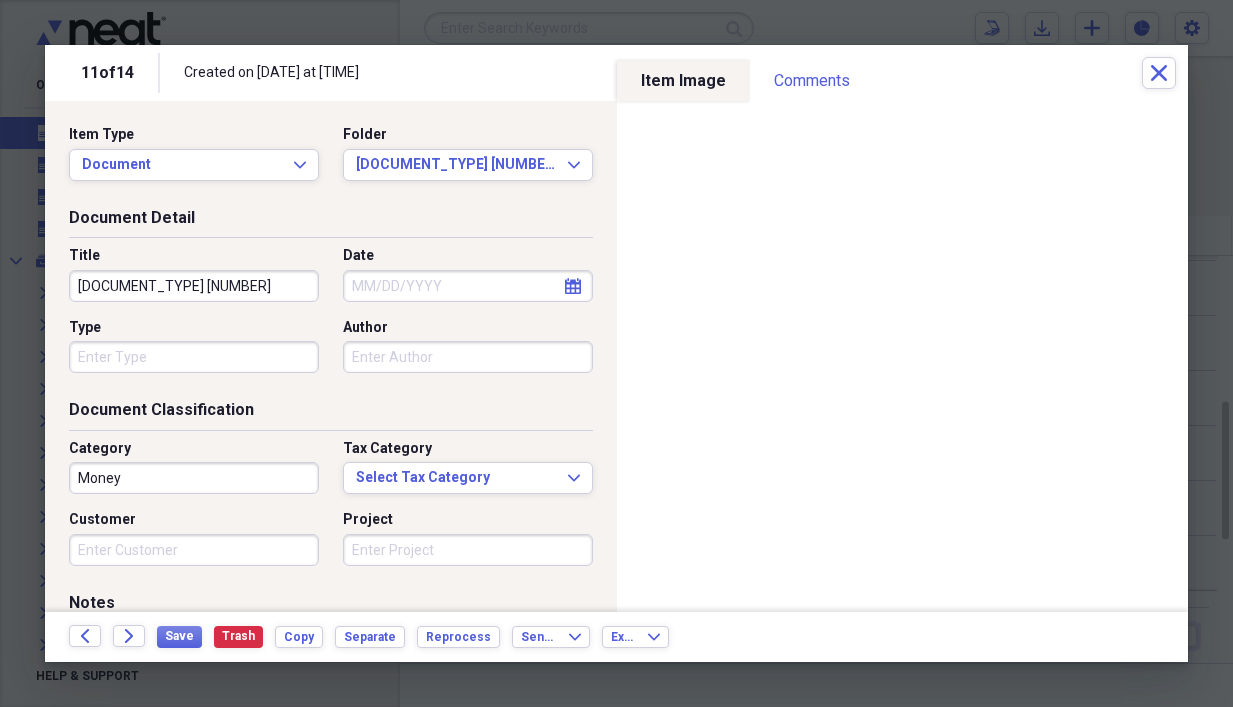 type on "[DOCUMENT_TYPE] [NUMBER]" 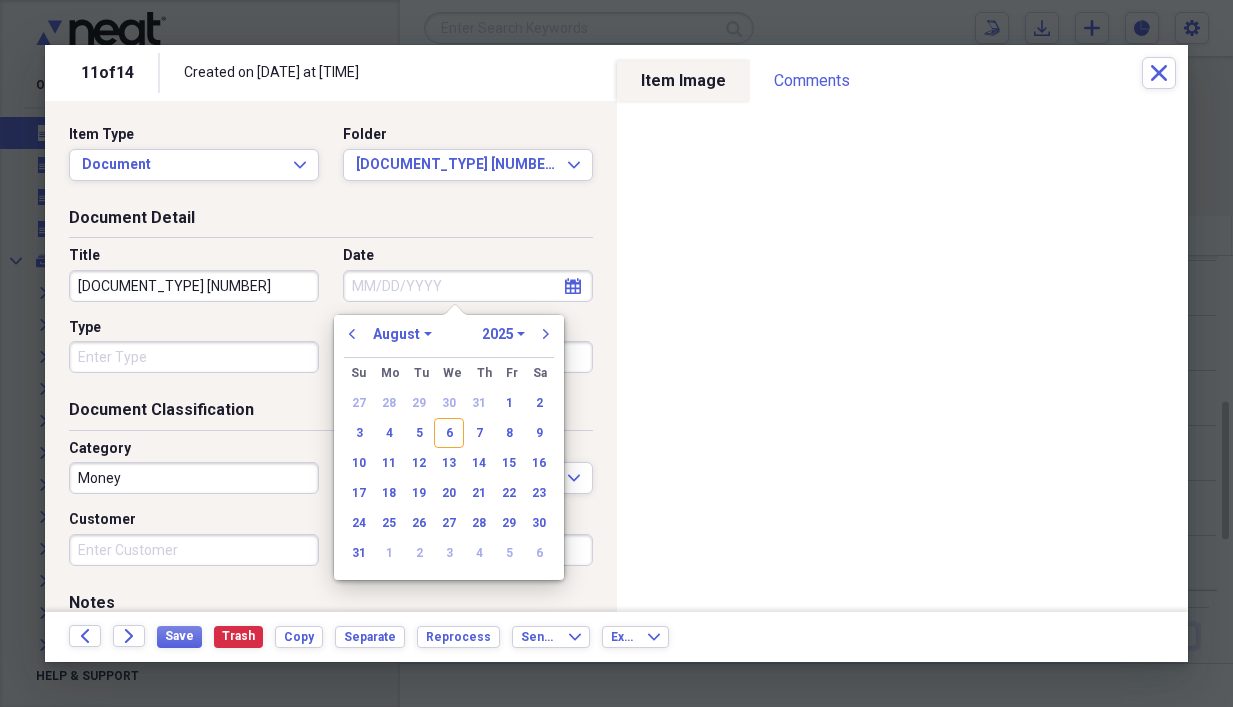 click on "Date" at bounding box center (468, 286) 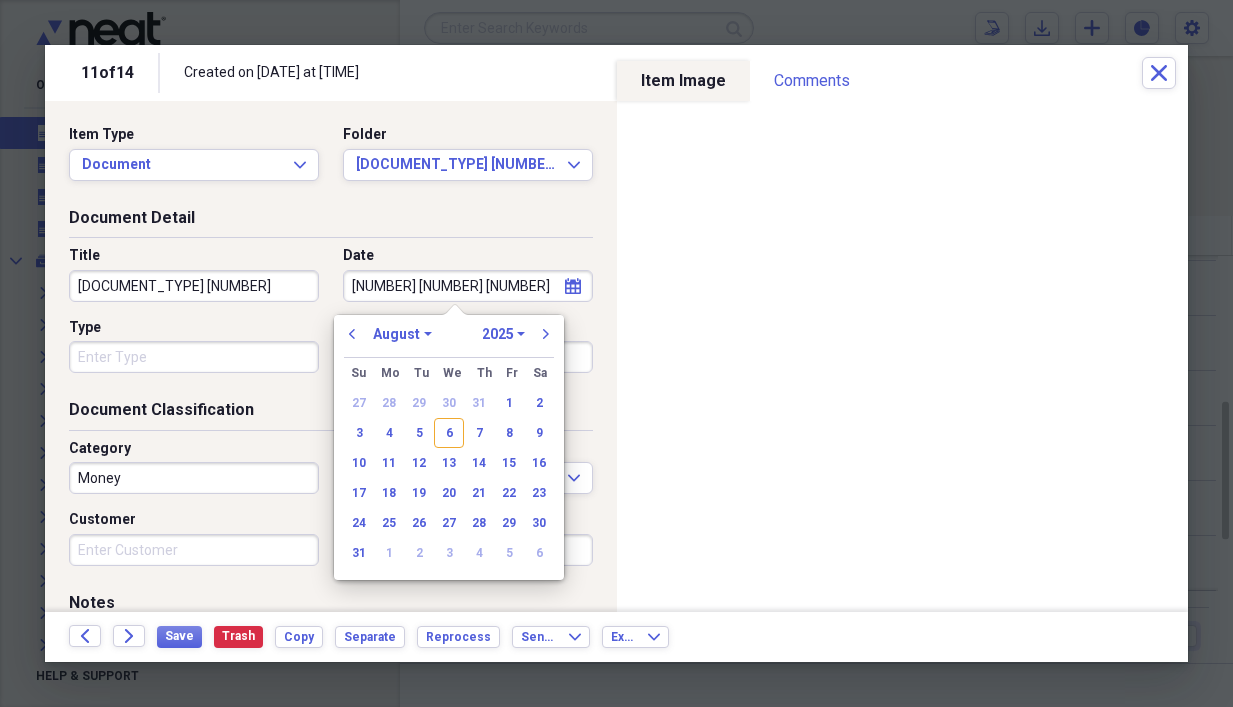 type on "[NUMBER] [NUMBER] [NUMBER]" 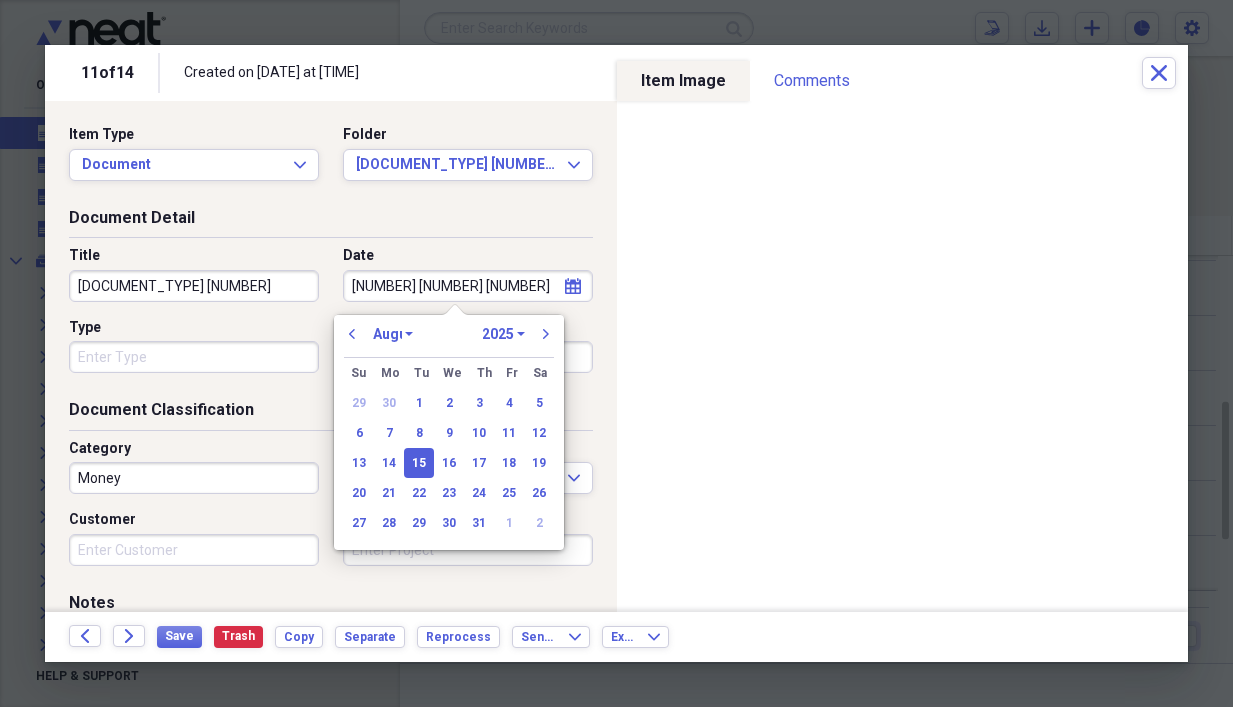 type on "07/15/2025" 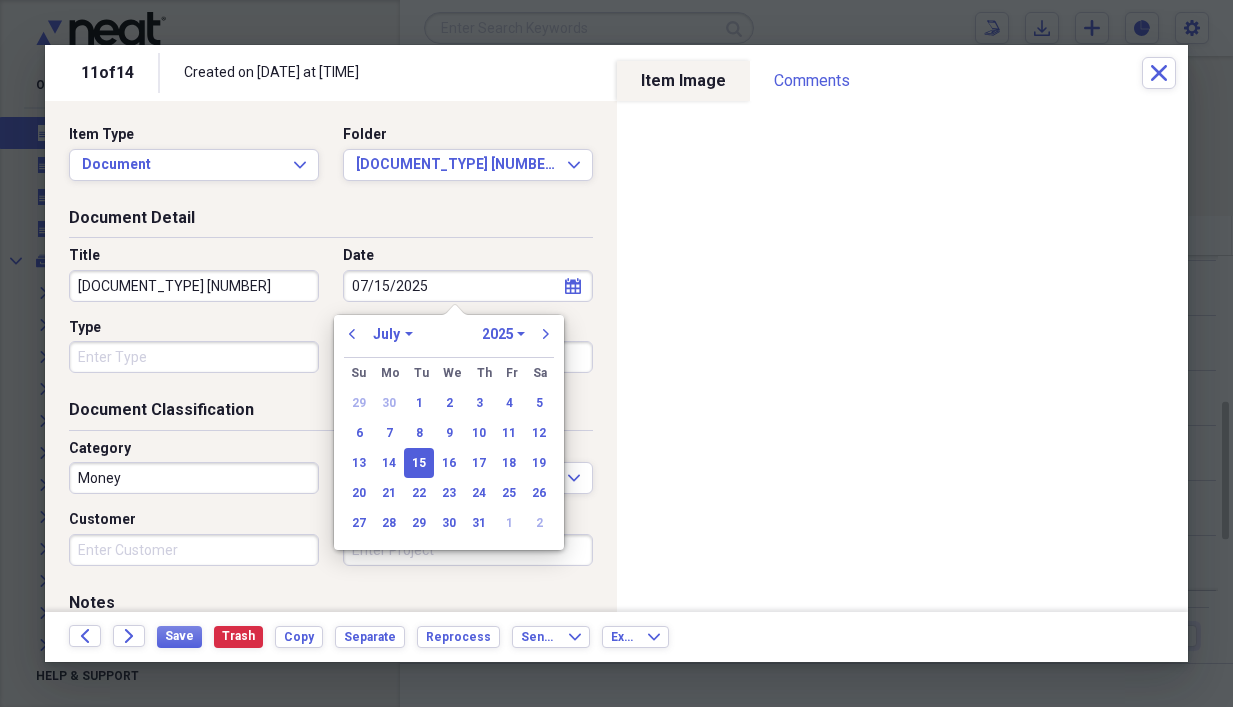 click on "Type" at bounding box center [194, 357] 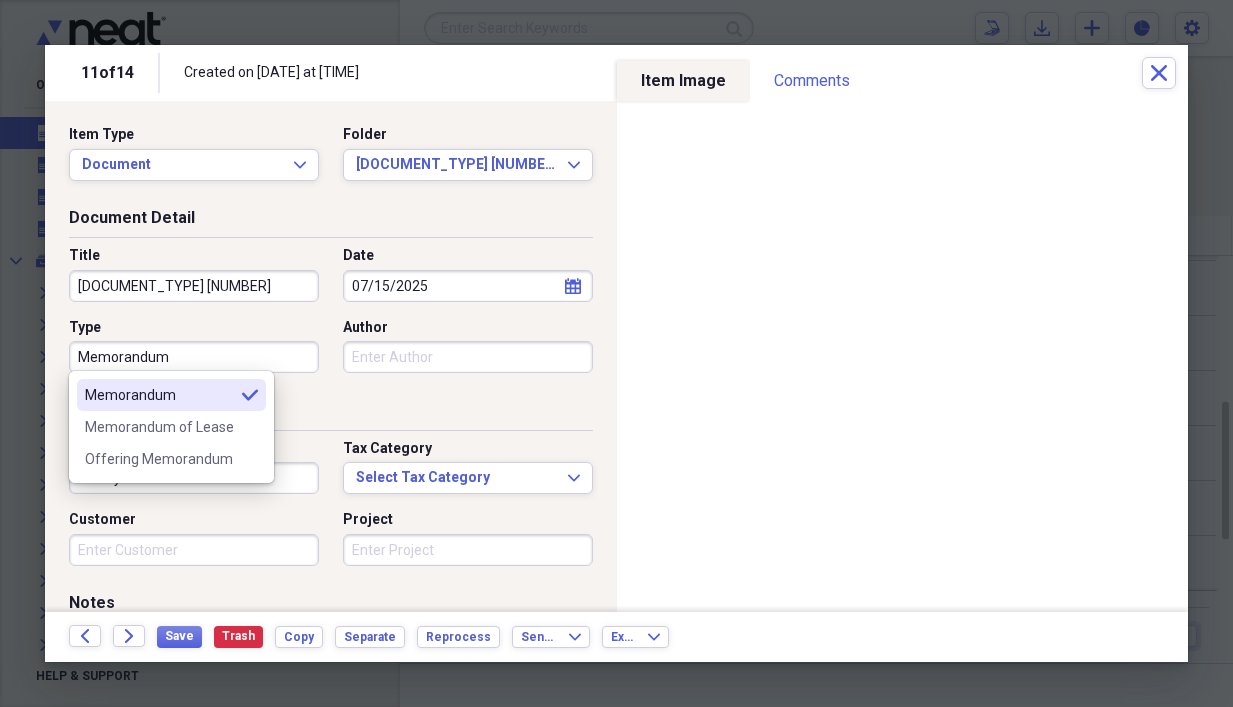 type on "Memorandum" 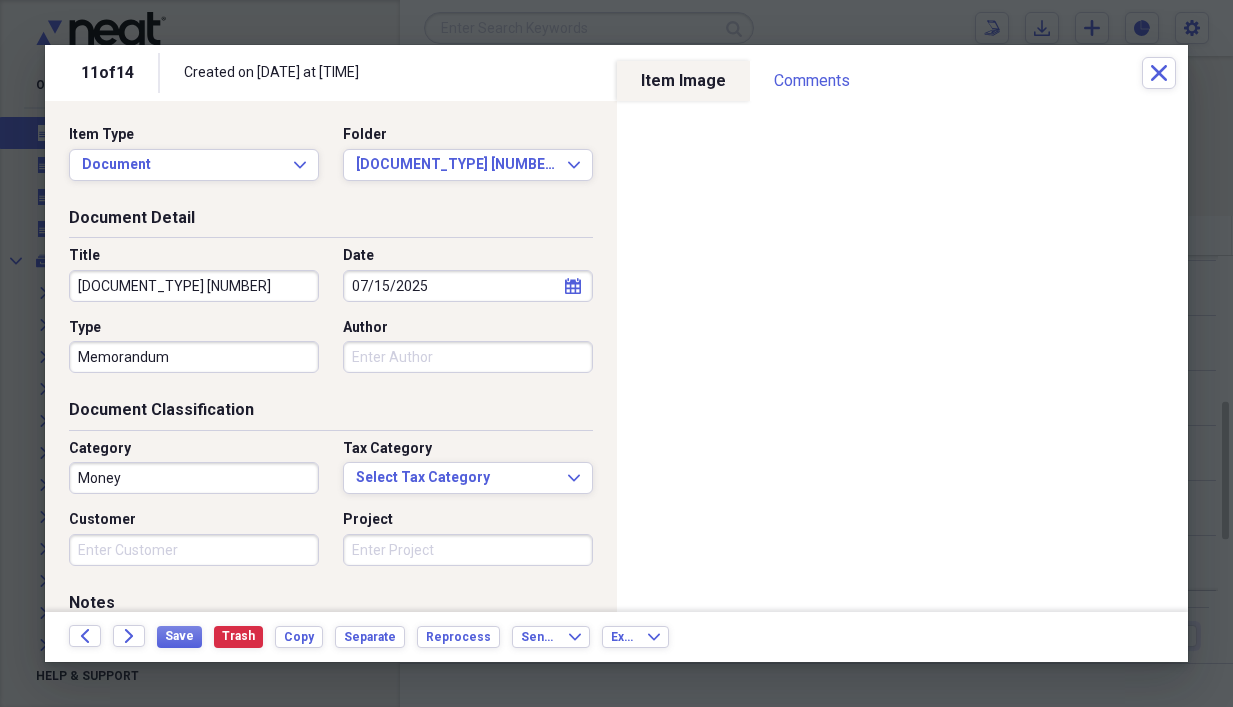 click on "Money" at bounding box center (194, 478) 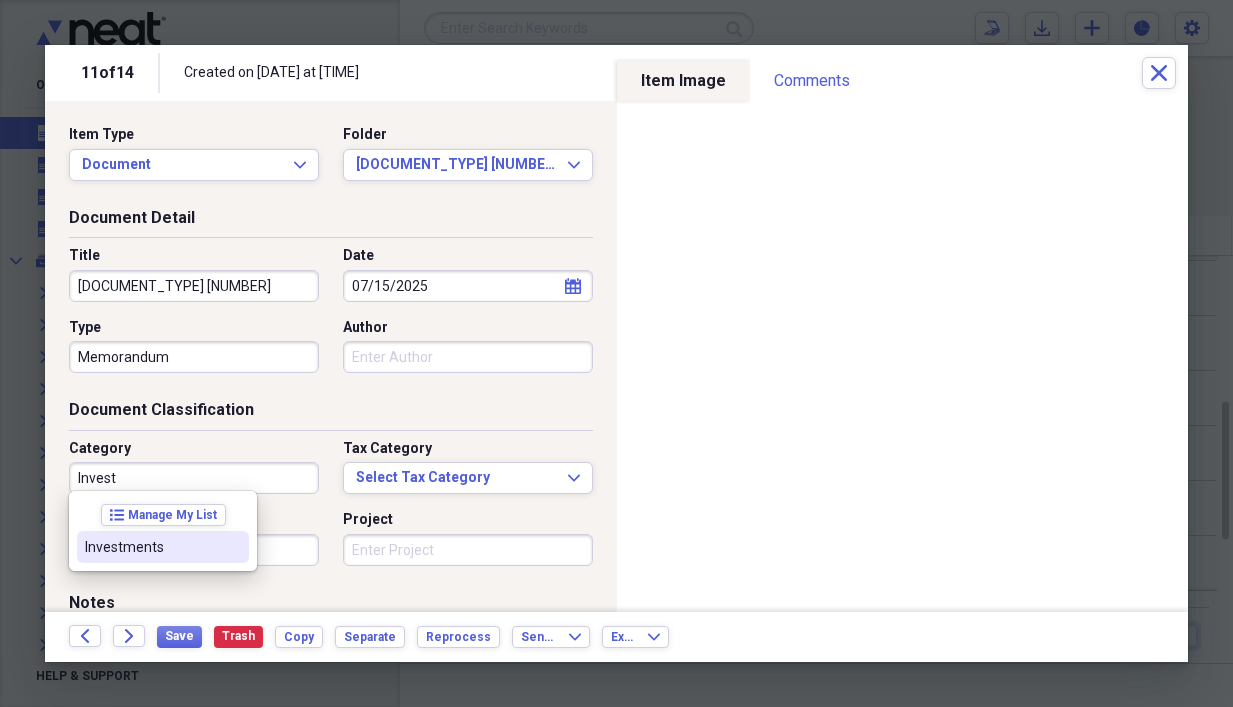 click on "Investments" at bounding box center (151, 547) 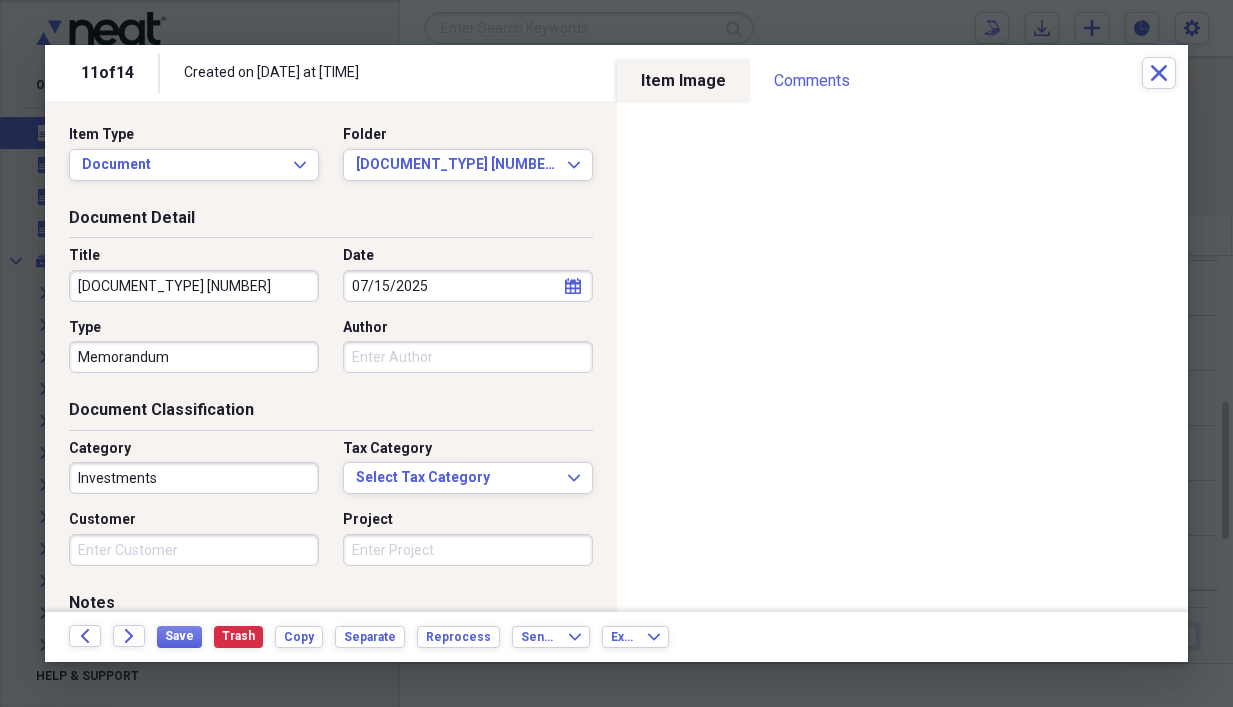 click on "Customer" at bounding box center (194, 550) 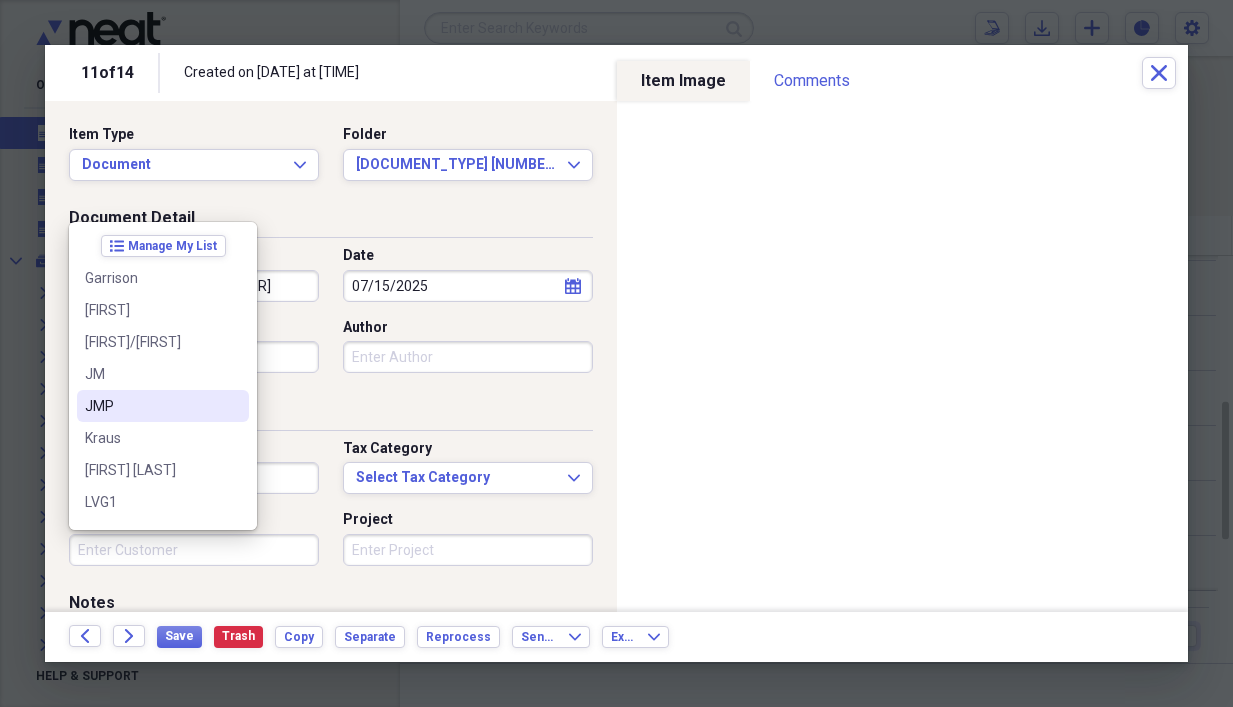 click on "JMP" at bounding box center [163, 406] 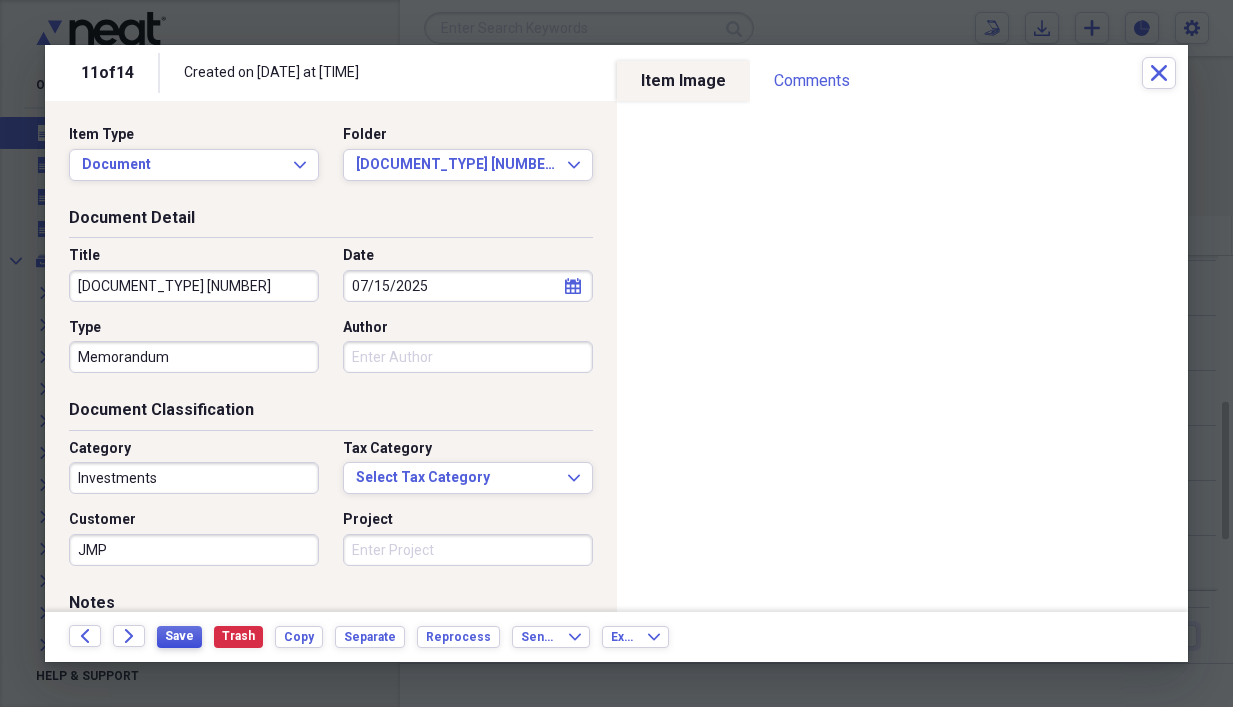 click on "Save" at bounding box center (179, 636) 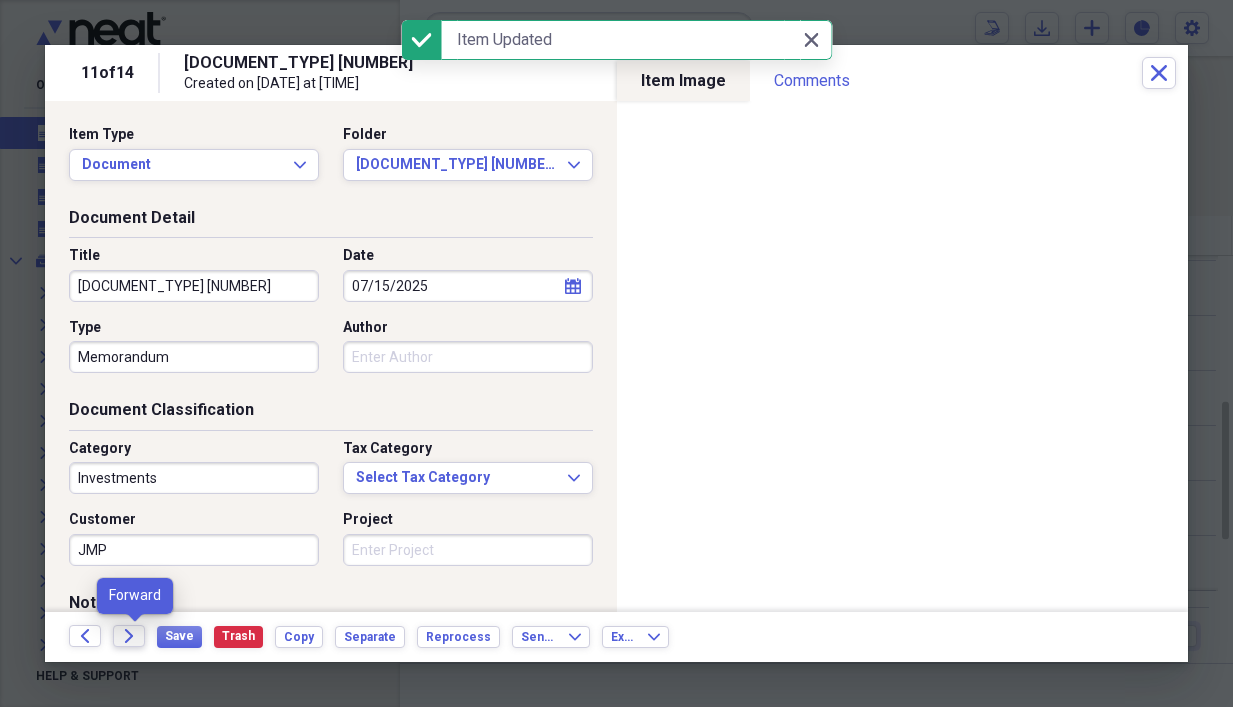 click on "Forward" 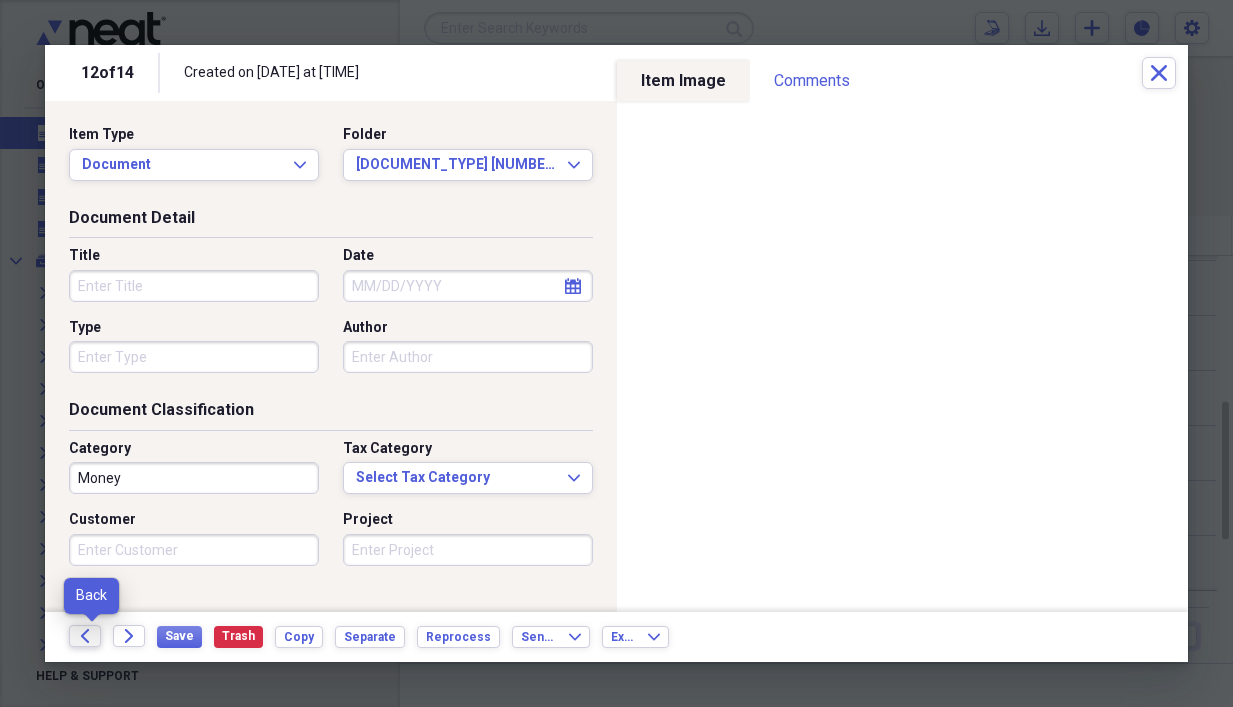 click on "Back" 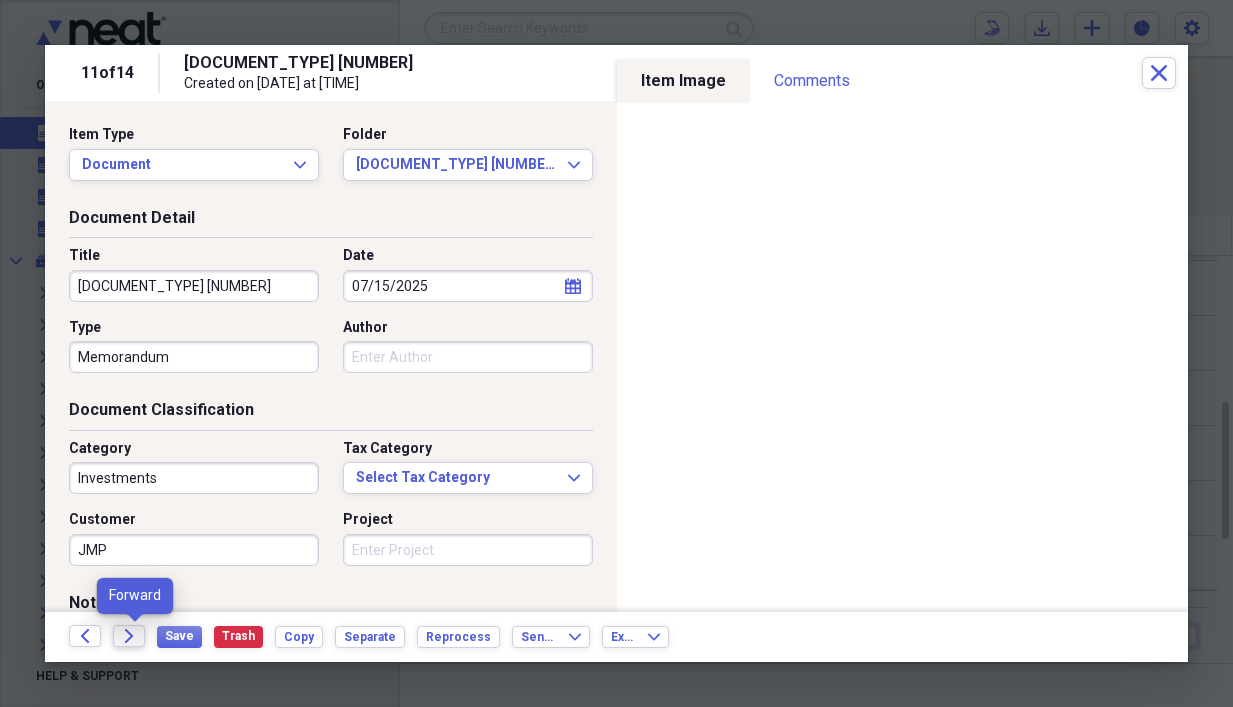 click on "Forward" at bounding box center [129, 636] 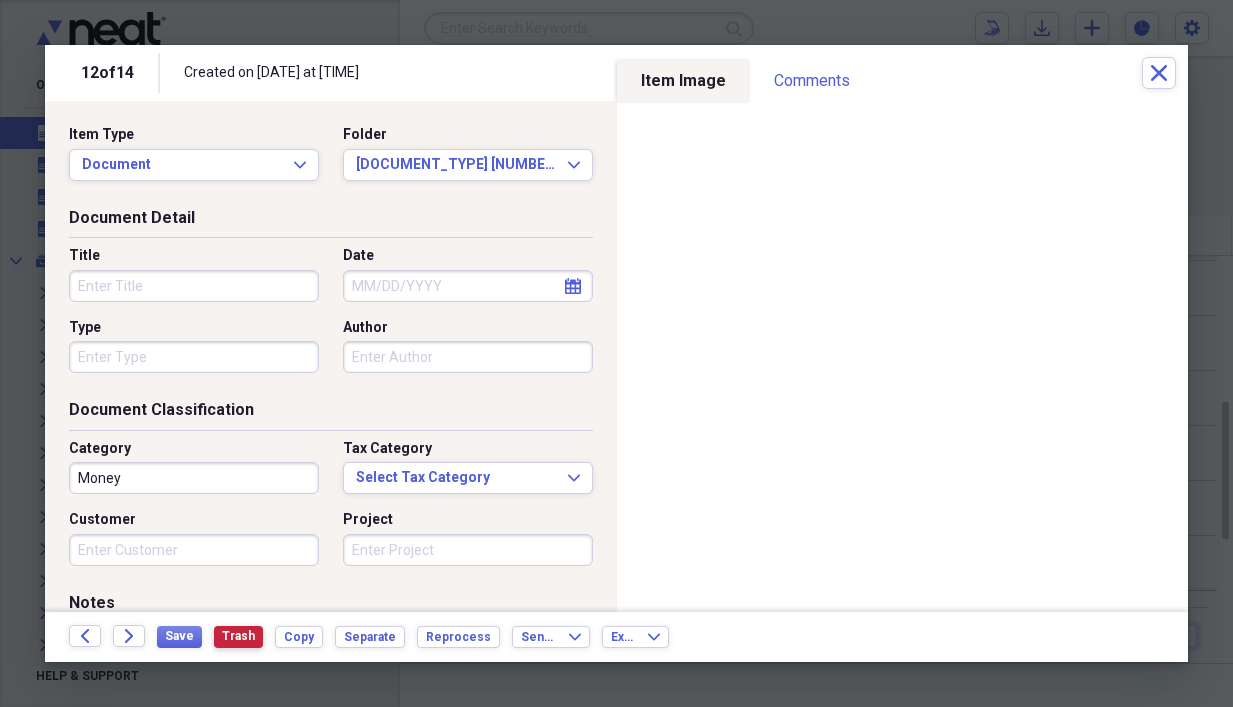 click on "Trash" at bounding box center (238, 636) 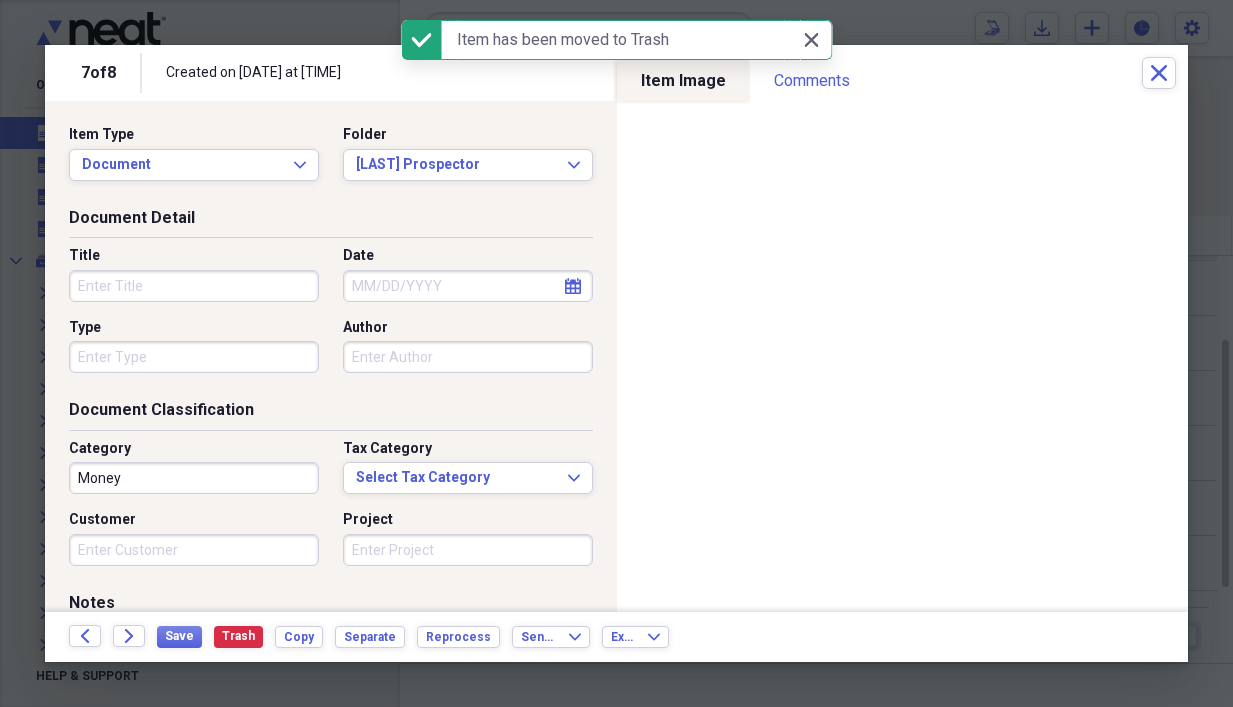 click on "Forward" 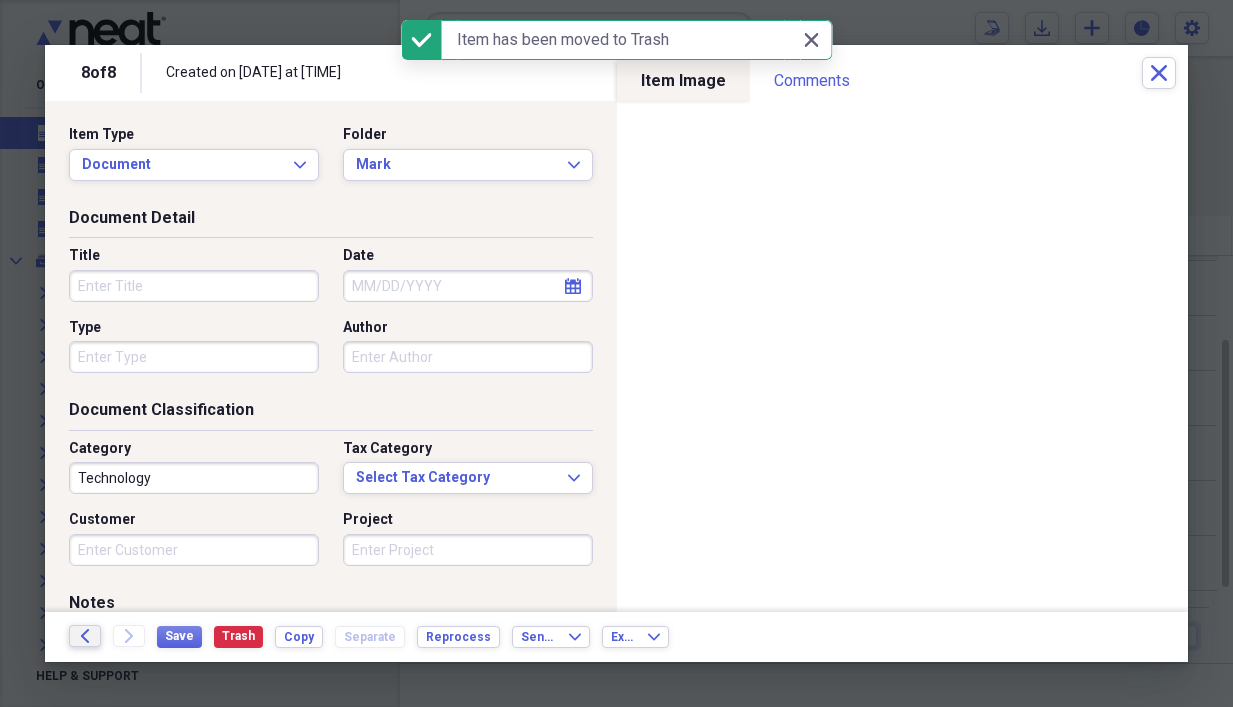 click on "Back" at bounding box center (85, 636) 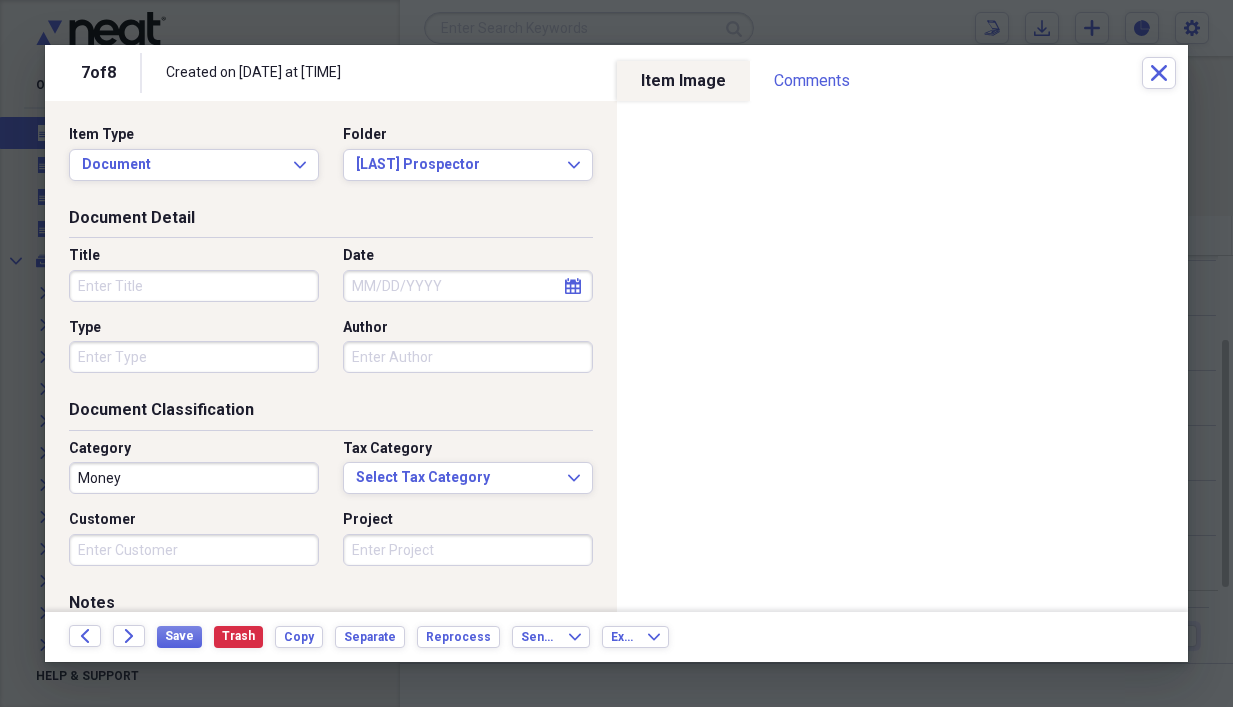 click on "Title" at bounding box center [194, 286] 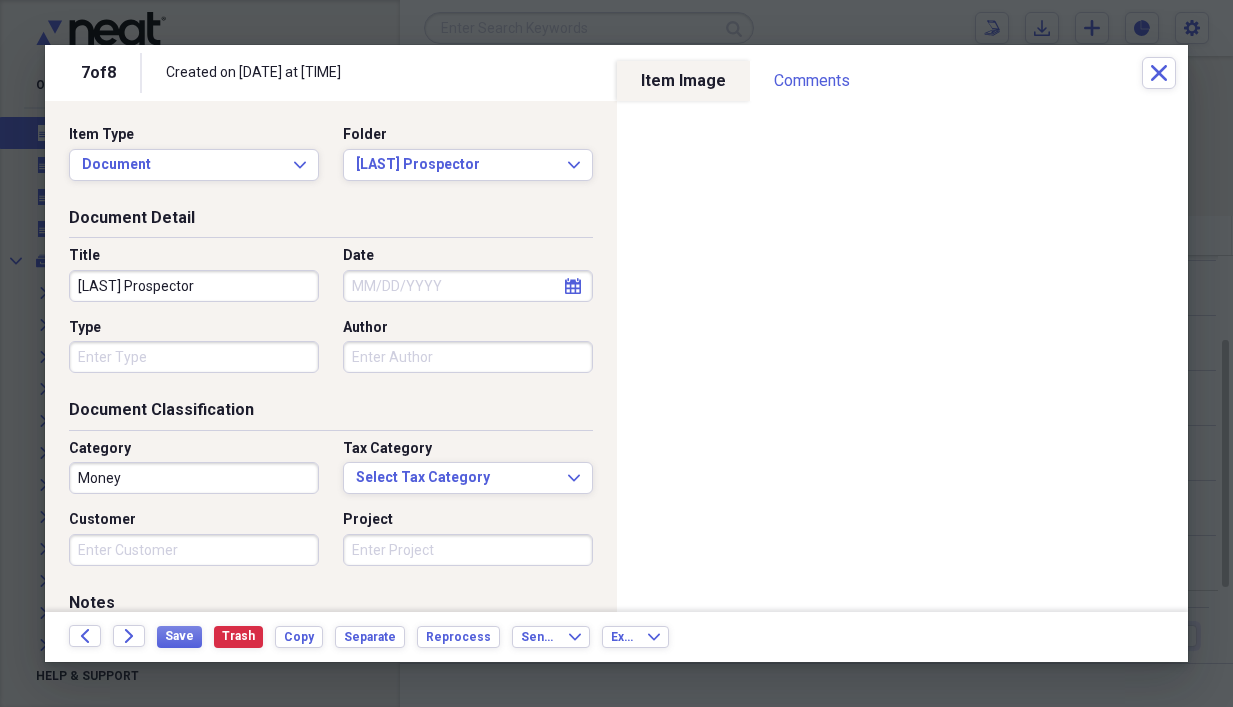 type on "[LAST] Prospector" 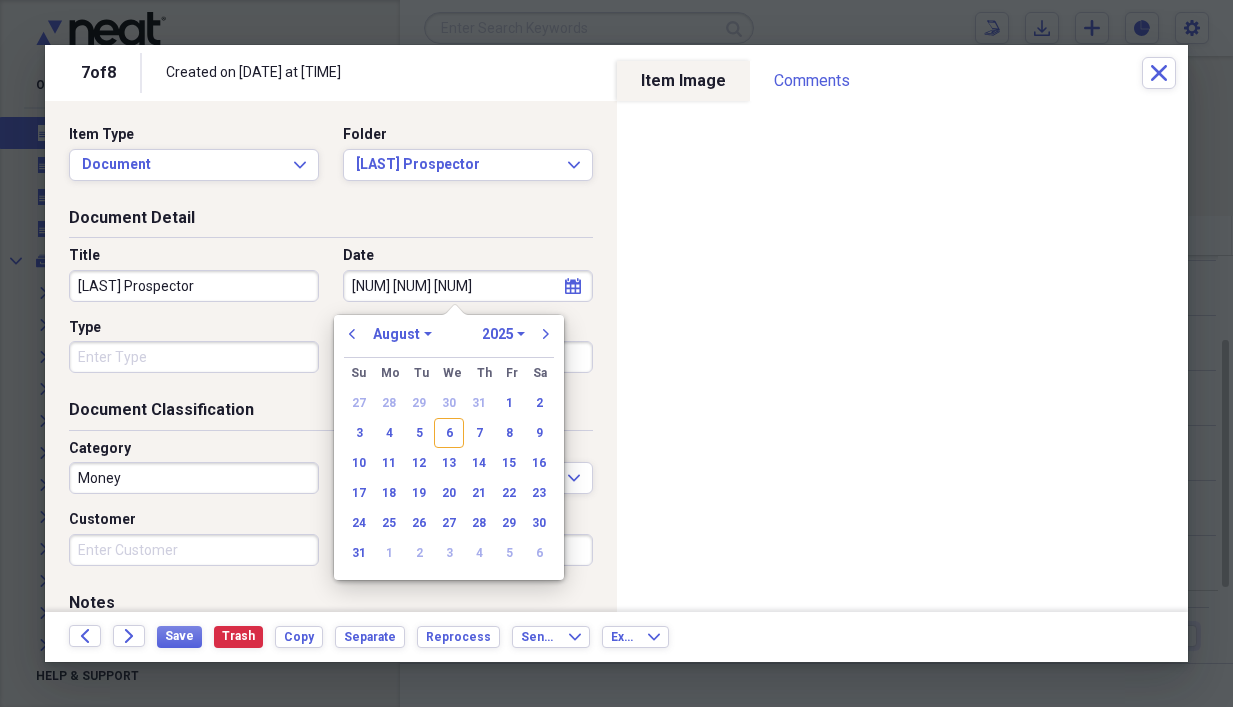 type on "07 01 25" 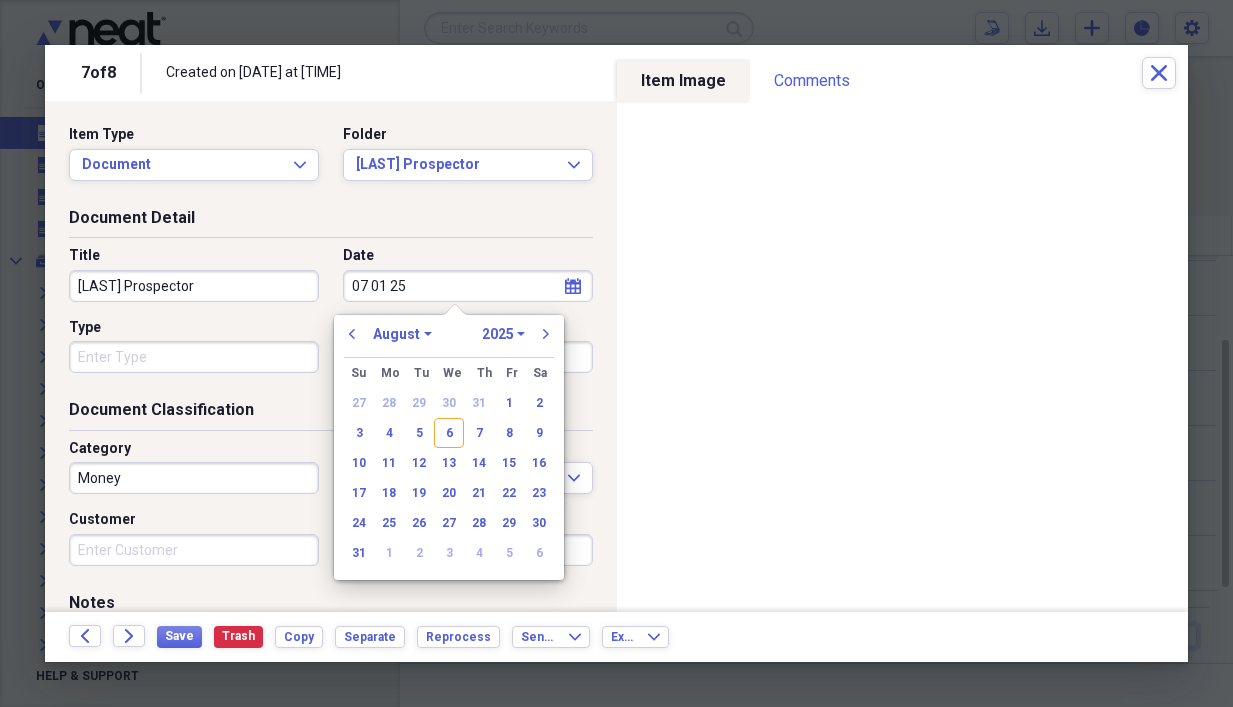 select on "6" 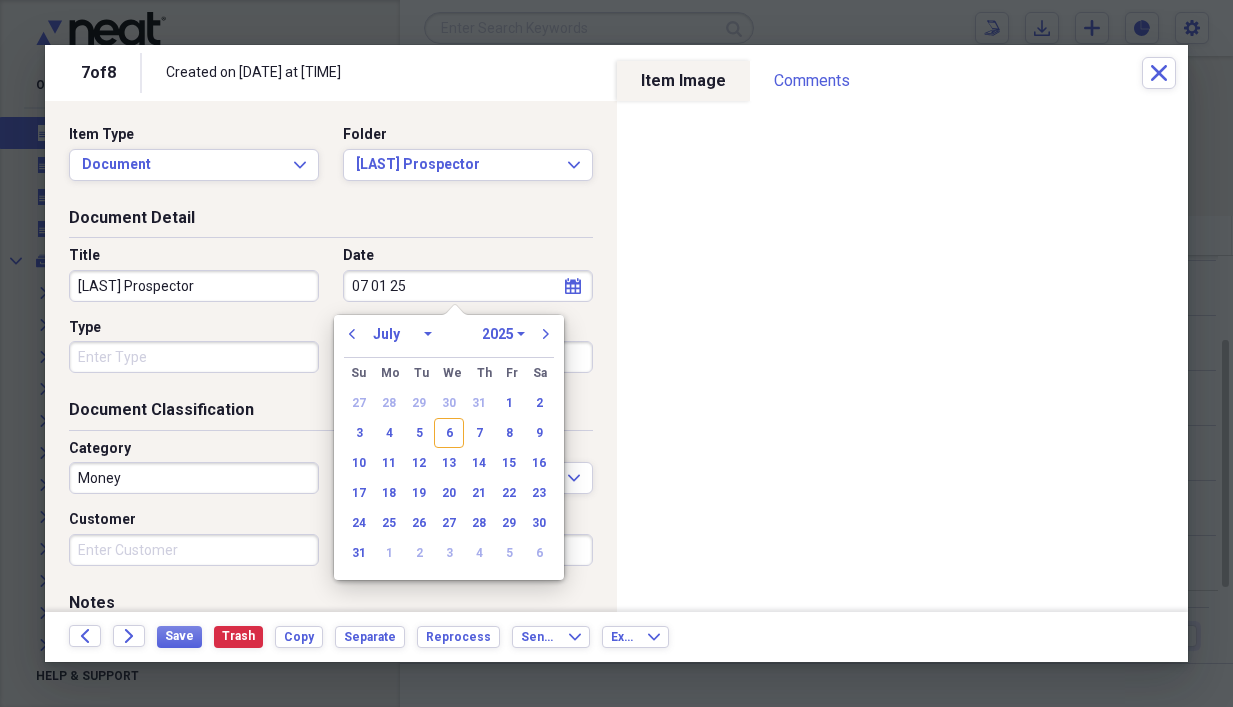type on "07/01/2025" 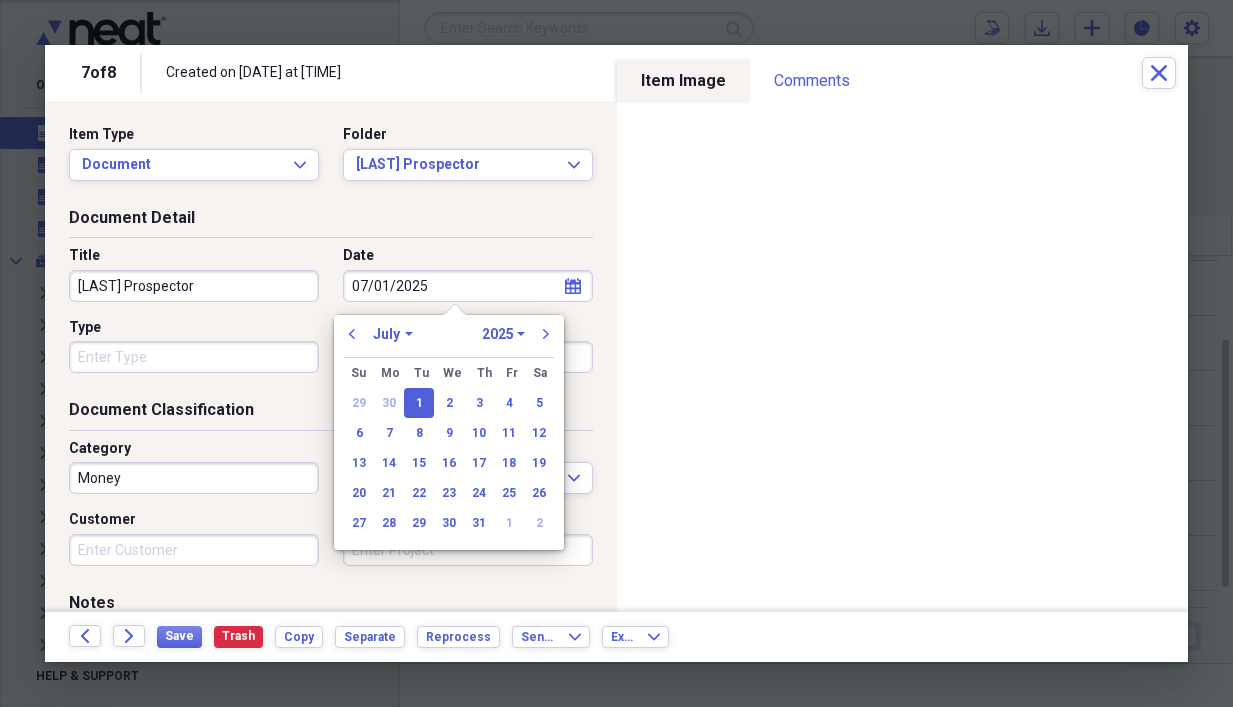 type 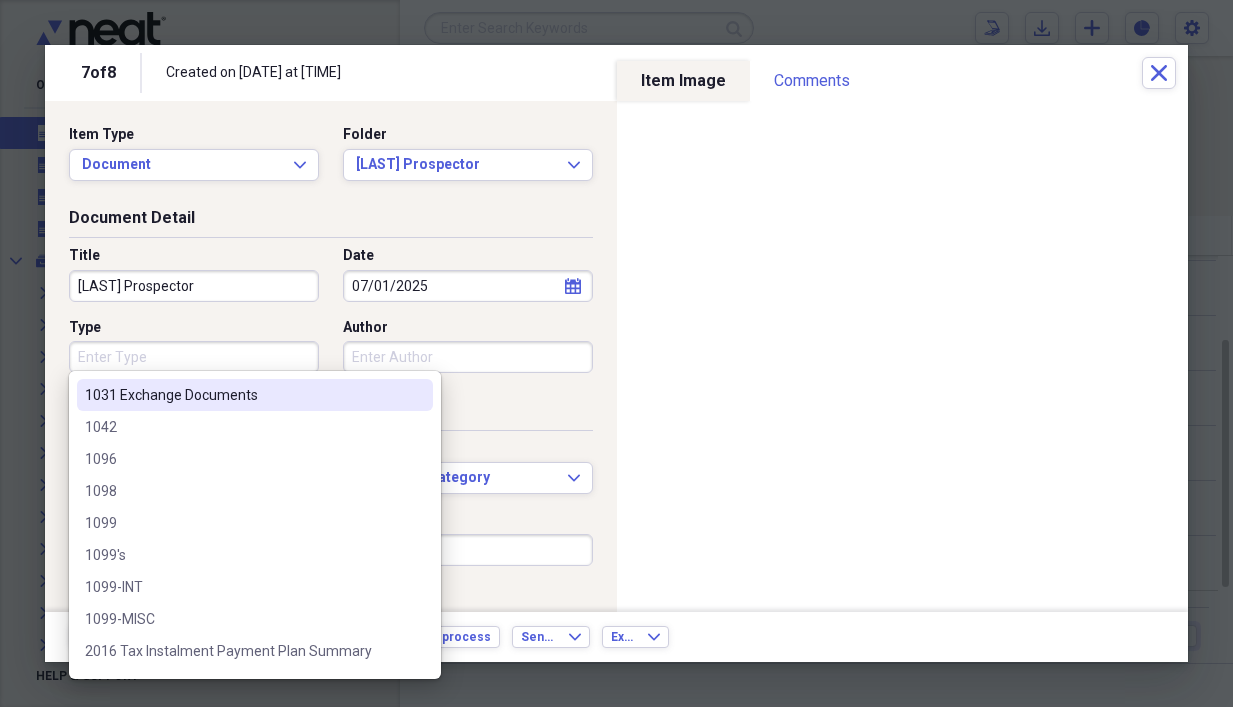 type on "M" 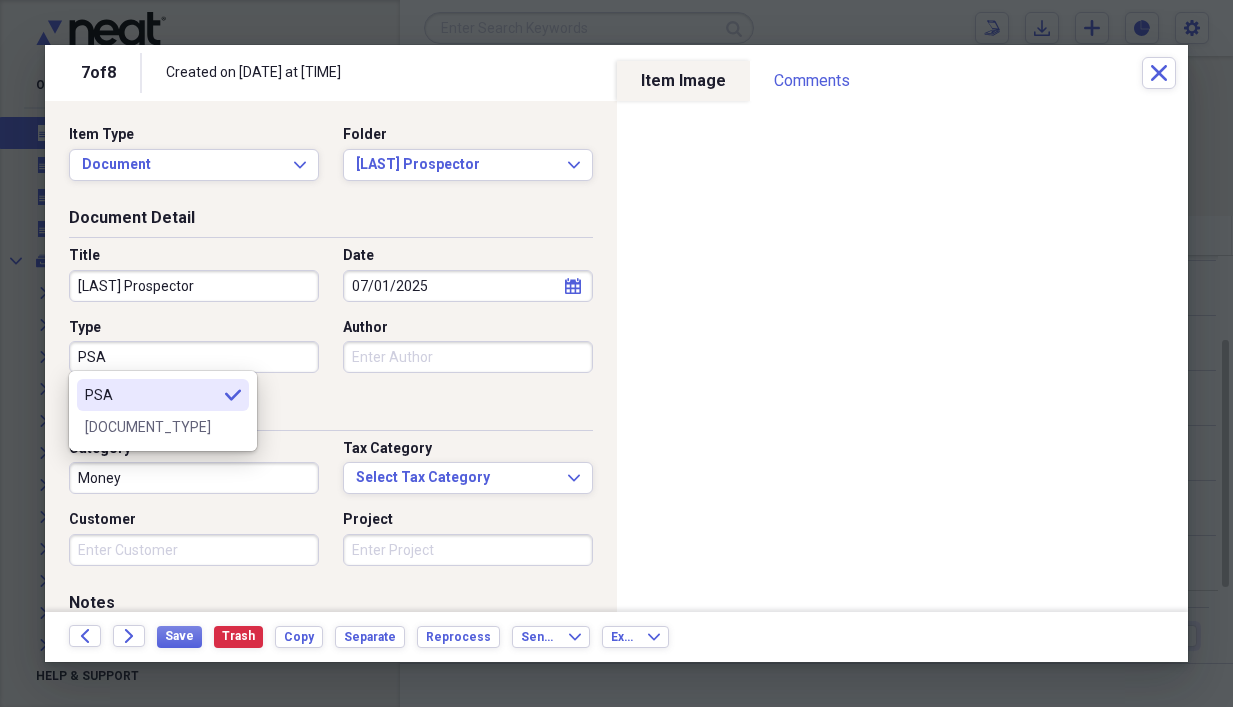 type on "PSA" 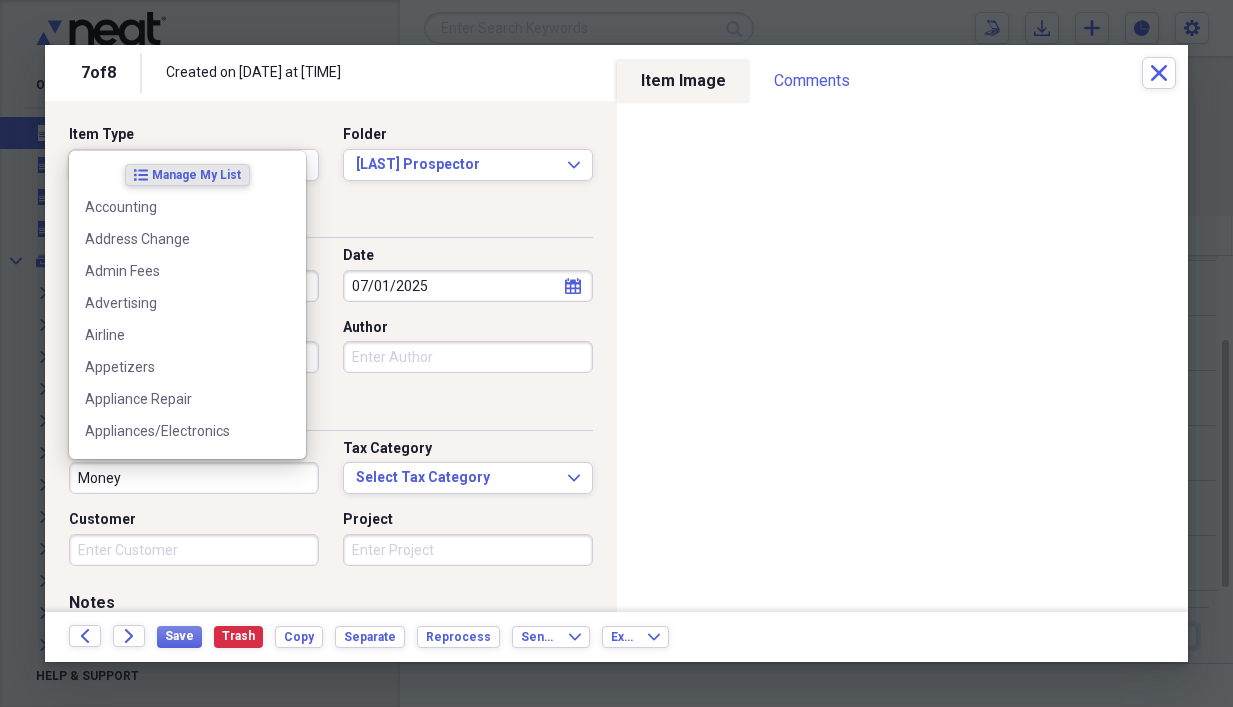 click on "Money" at bounding box center [194, 478] 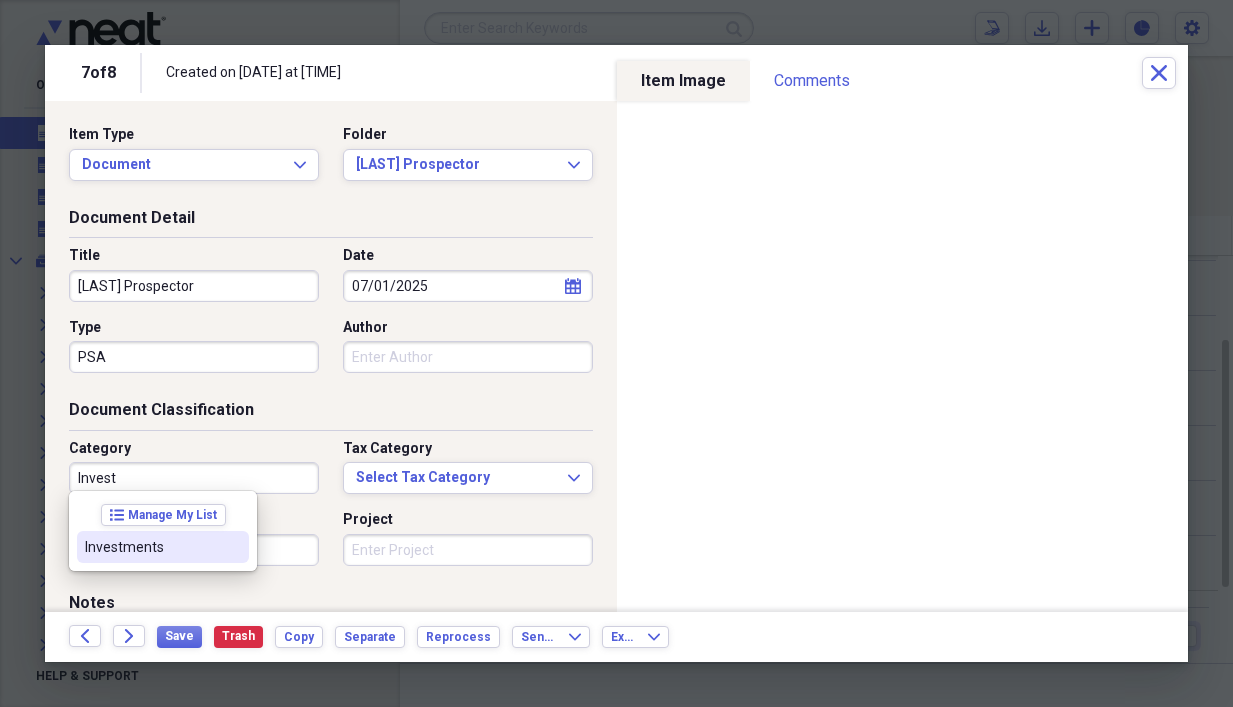 click on "Investments" at bounding box center [151, 547] 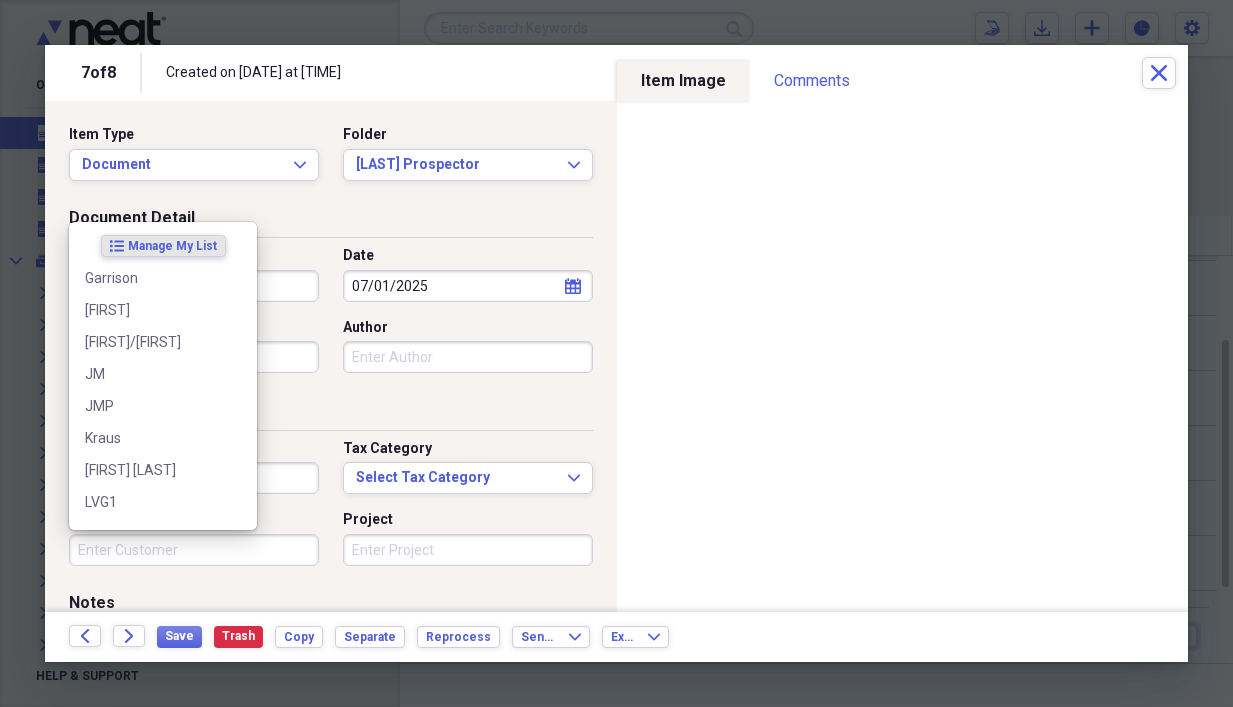 click on "Customer" at bounding box center (194, 550) 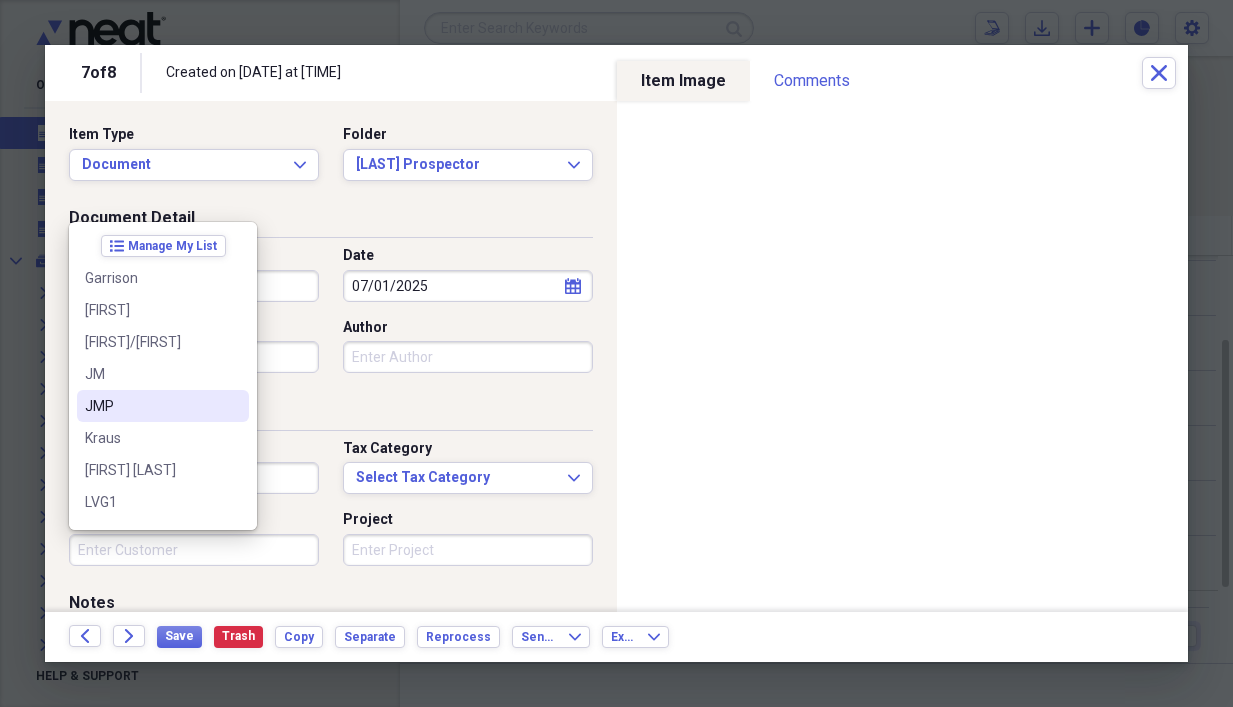 click on "JMP" at bounding box center (151, 406) 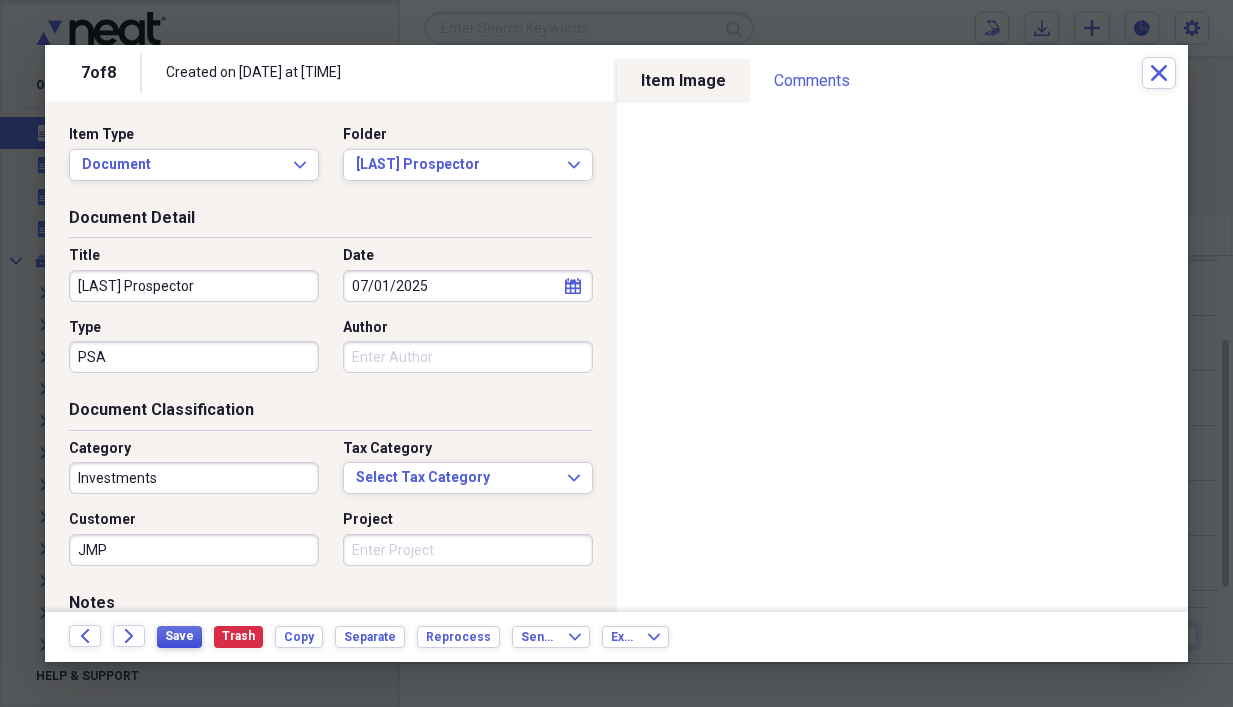click on "Save" at bounding box center [179, 636] 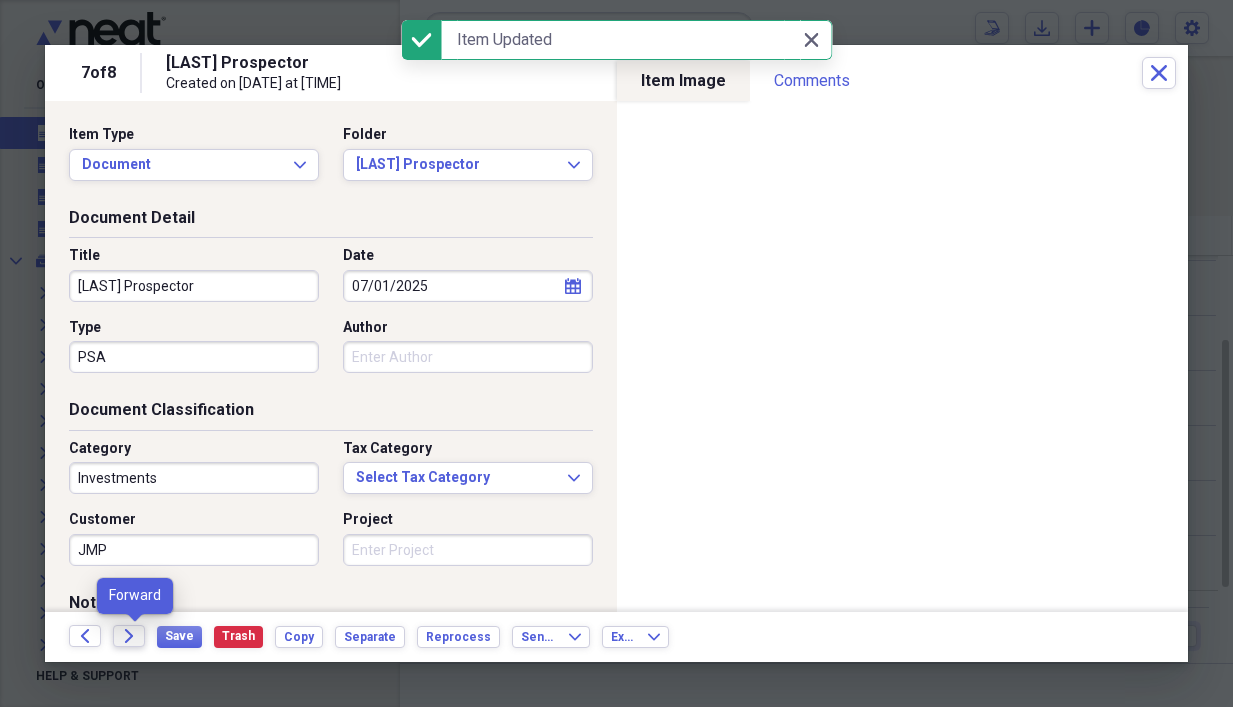 click on "Forward" 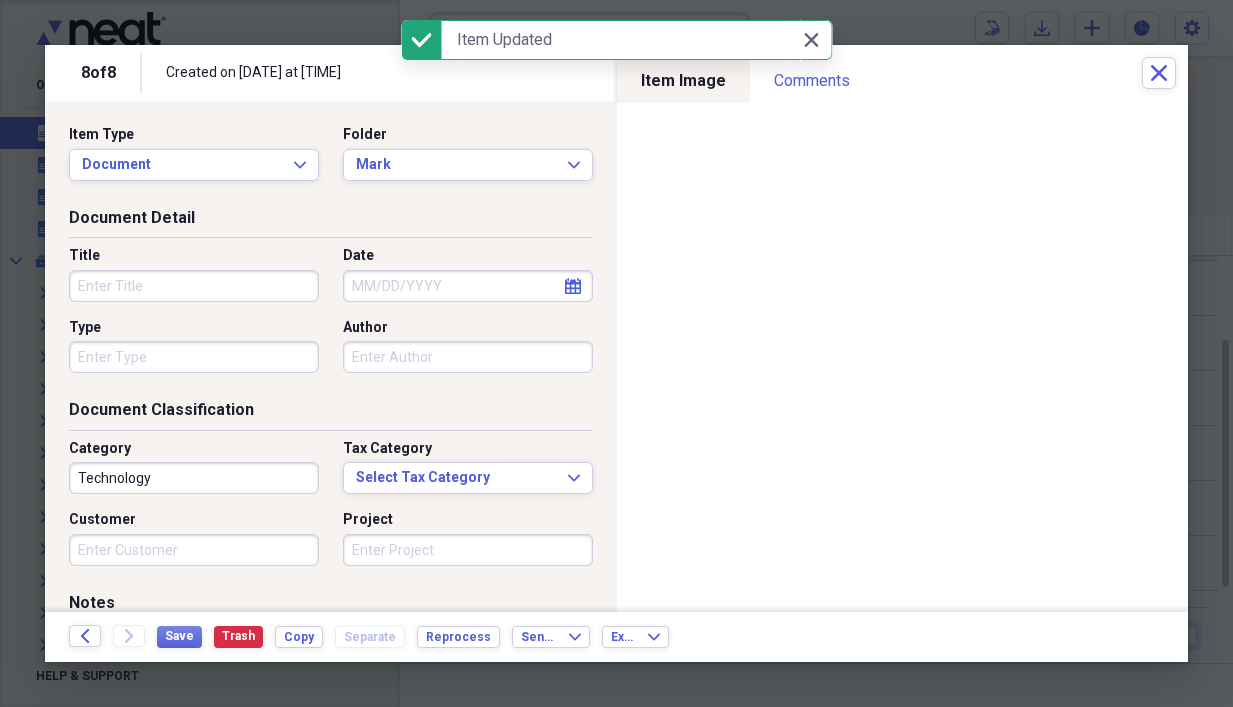 click on "Title" at bounding box center [194, 286] 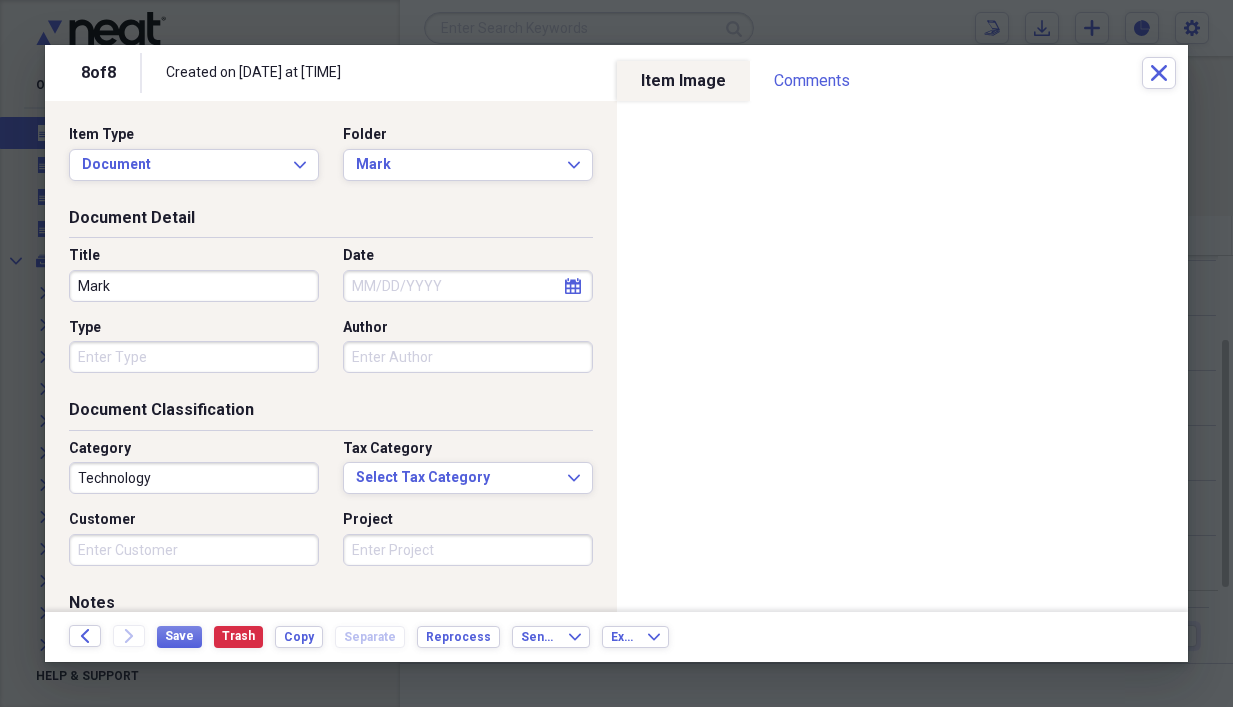 type on "Mark" 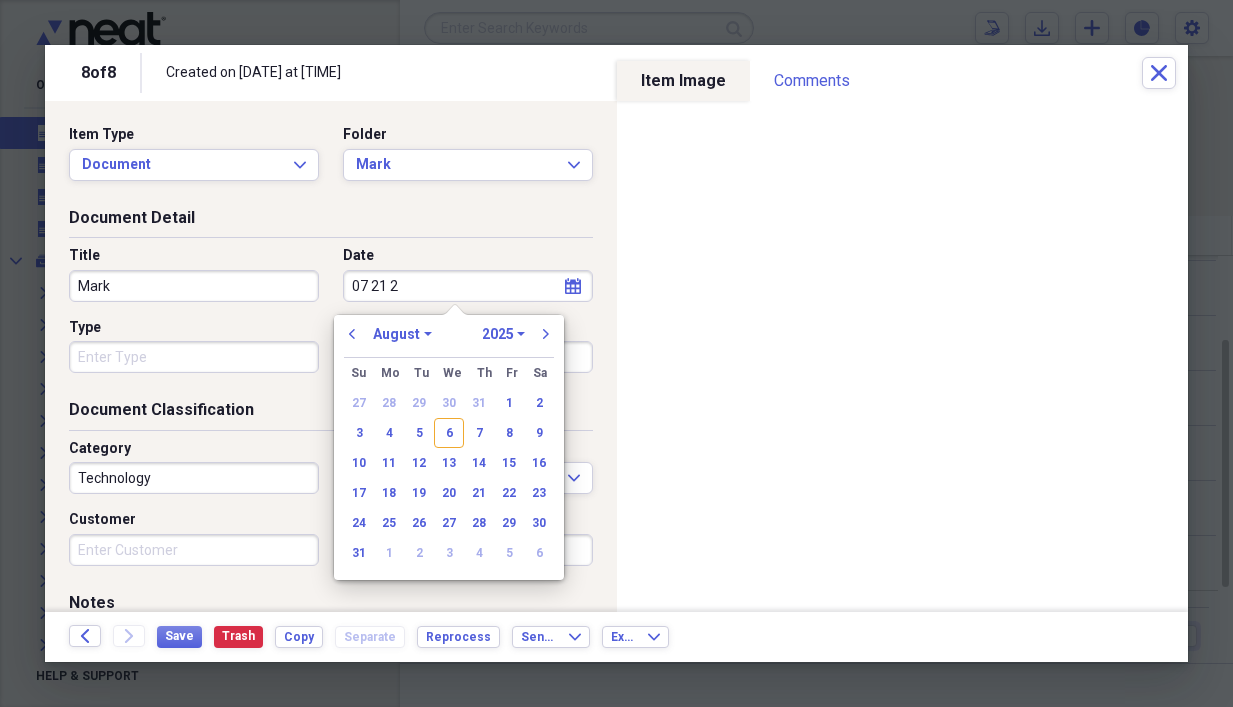 type on "[NUM] [NUM] [NUM]" 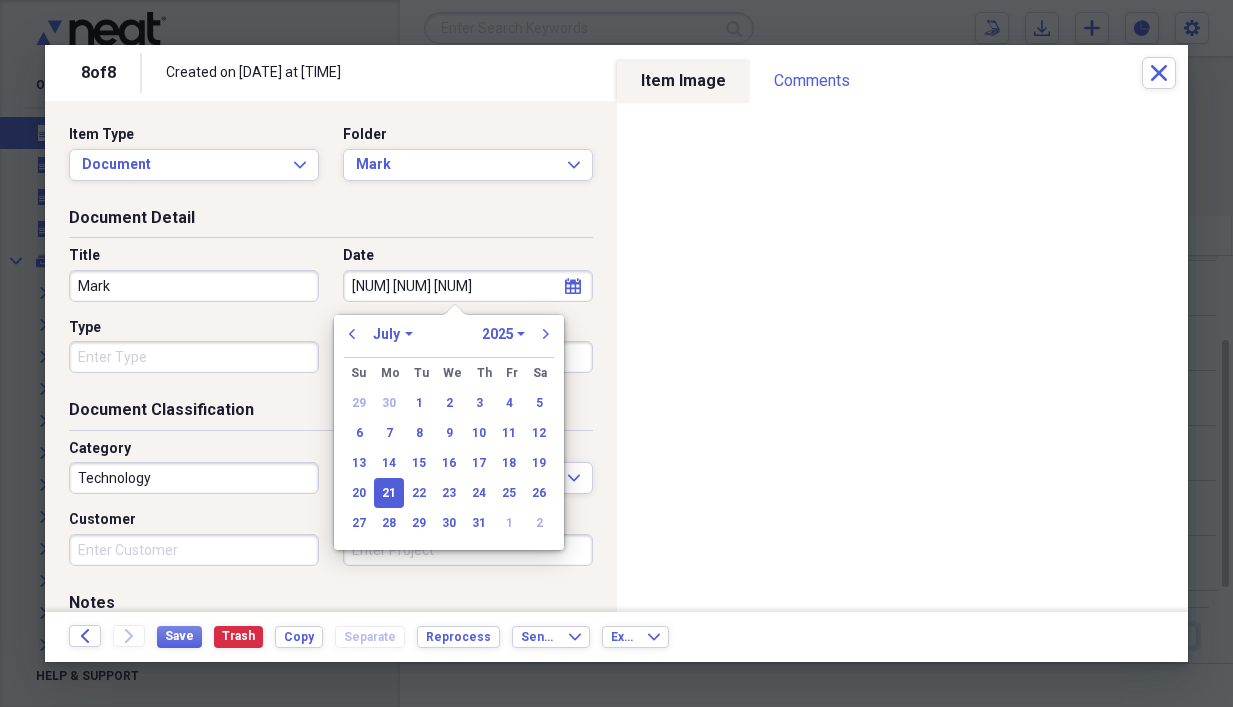 type on "07/21/2025" 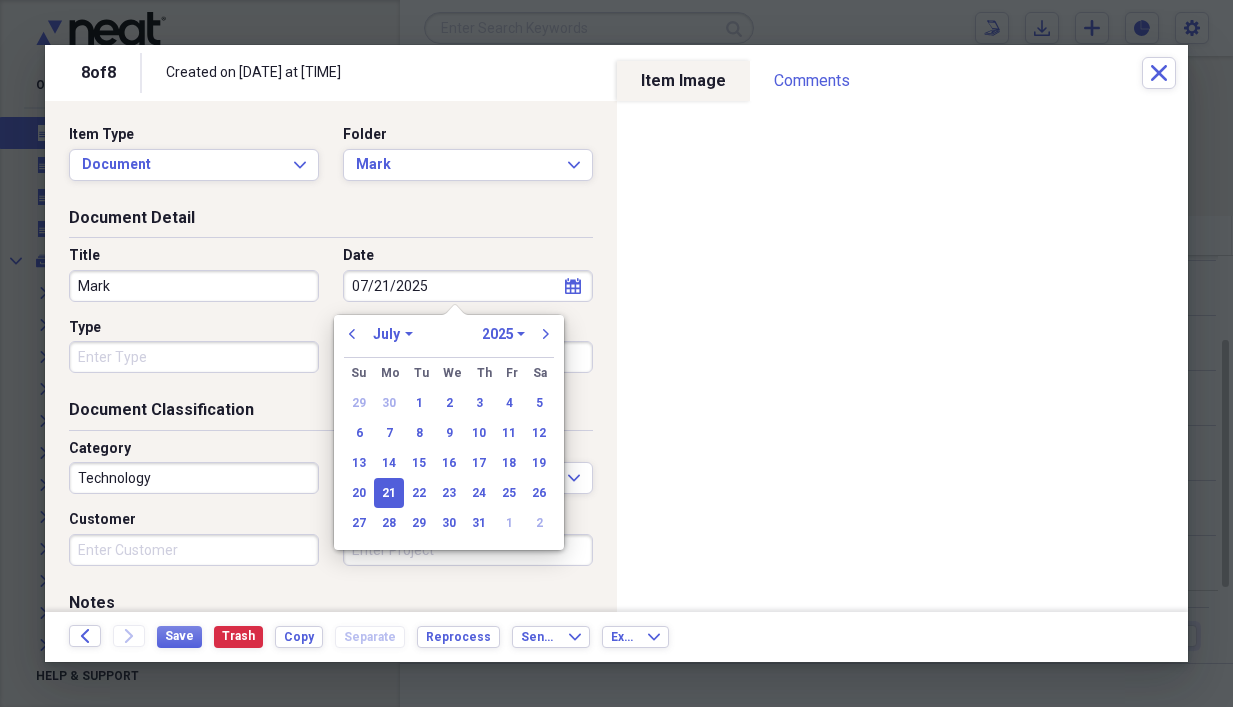 type 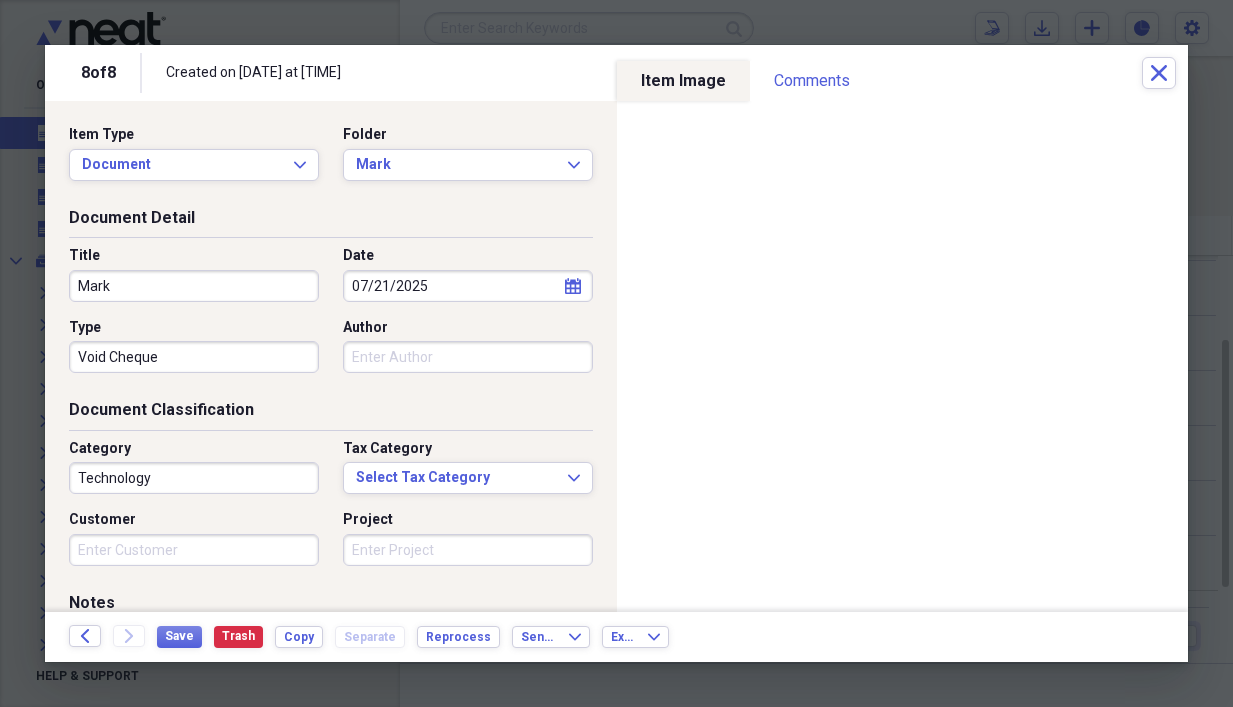 type on "Void Cheque" 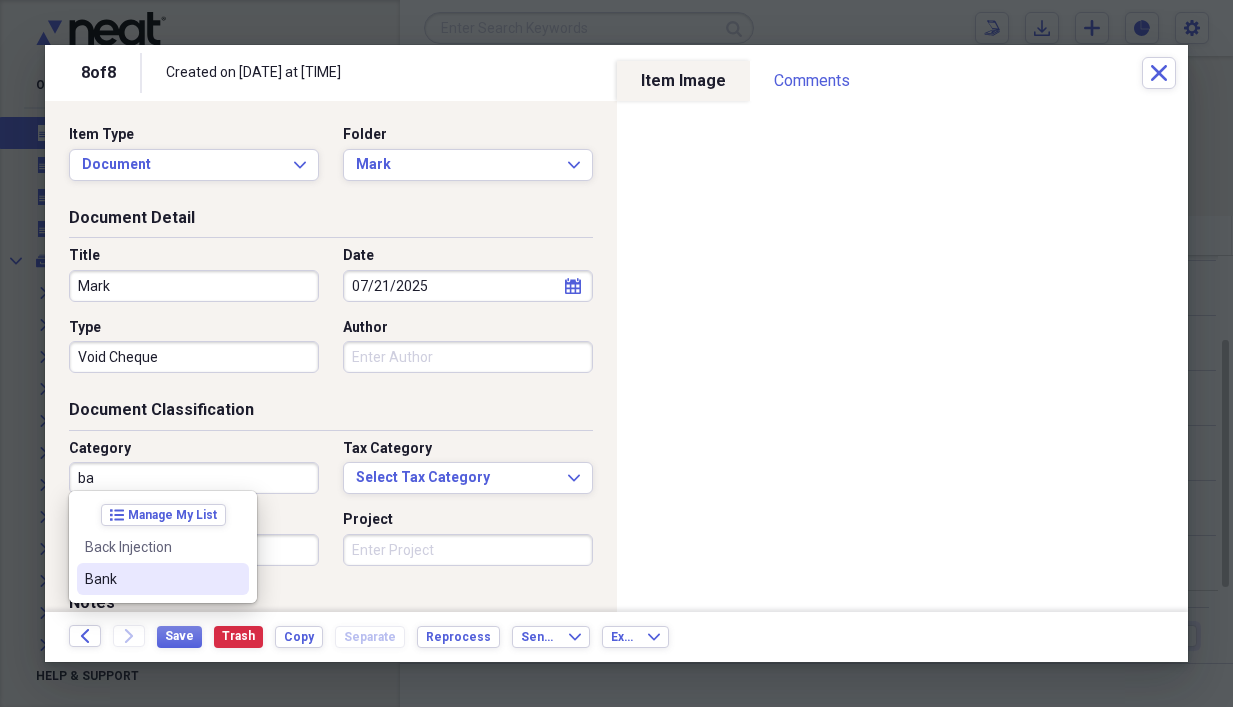 click on "Bank" at bounding box center (163, 579) 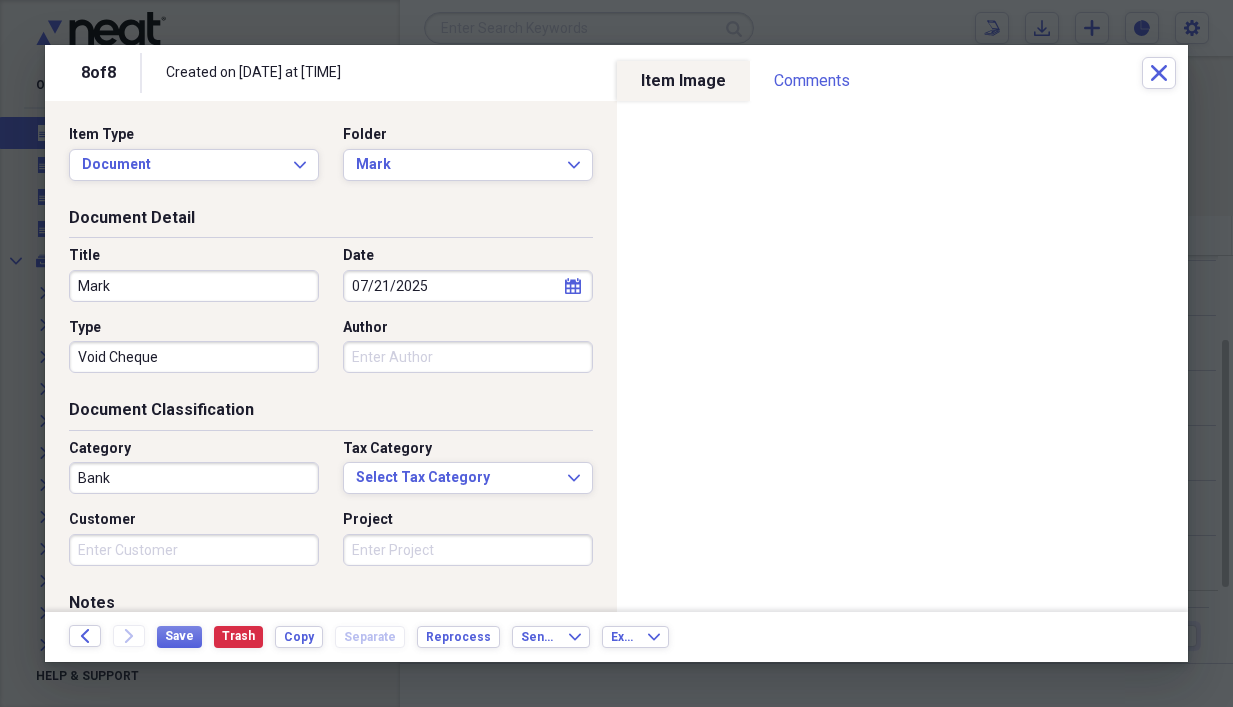 click on "Customer" at bounding box center (194, 550) 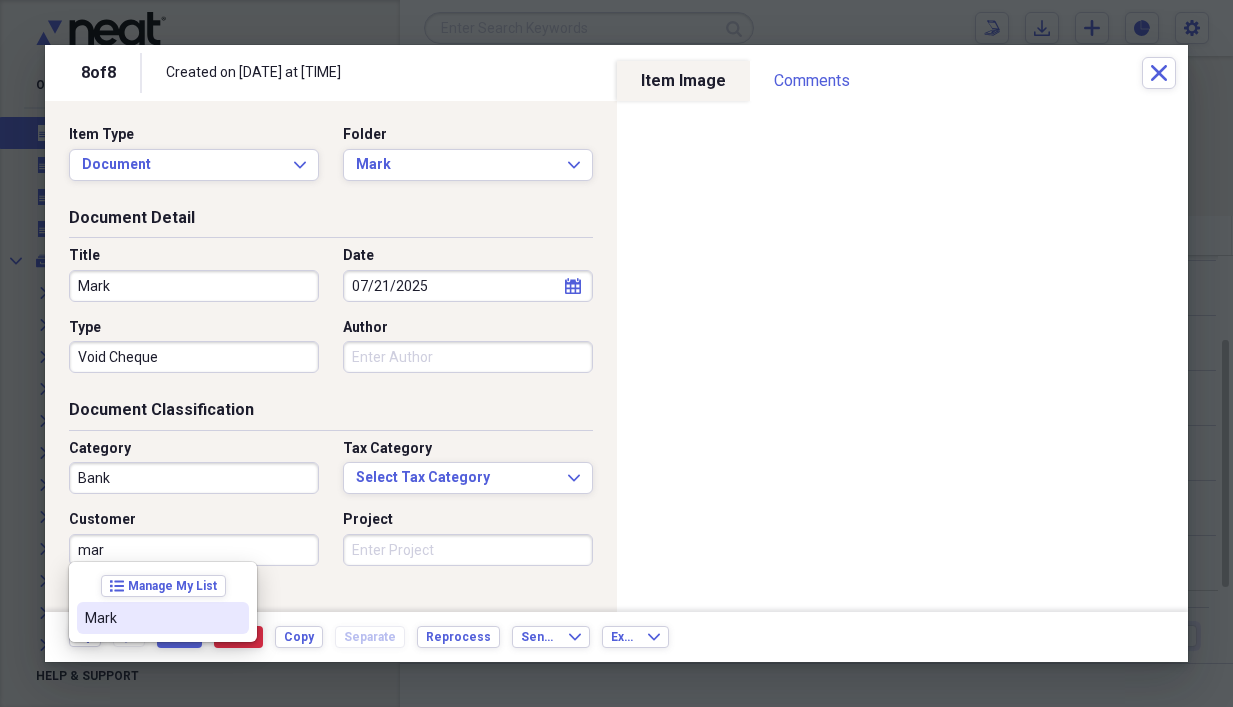 click on "Mark" at bounding box center (151, 618) 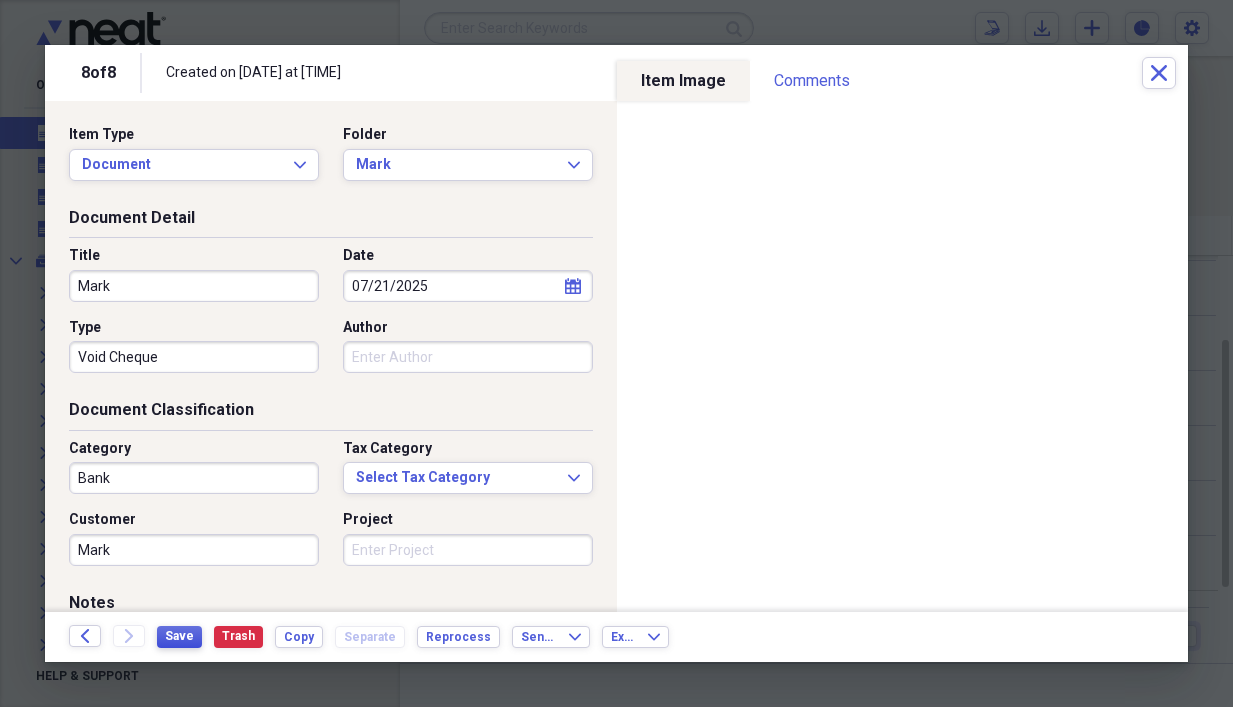 click on "Save" at bounding box center [179, 636] 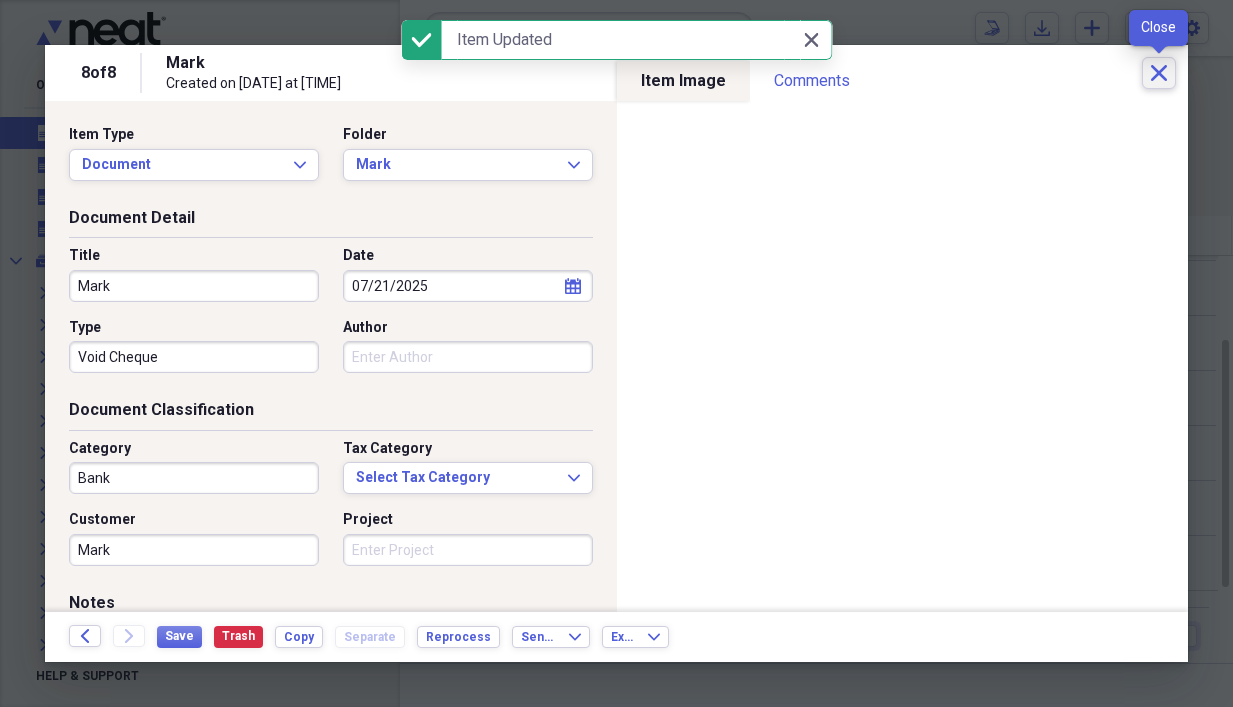 click on "Close" 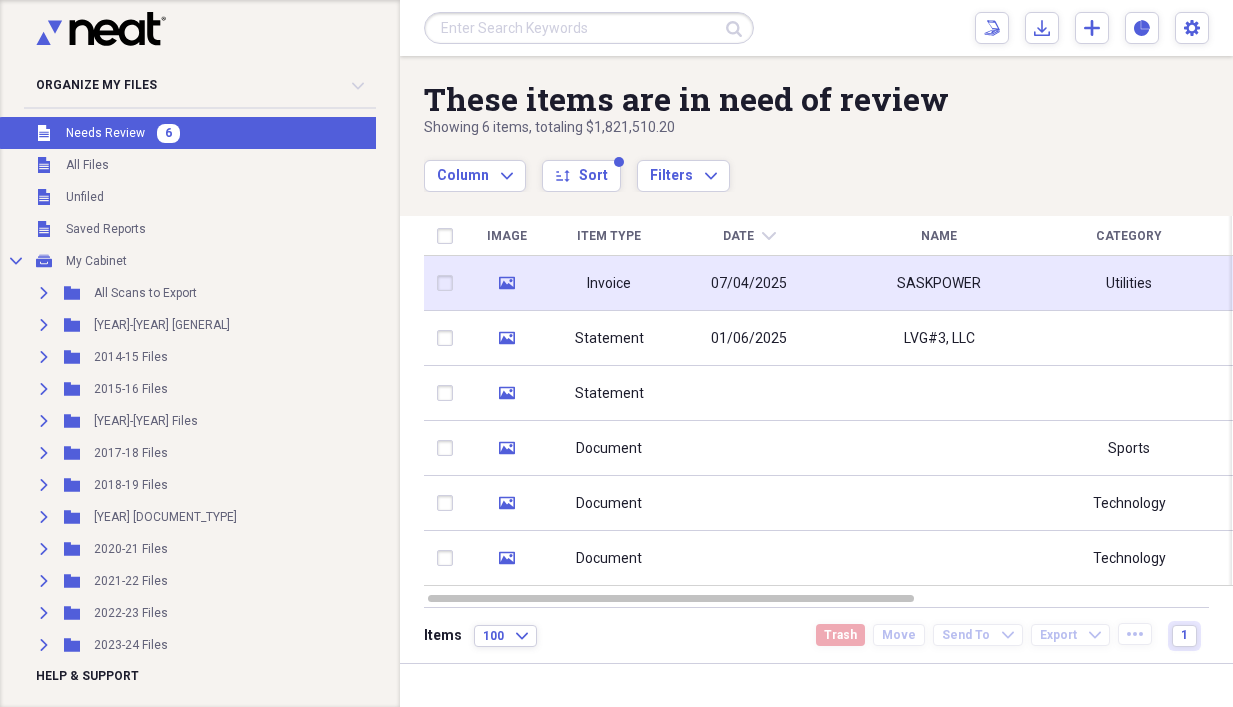 click on "07/04/2025" at bounding box center (749, 283) 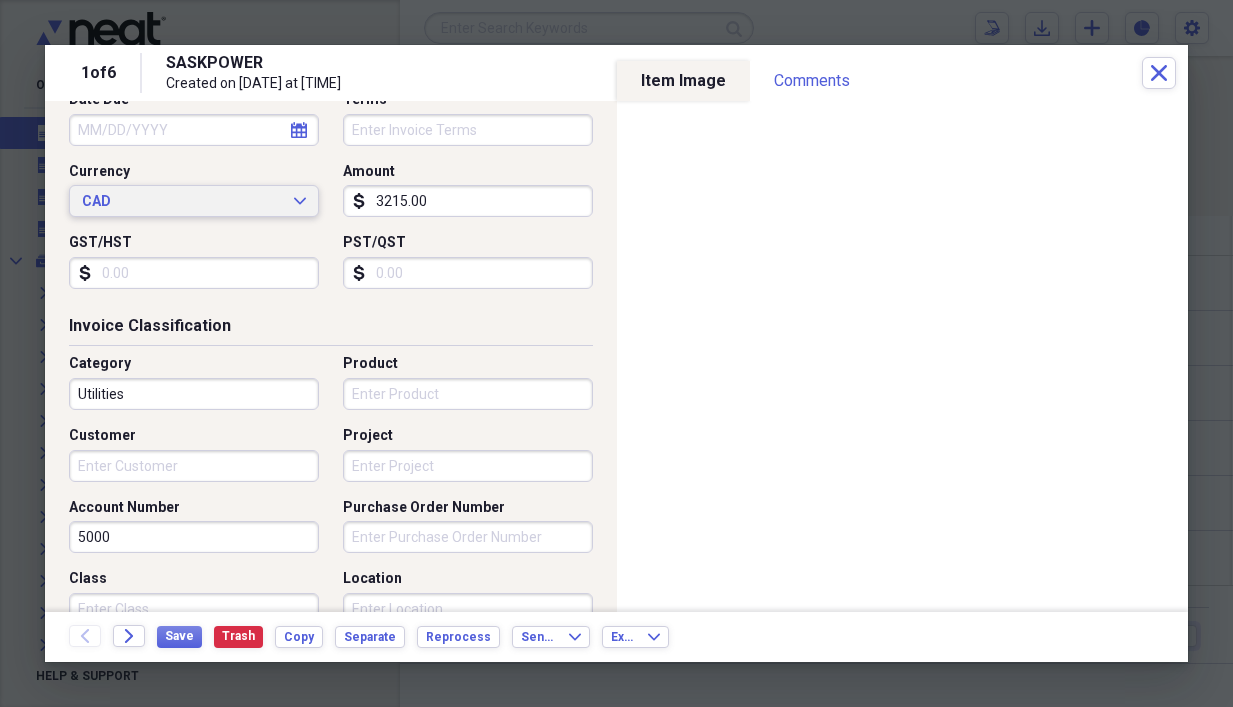 scroll, scrollTop: 300, scrollLeft: 0, axis: vertical 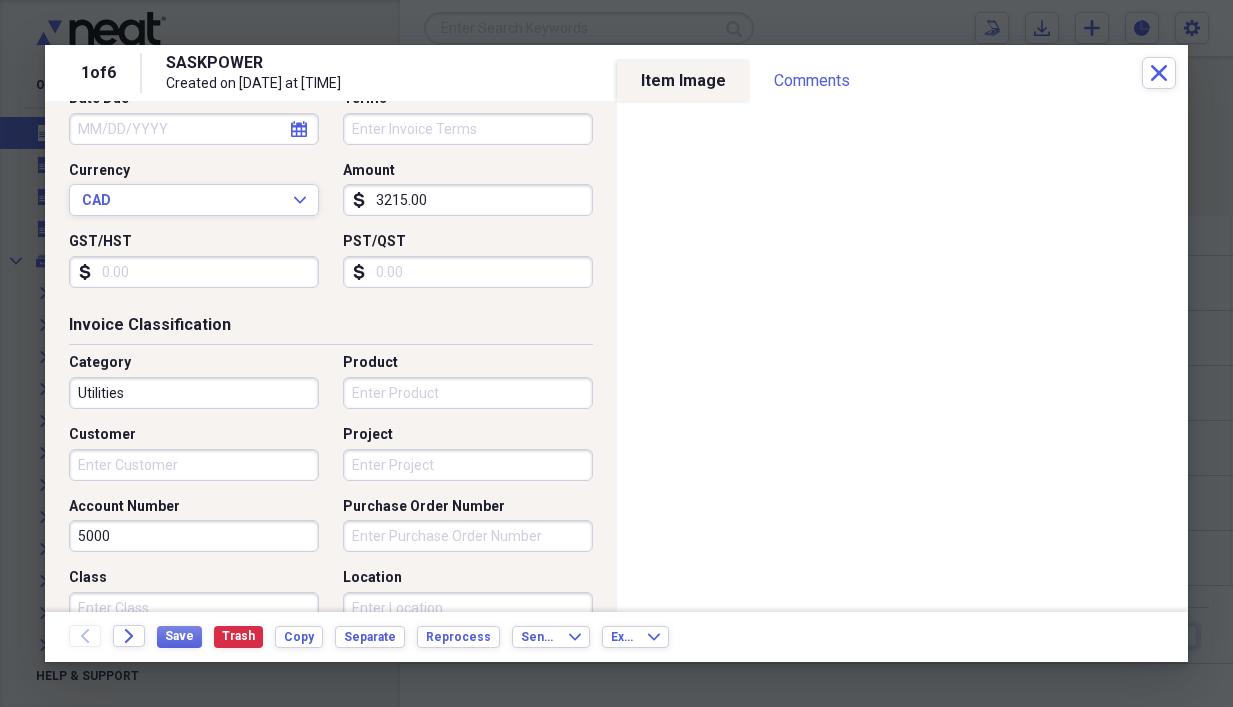 click on "Customer" at bounding box center (194, 465) 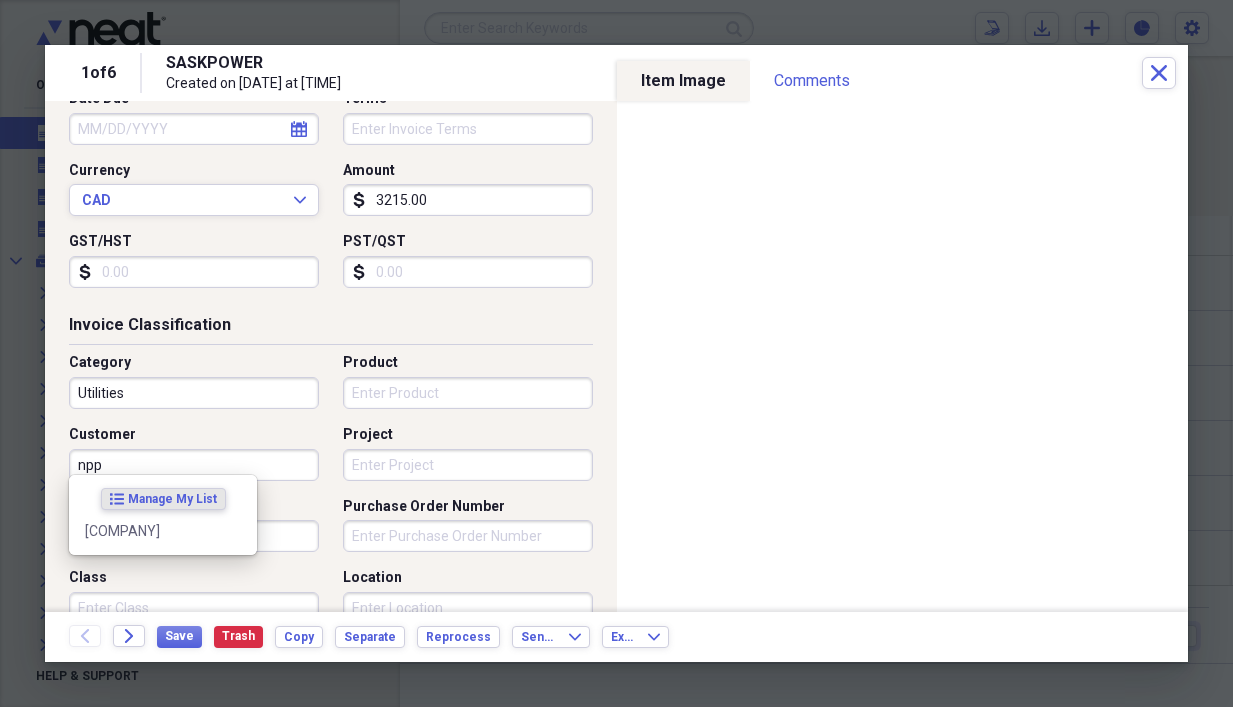 type on "npp" 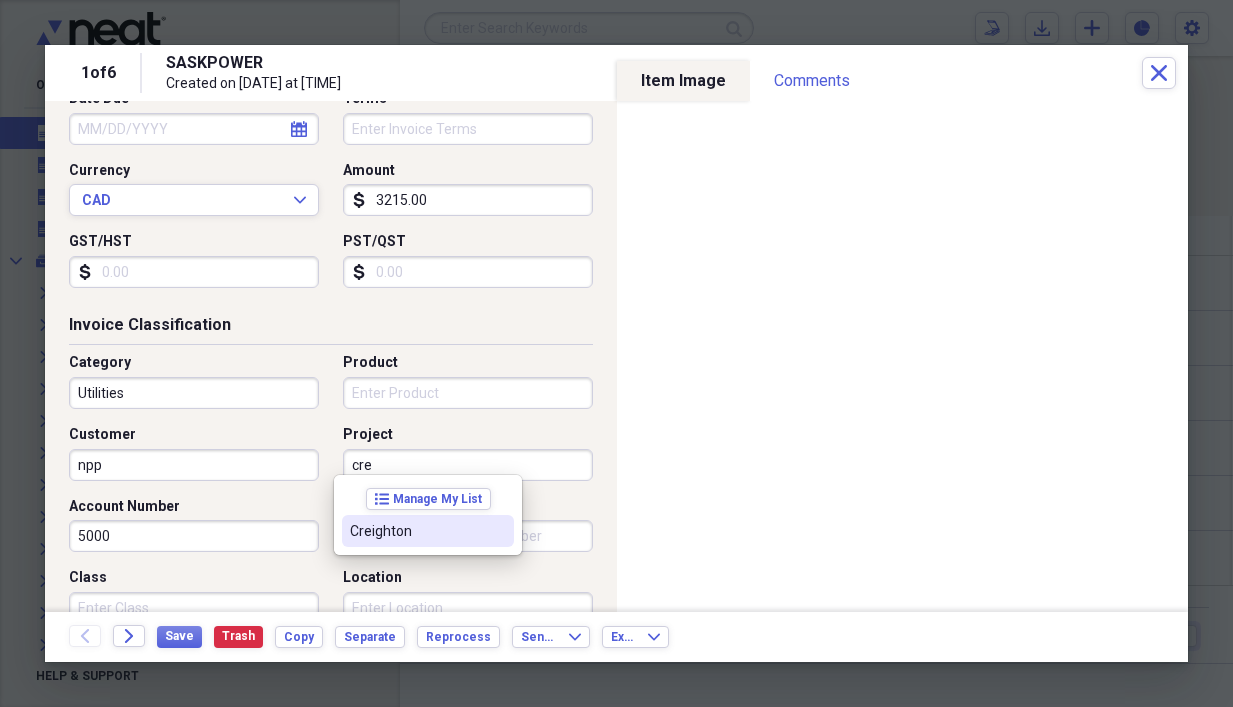 click on "Creighton" at bounding box center (428, 531) 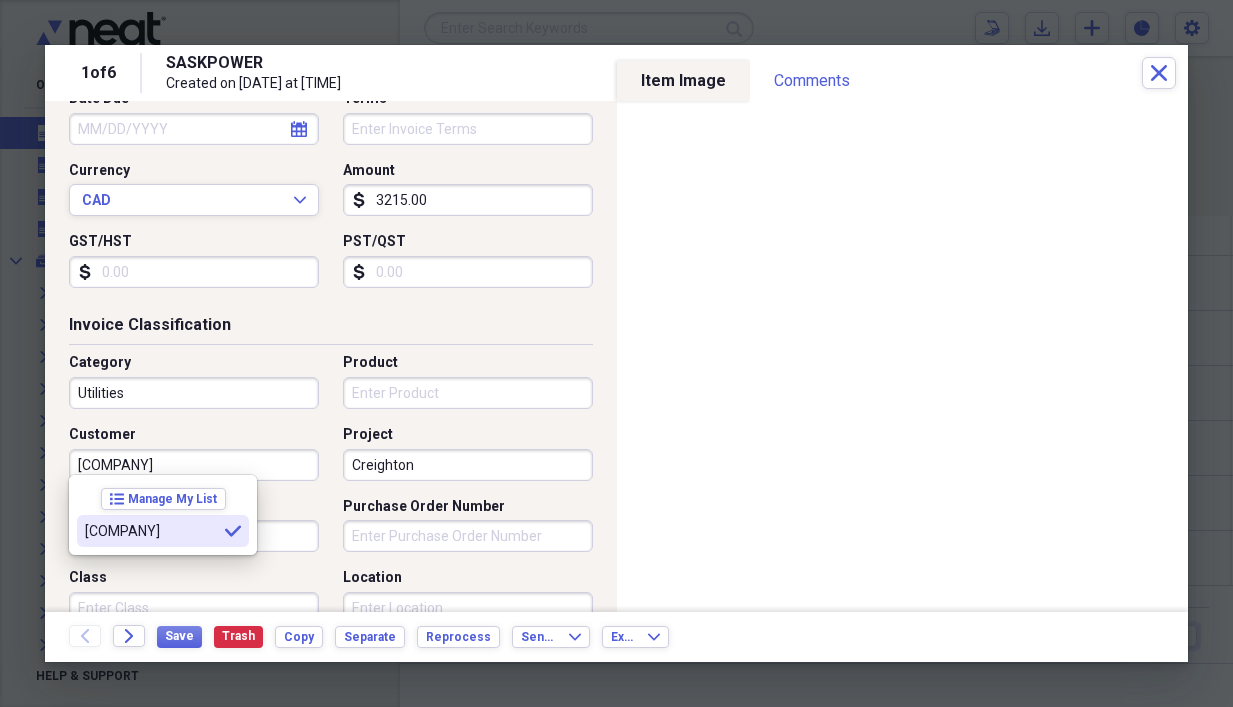 type on "[COMPANY]" 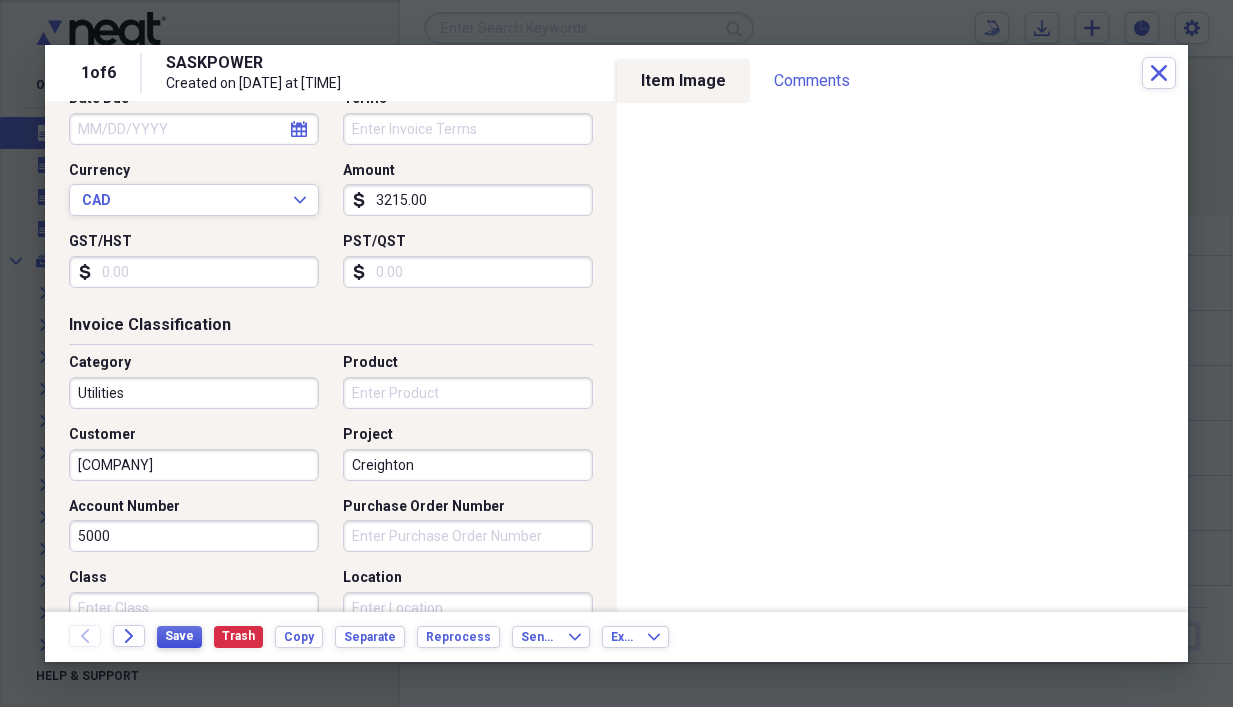 click on "Save" at bounding box center (179, 636) 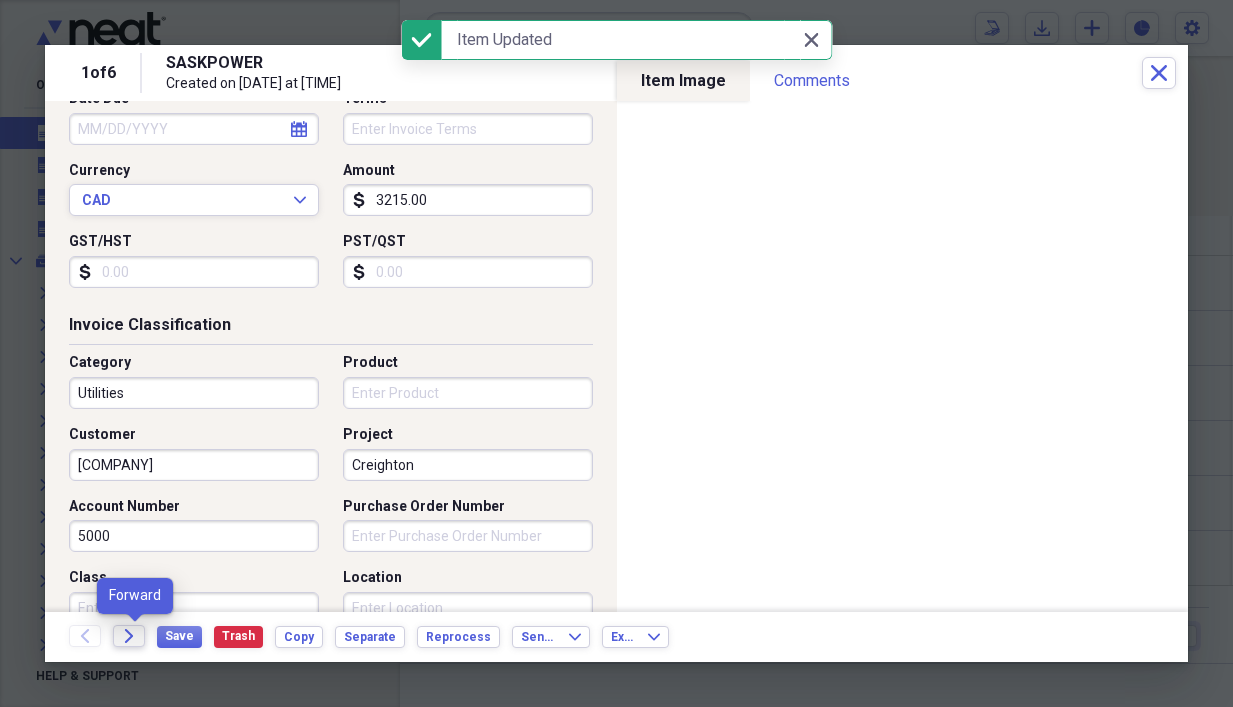 click 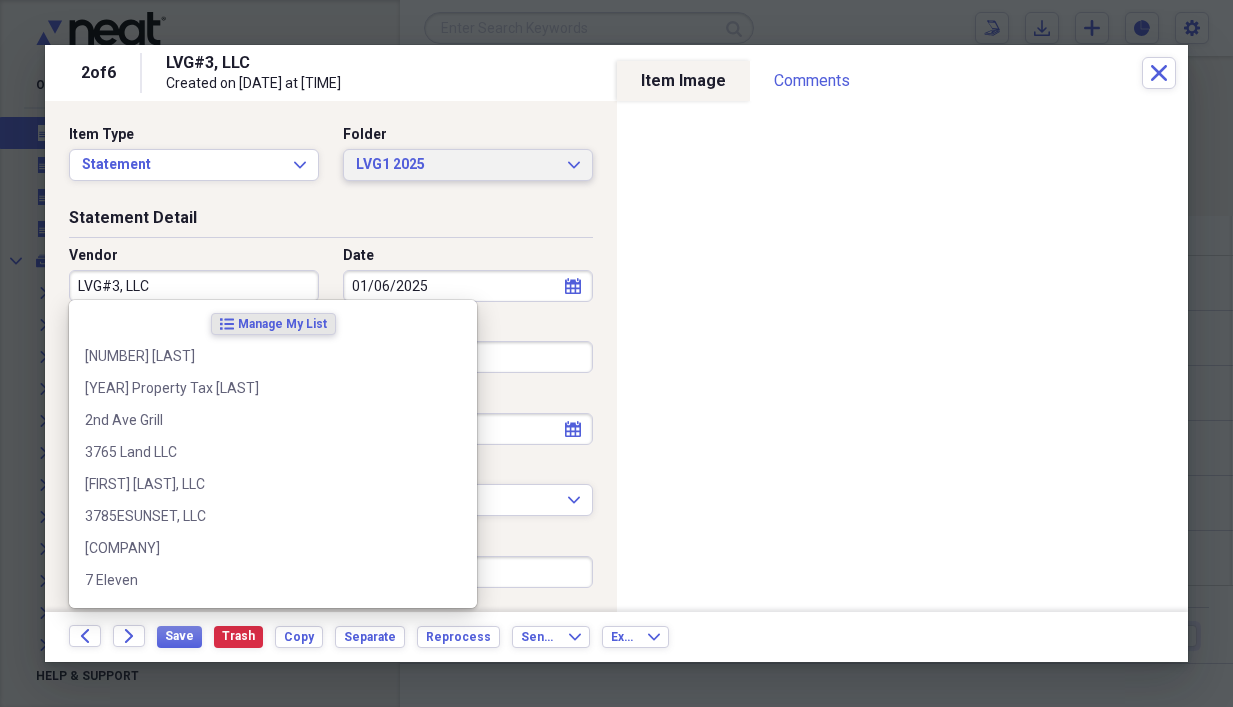 click on "Expand" 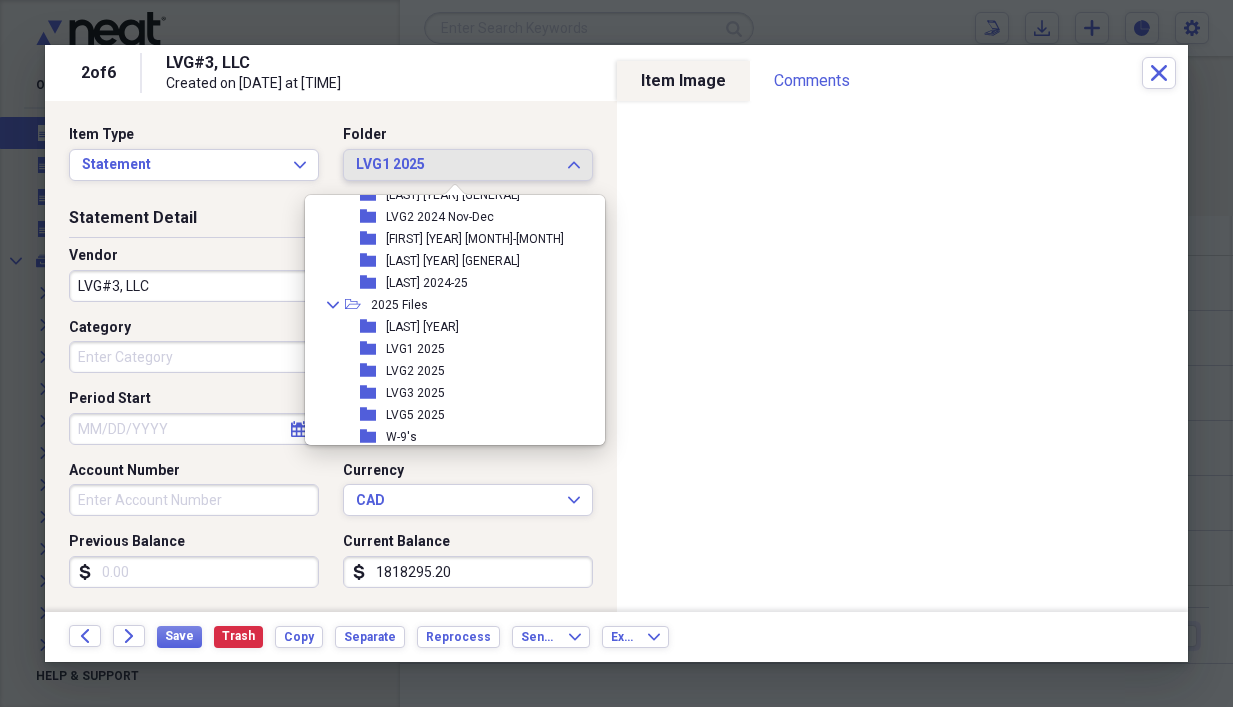 scroll, scrollTop: 482, scrollLeft: 0, axis: vertical 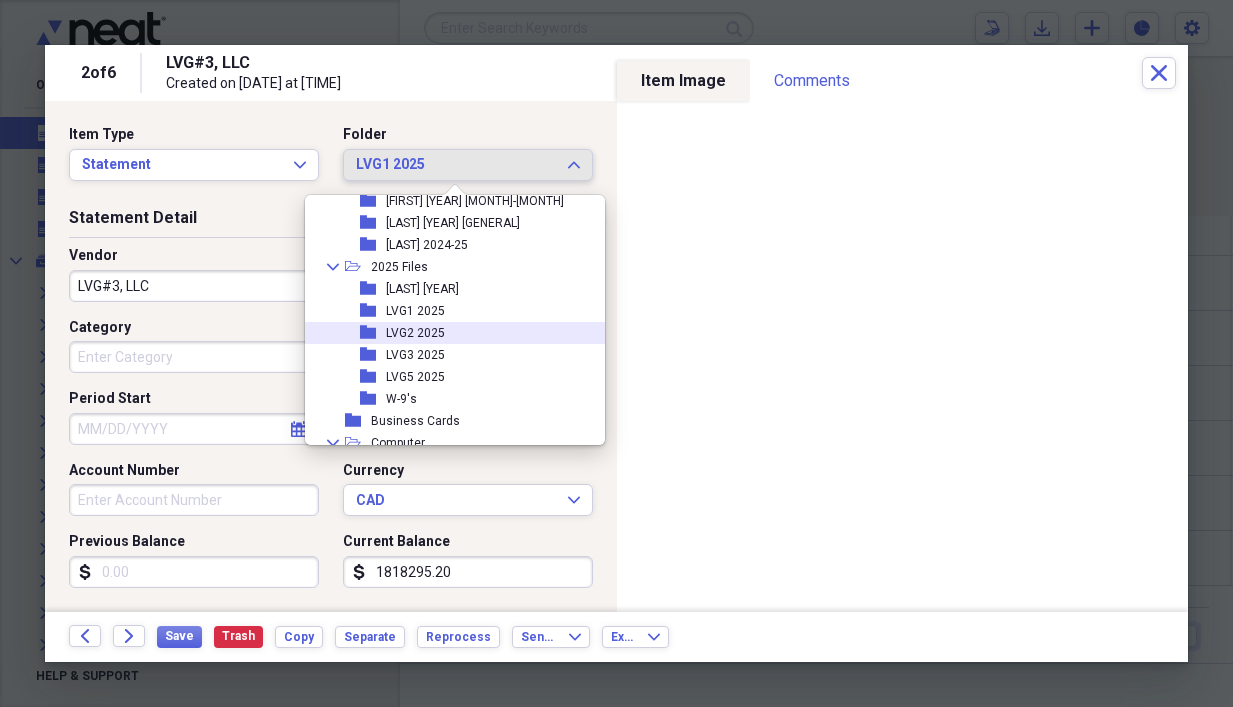 click on "LVG2 2025" at bounding box center [415, 333] 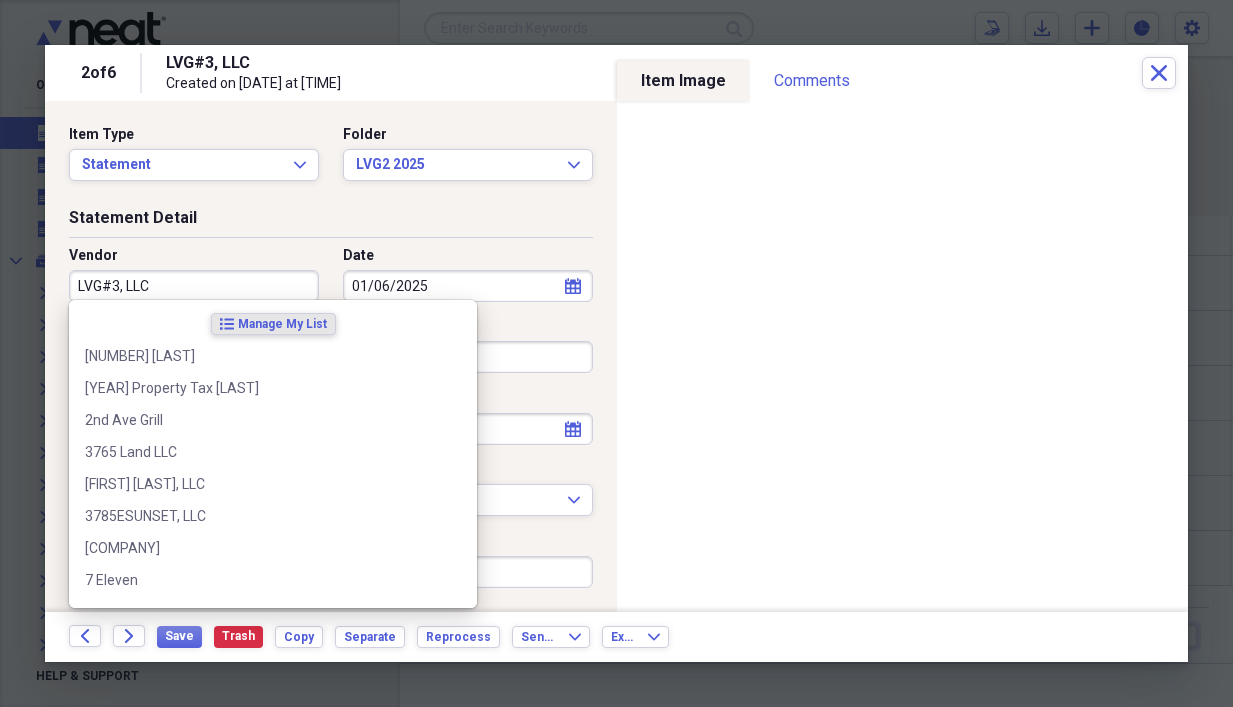 click on "LVG#3, LLC" at bounding box center (194, 286) 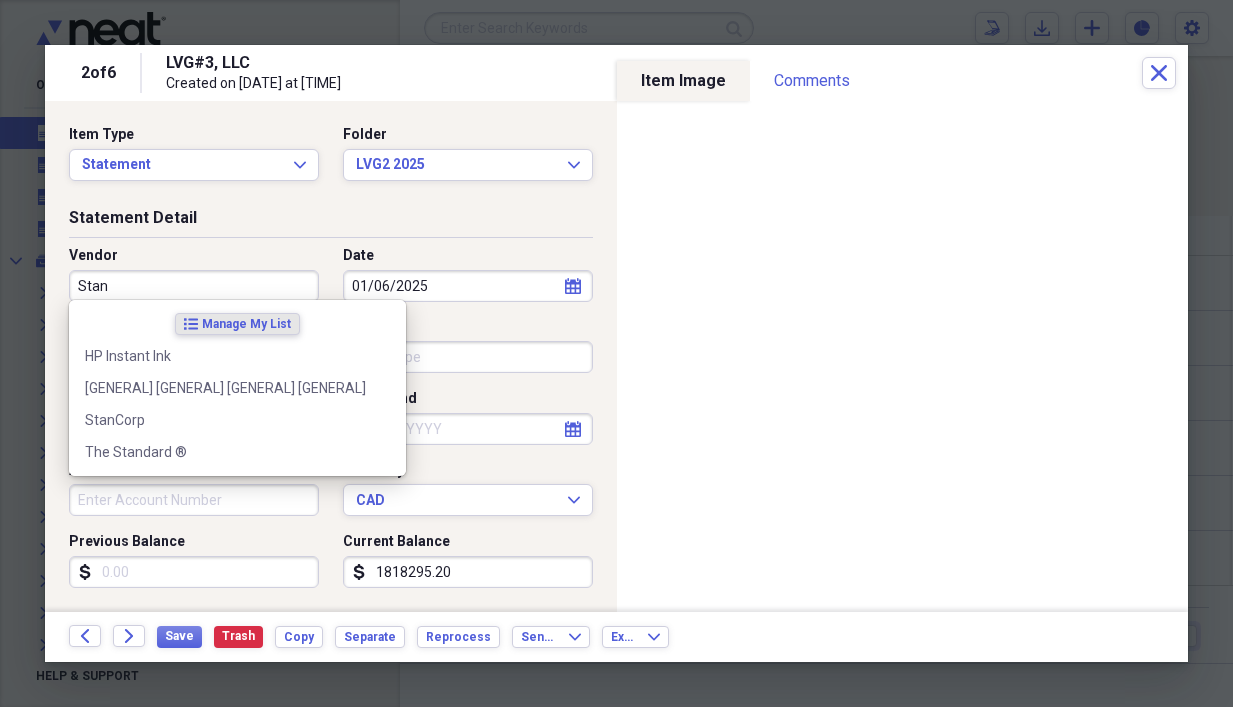 type on "Stan" 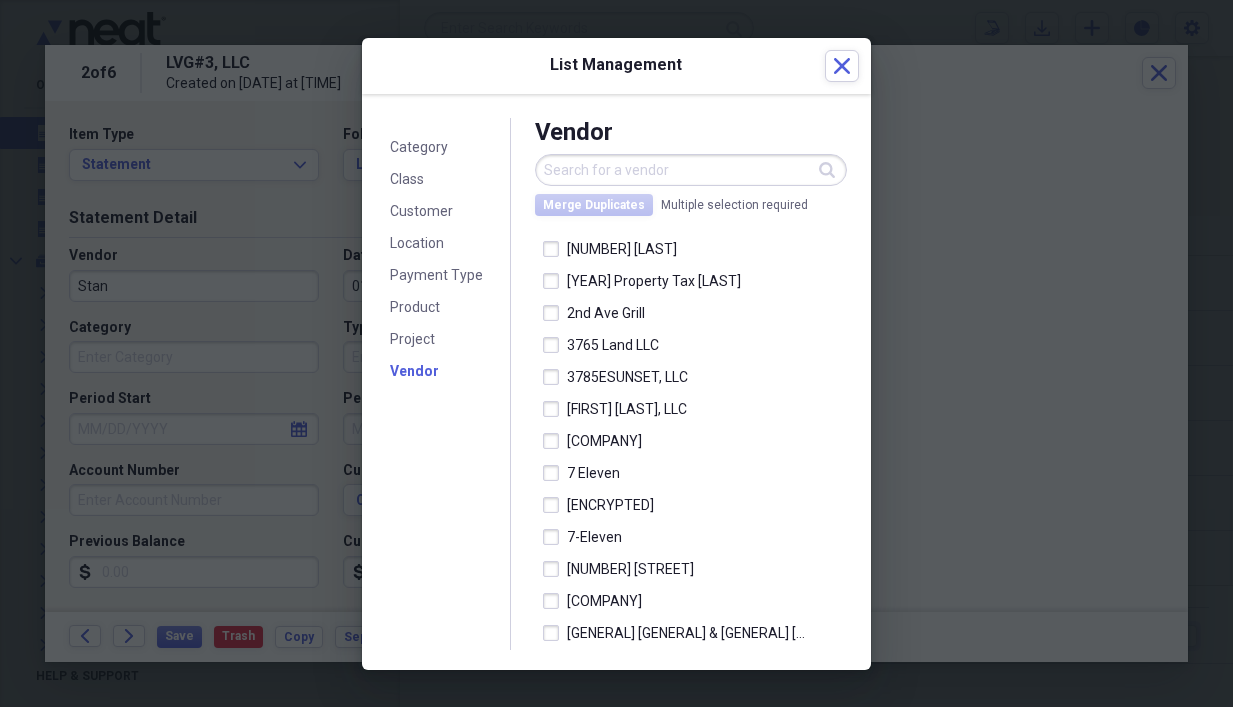 click at bounding box center [691, 170] 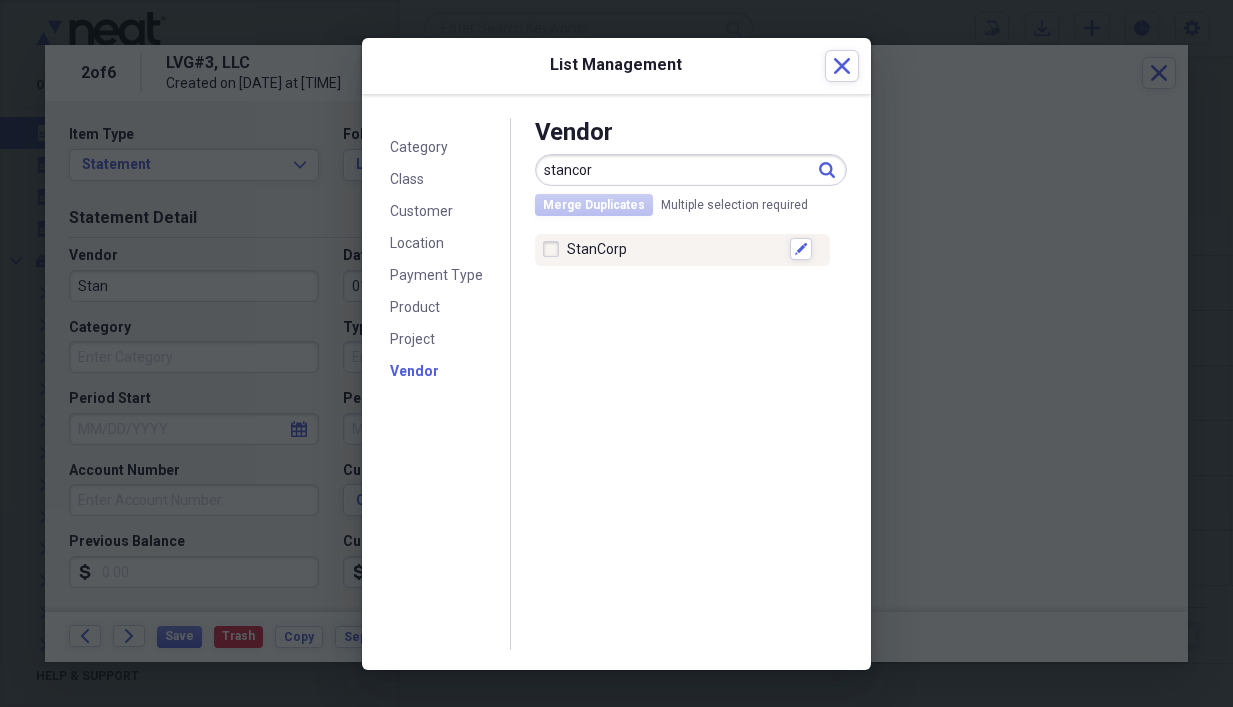 type on "stancor" 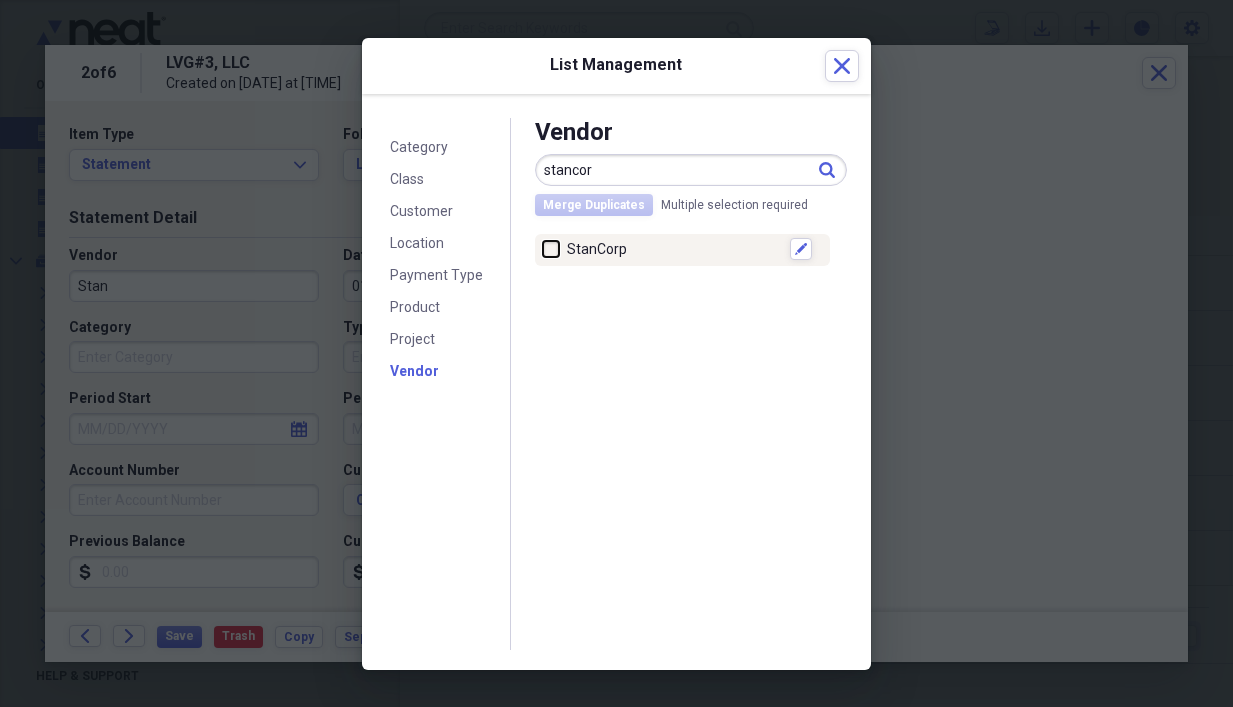 click at bounding box center [543, 249] 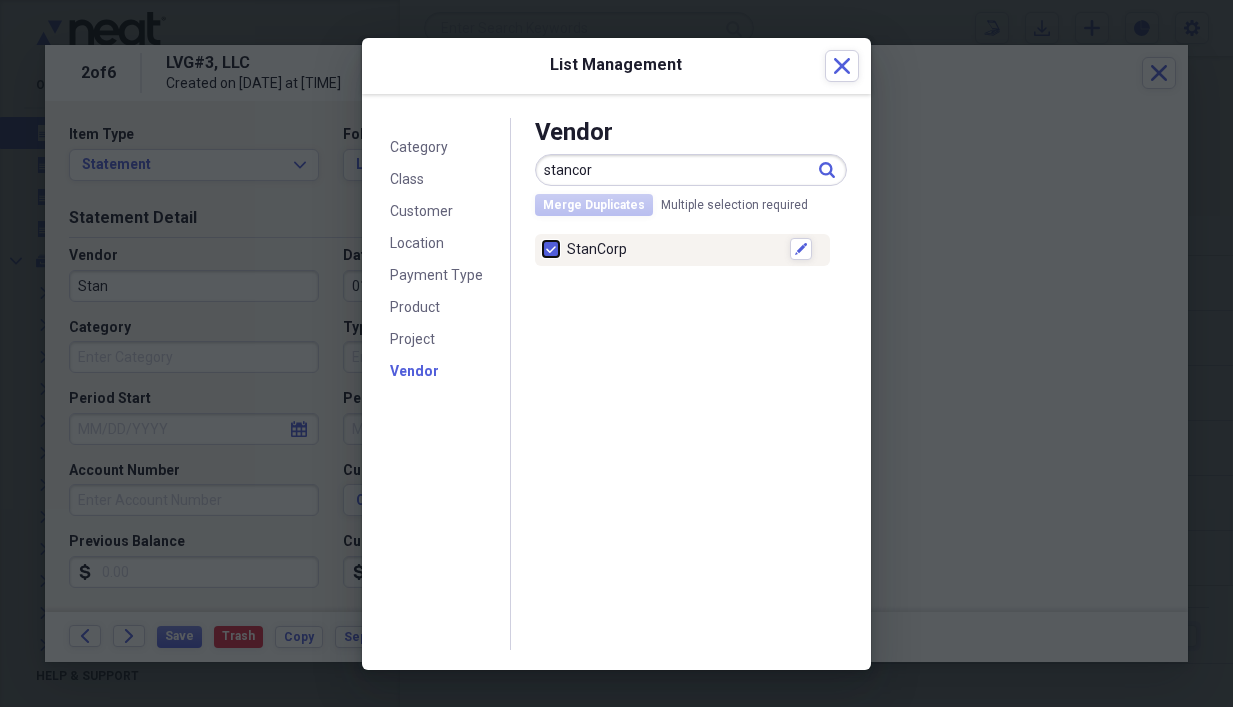 checkbox on "true" 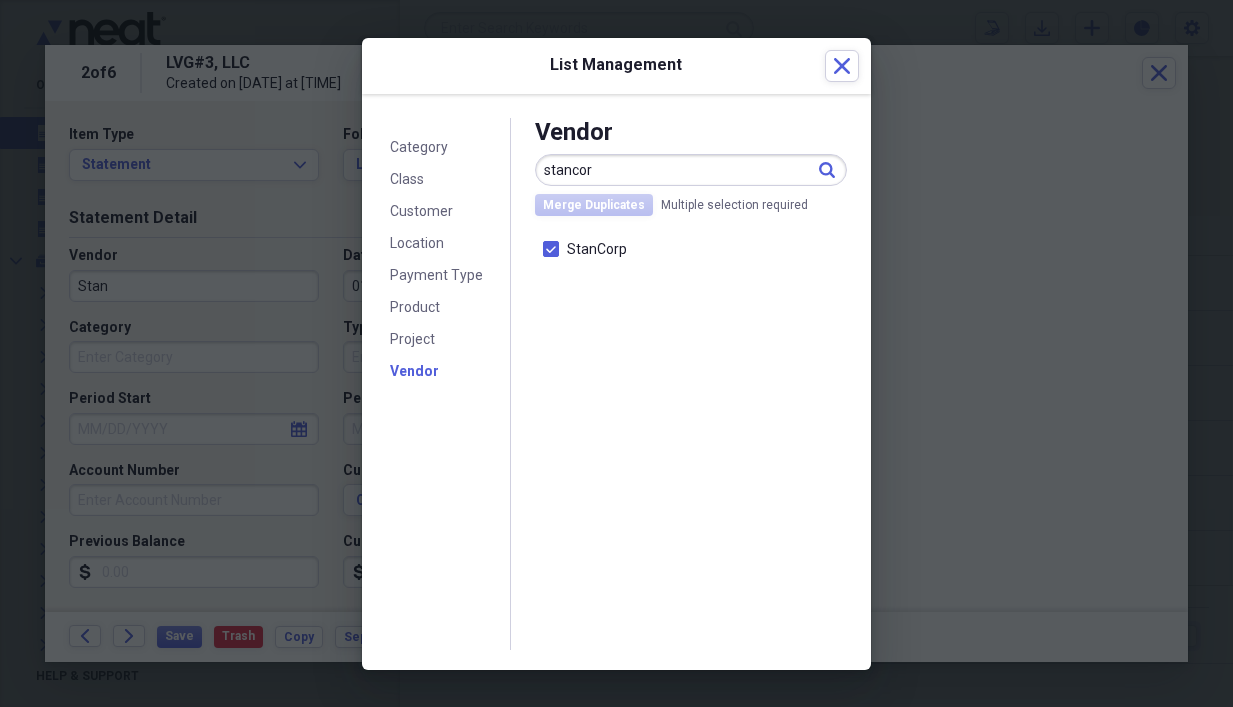 drag, startPoint x: 618, startPoint y: 169, endPoint x: 534, endPoint y: 168, distance: 84.00595 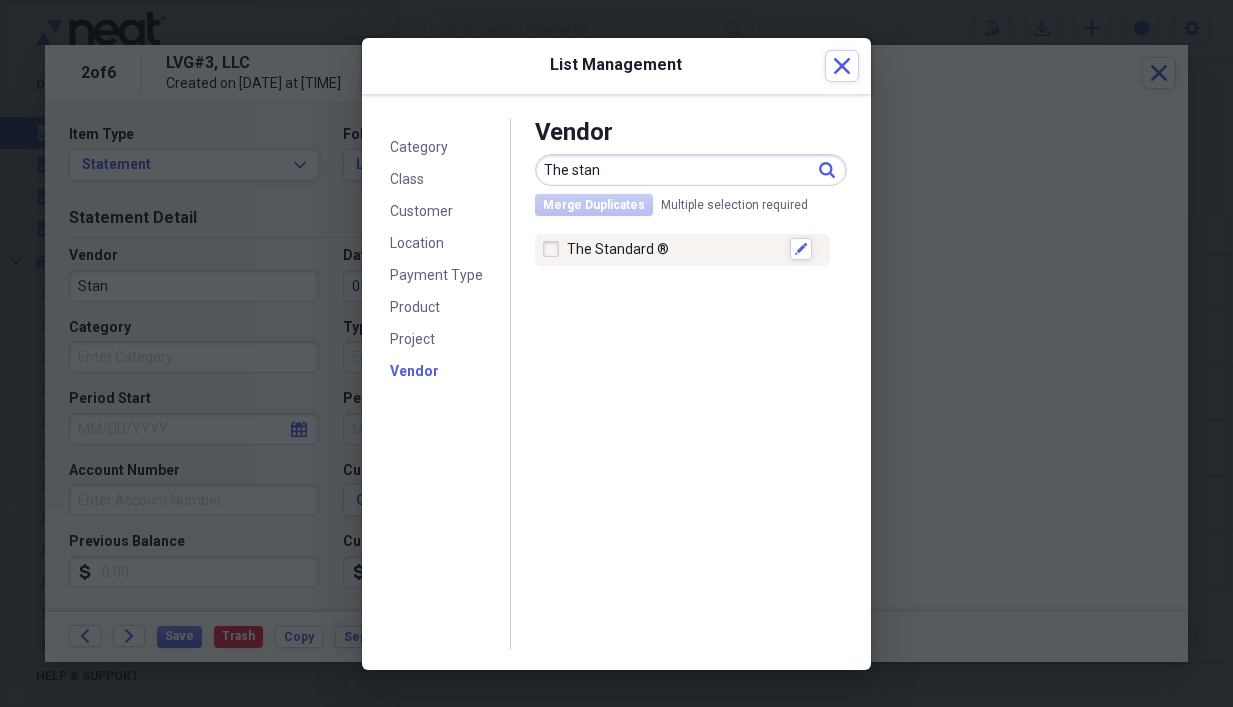 type on "The stan" 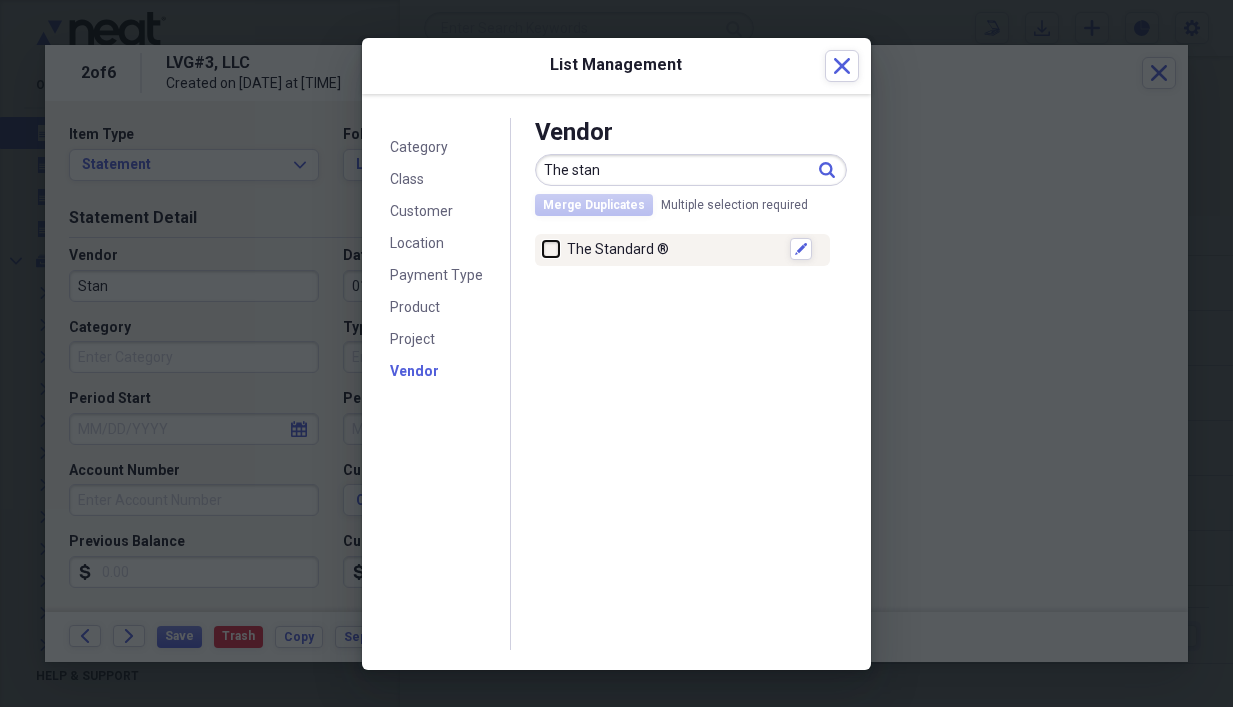 click at bounding box center (543, 249) 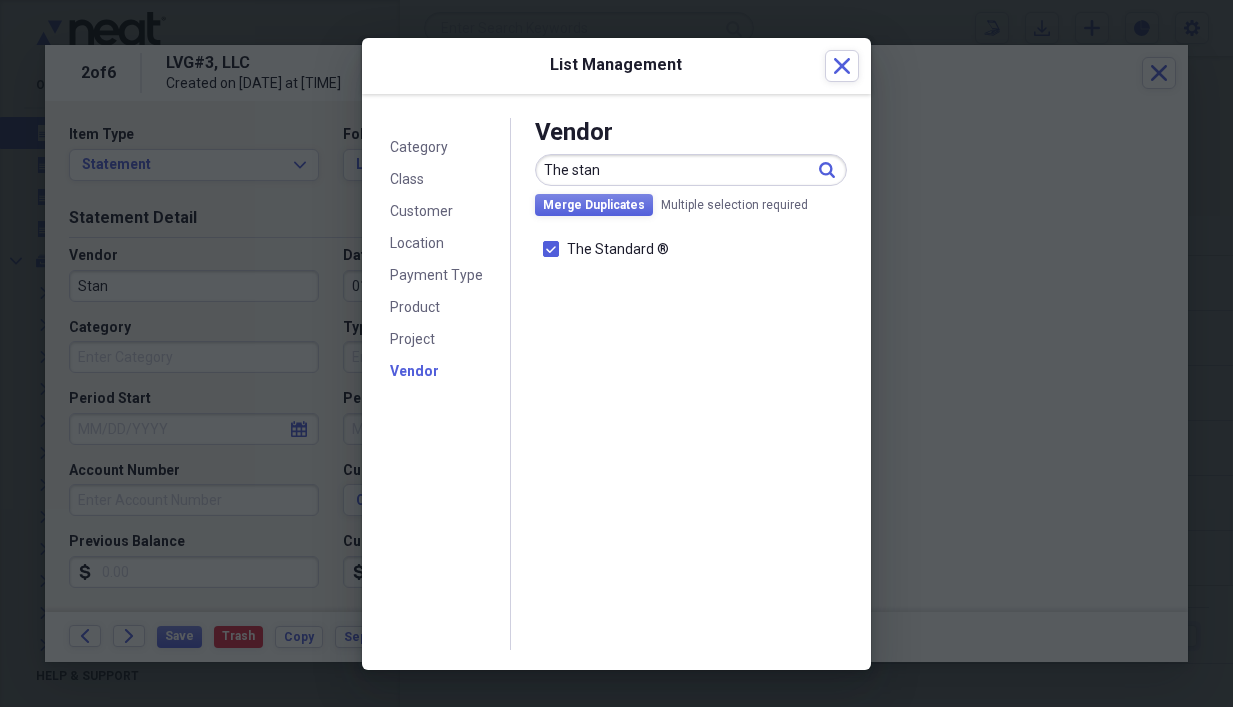drag, startPoint x: 638, startPoint y: 169, endPoint x: 511, endPoint y: 160, distance: 127.3185 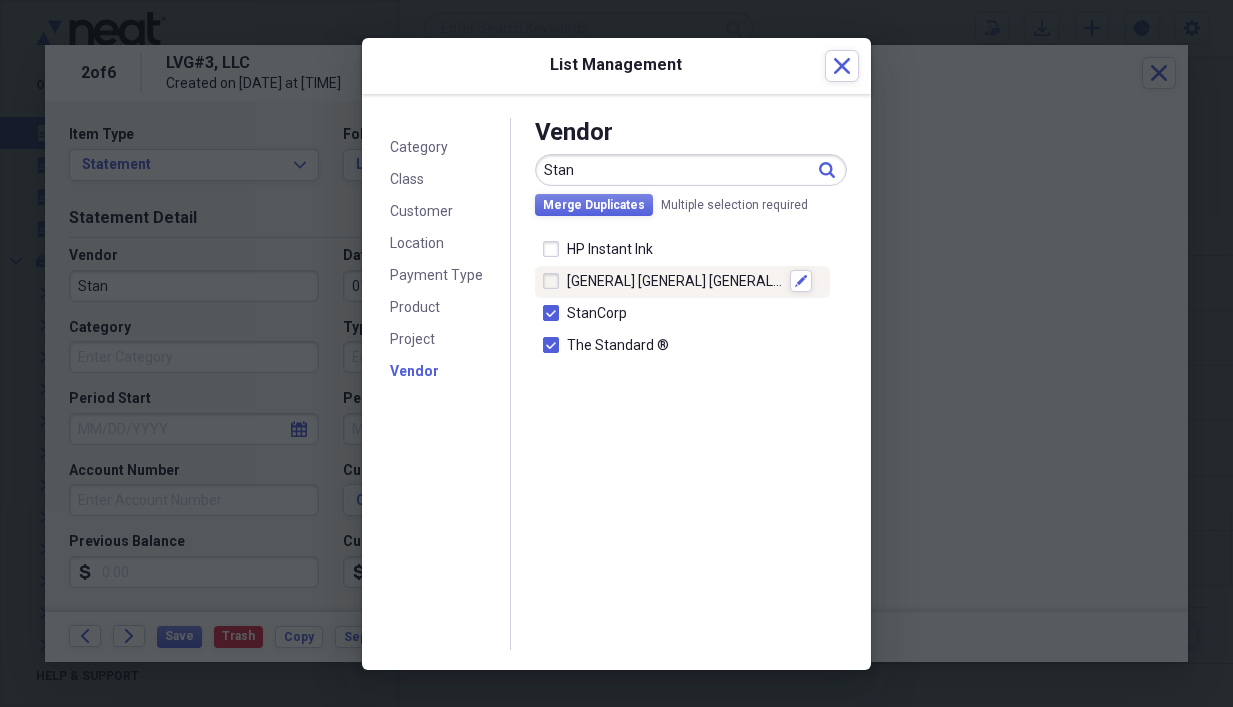 type on "Stan" 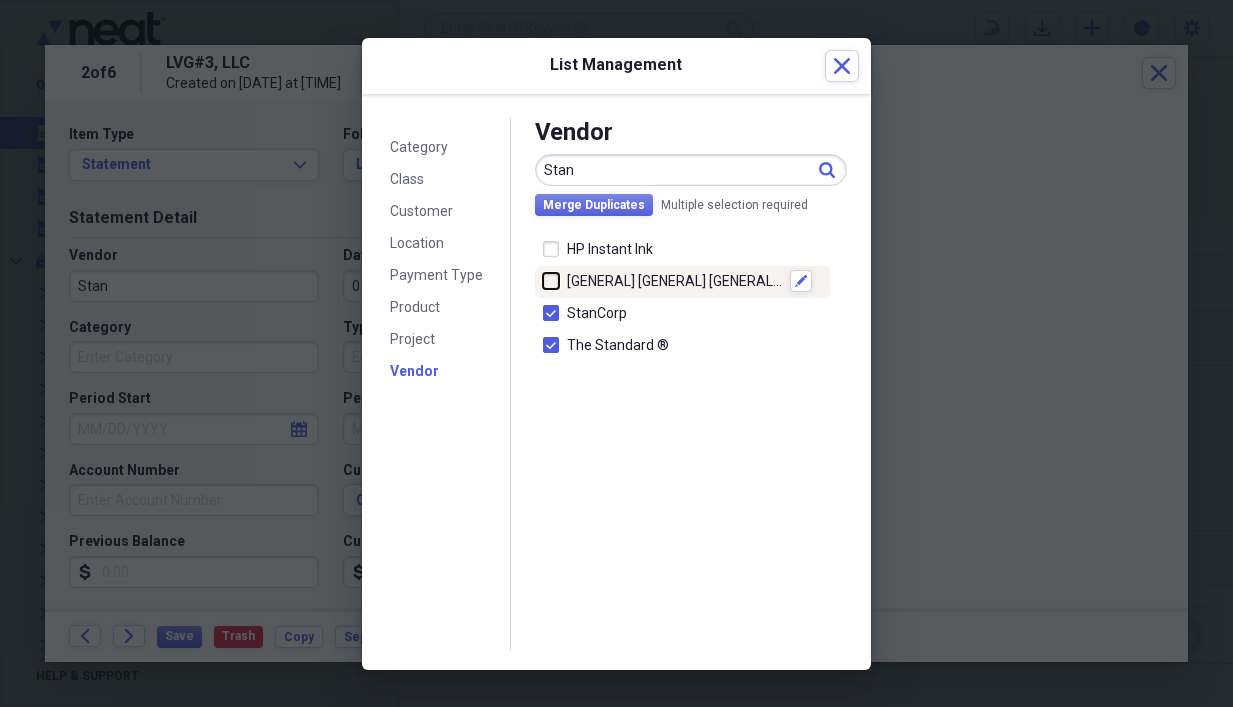 click at bounding box center (543, 281) 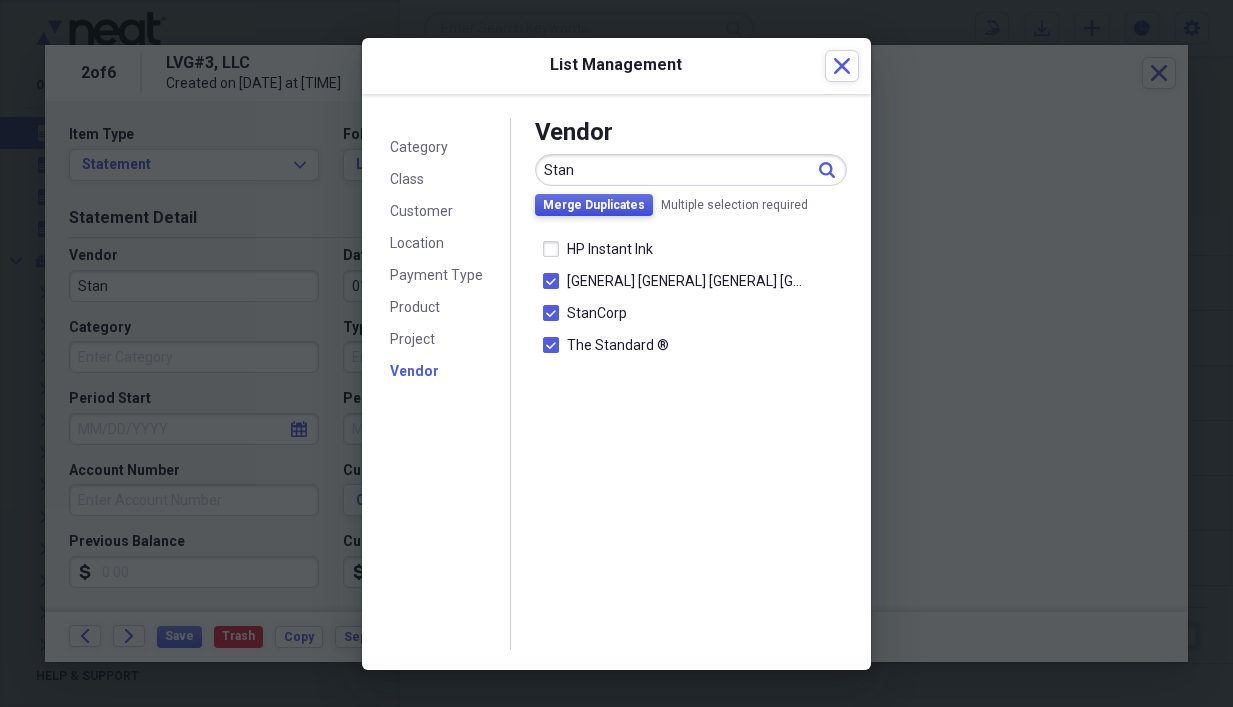 click on "Merge Duplicates" at bounding box center (594, 205) 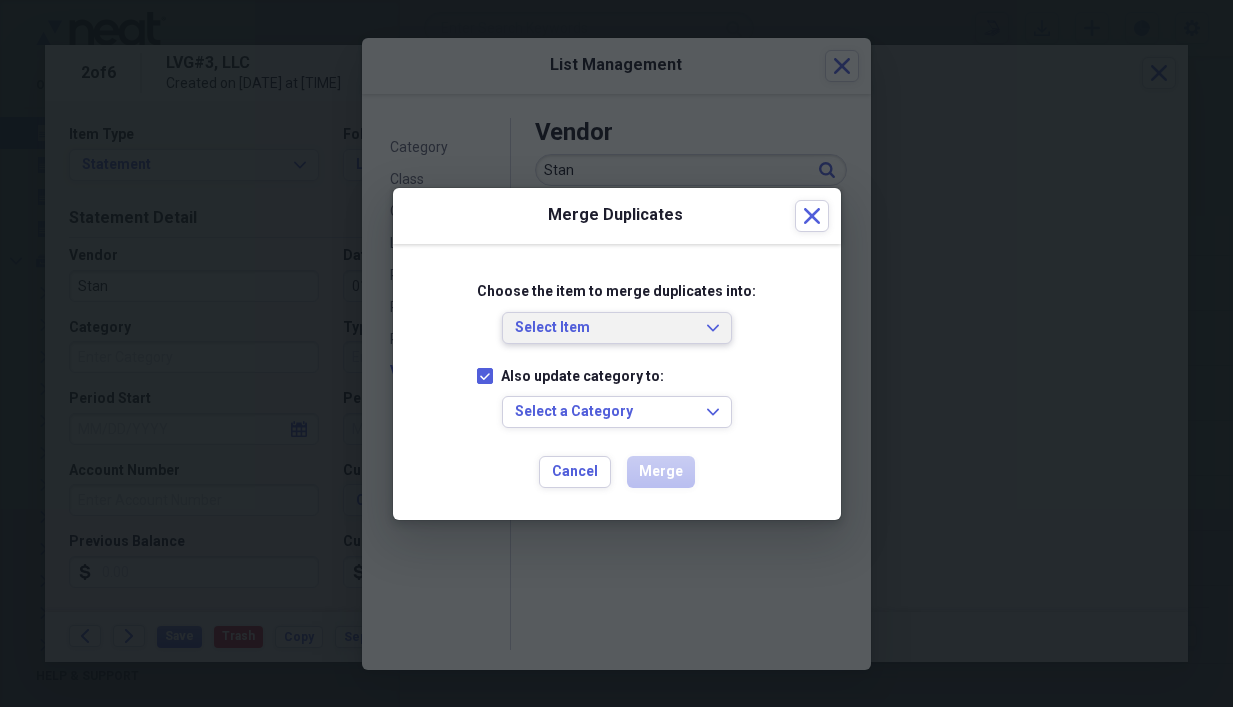 click on "Select Item Expand" at bounding box center [617, 328] 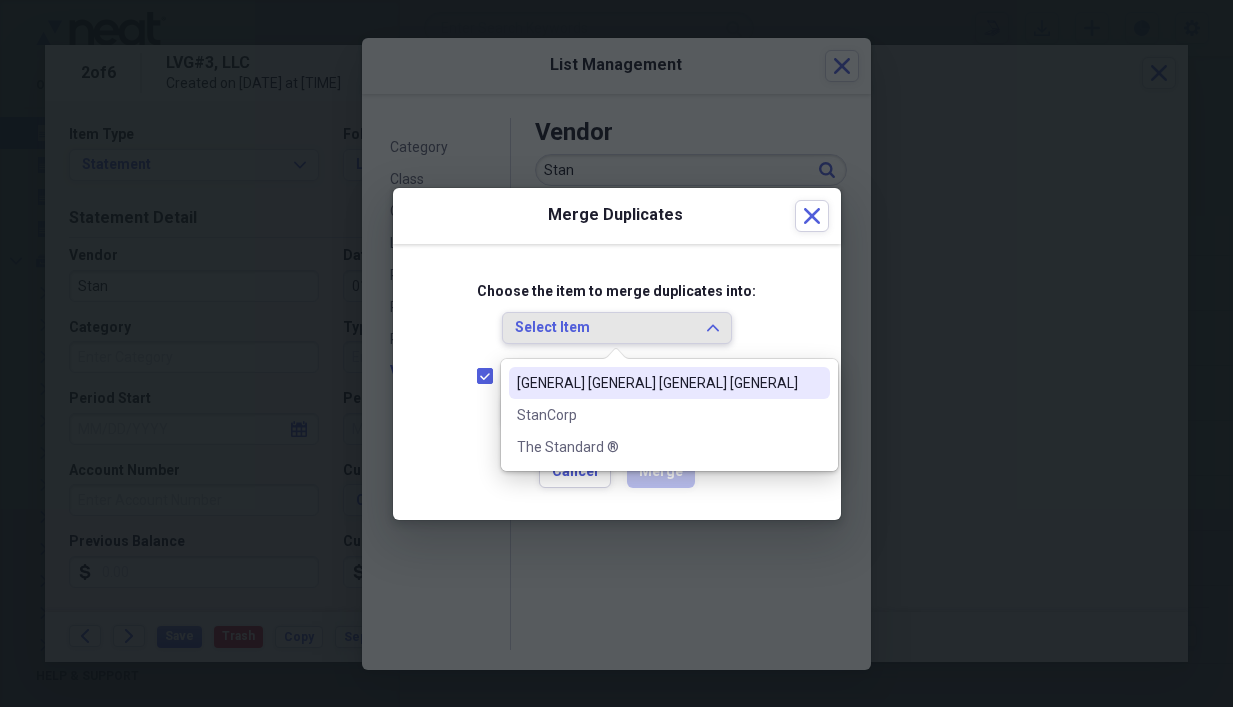 click on "[GENERAL] [GENERAL] [GENERAL] [GENERAL]" at bounding box center [657, 383] 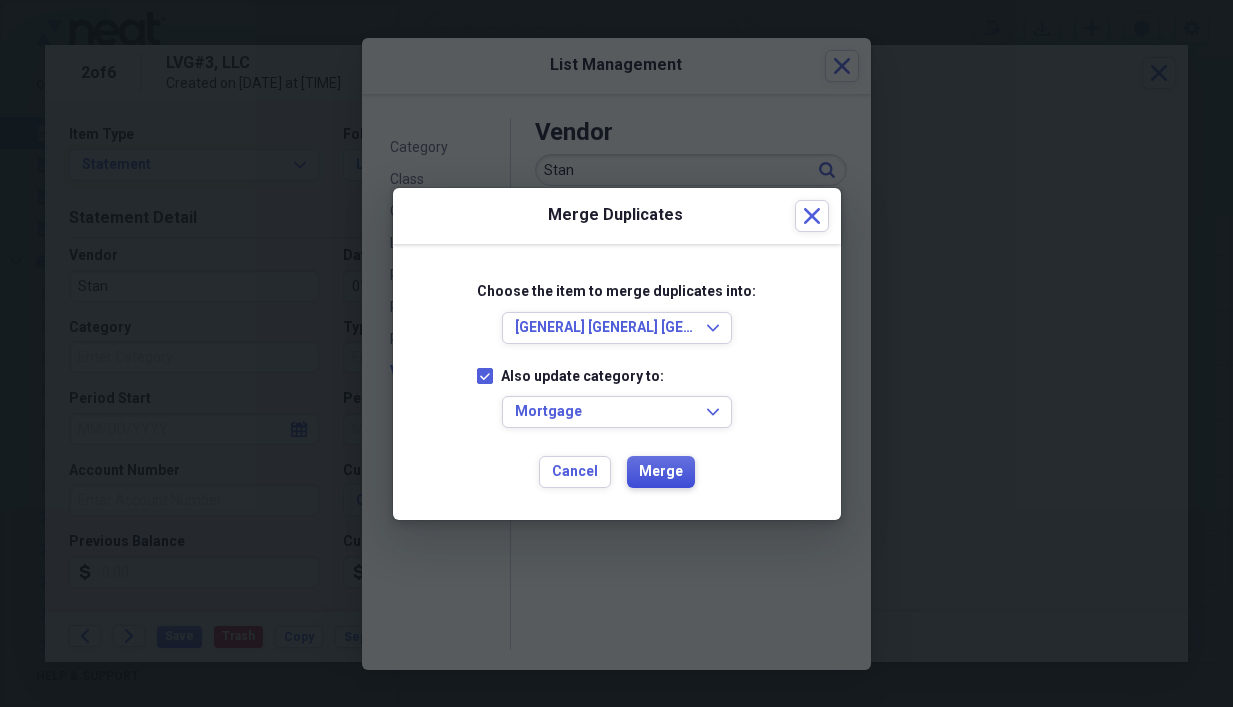 click on "Merge" at bounding box center (661, 472) 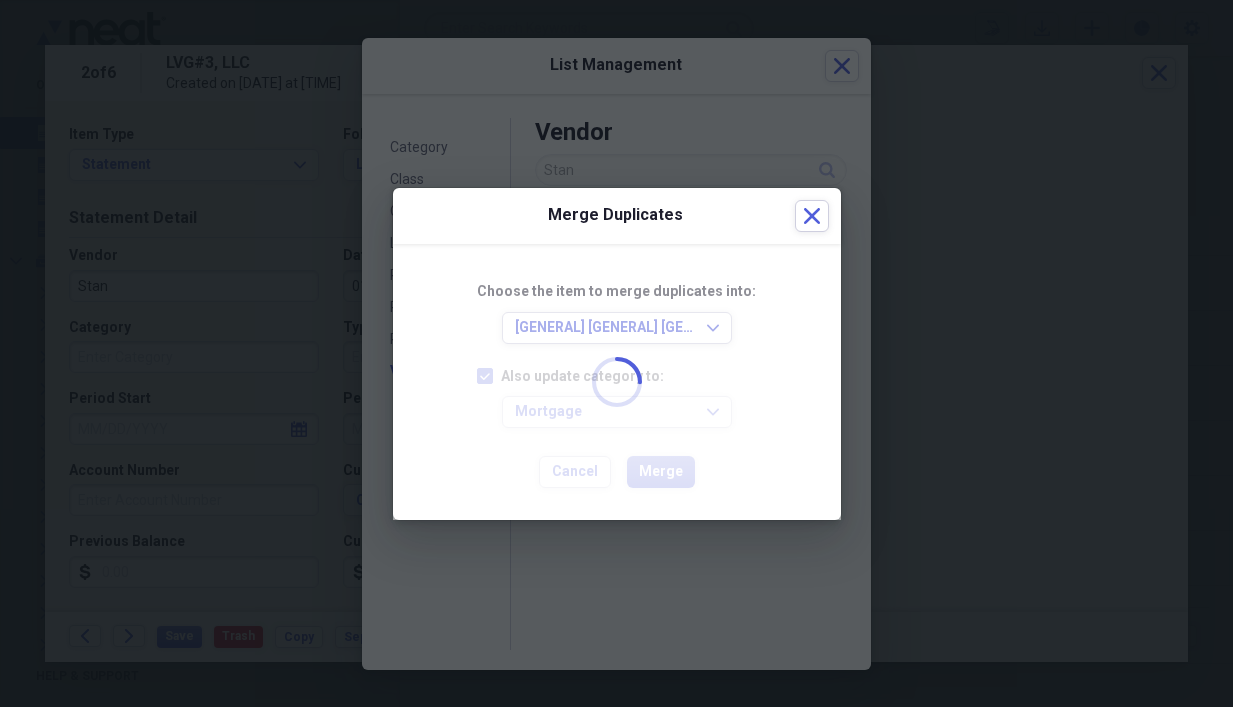 checkbox on "false" 